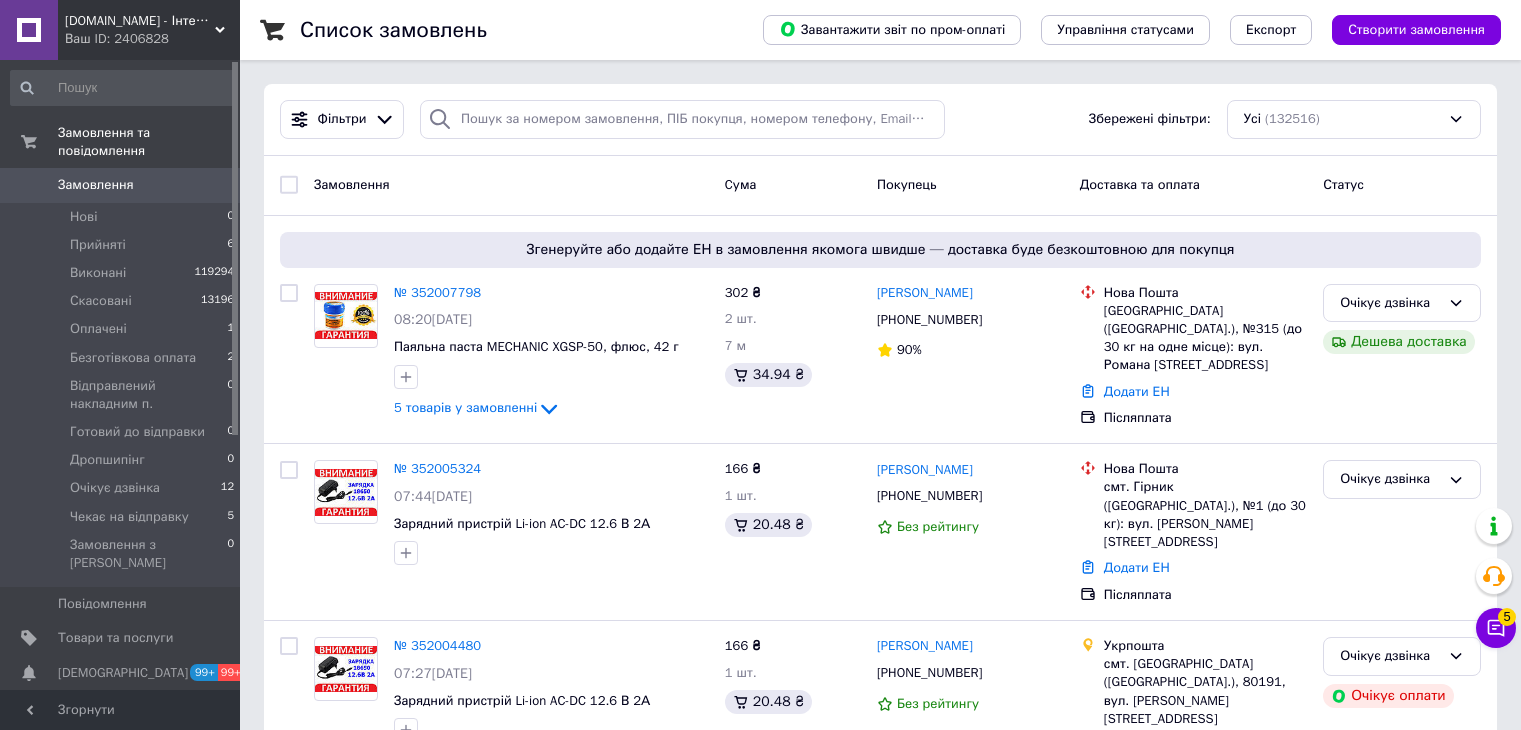 scroll, scrollTop: 0, scrollLeft: 0, axis: both 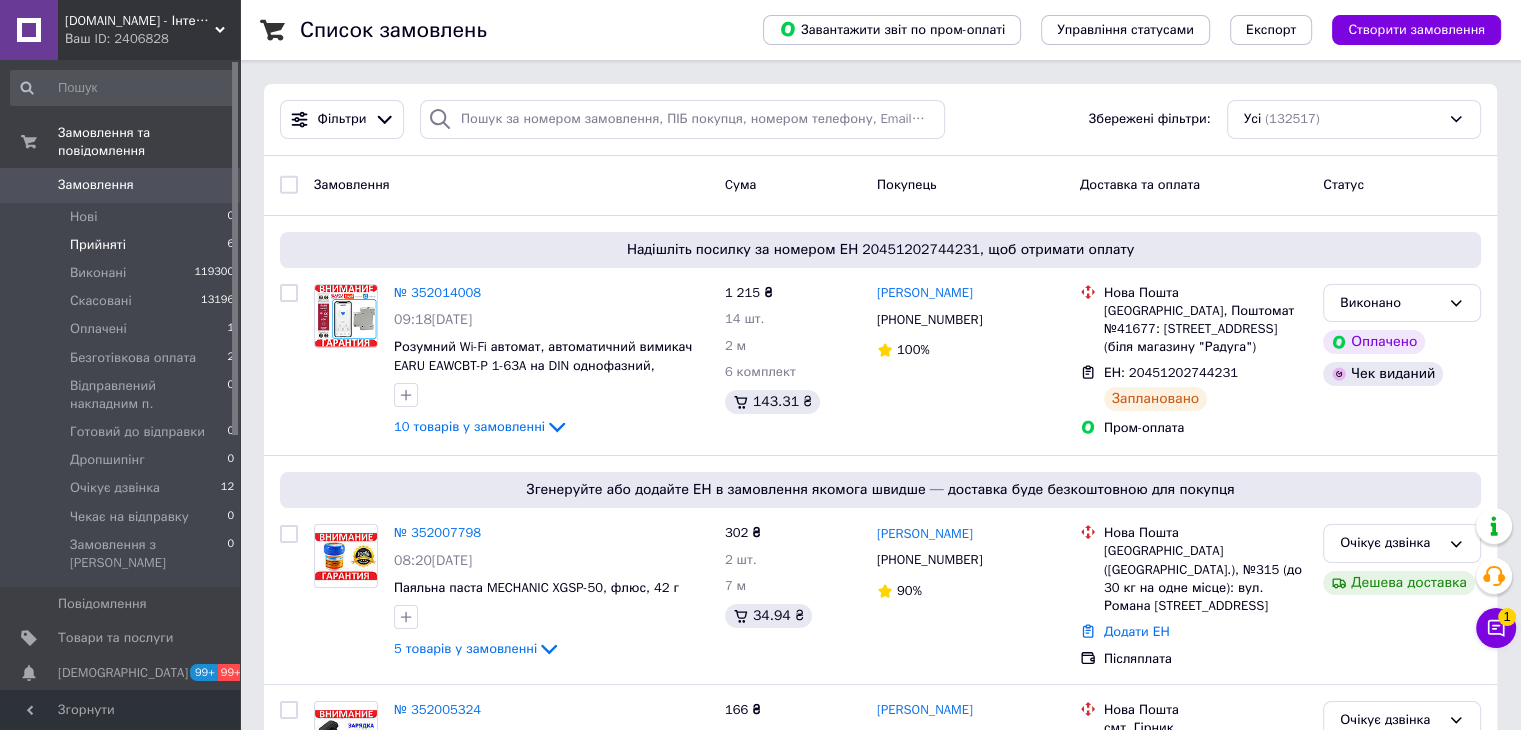 click on "Прийняті" at bounding box center (98, 245) 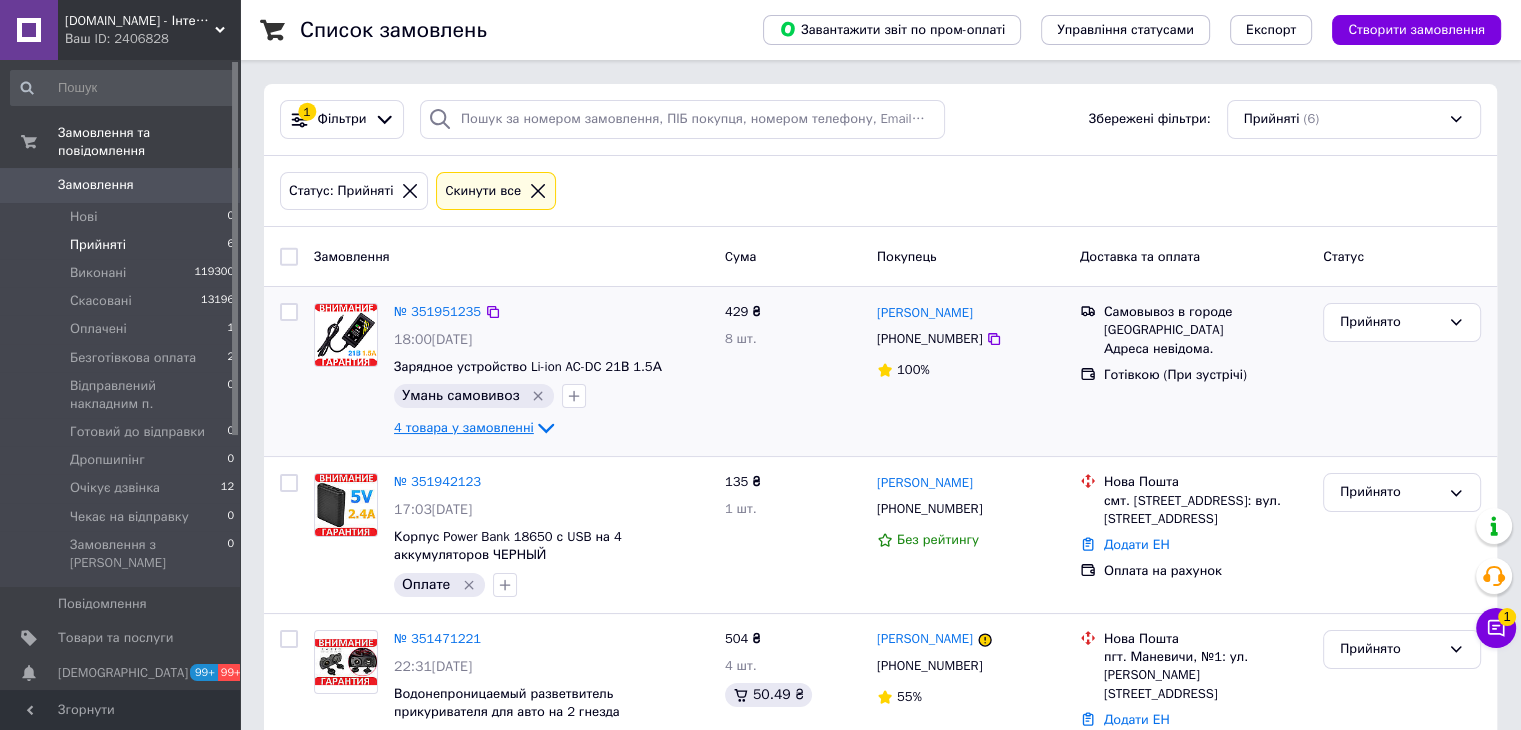 click 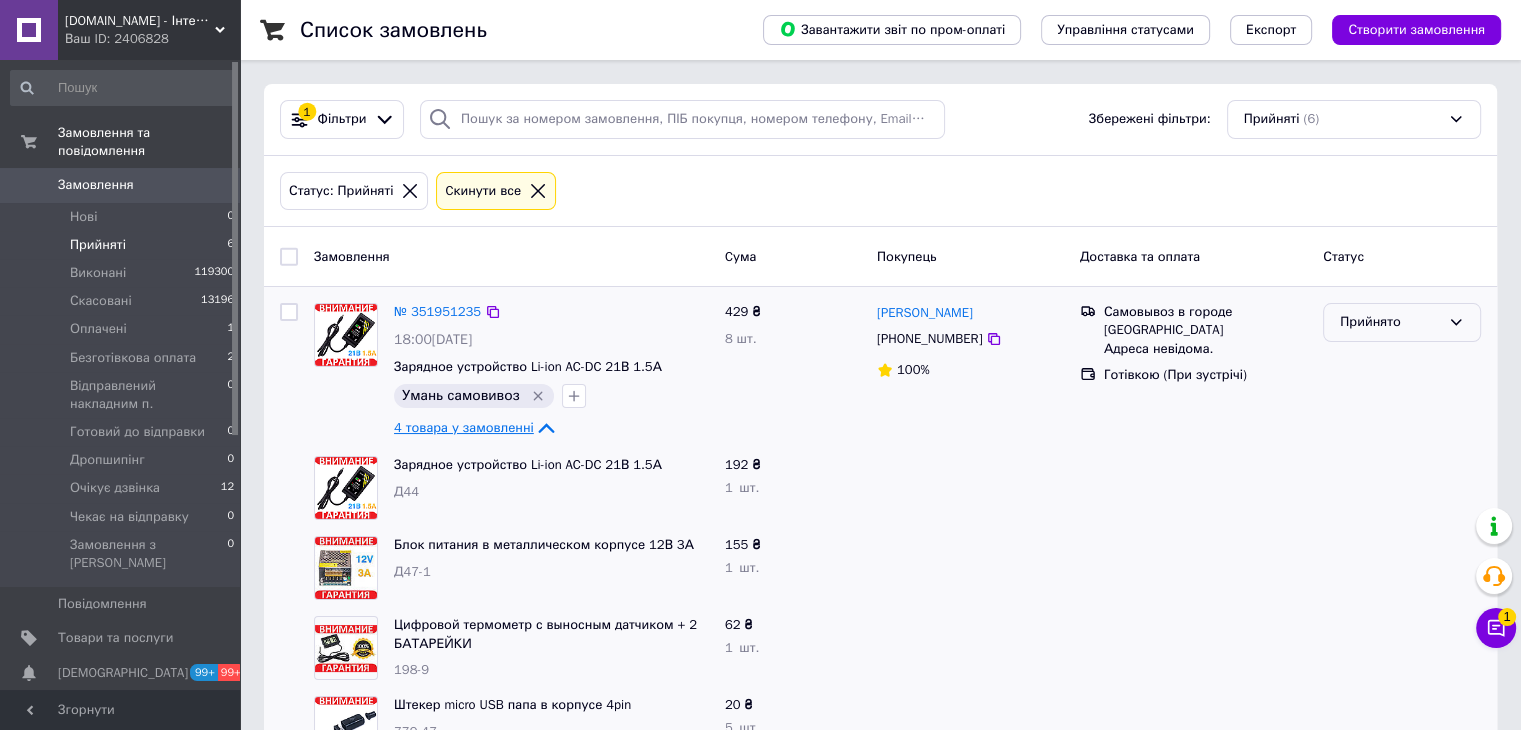 click on "Прийнято" at bounding box center (1402, 322) 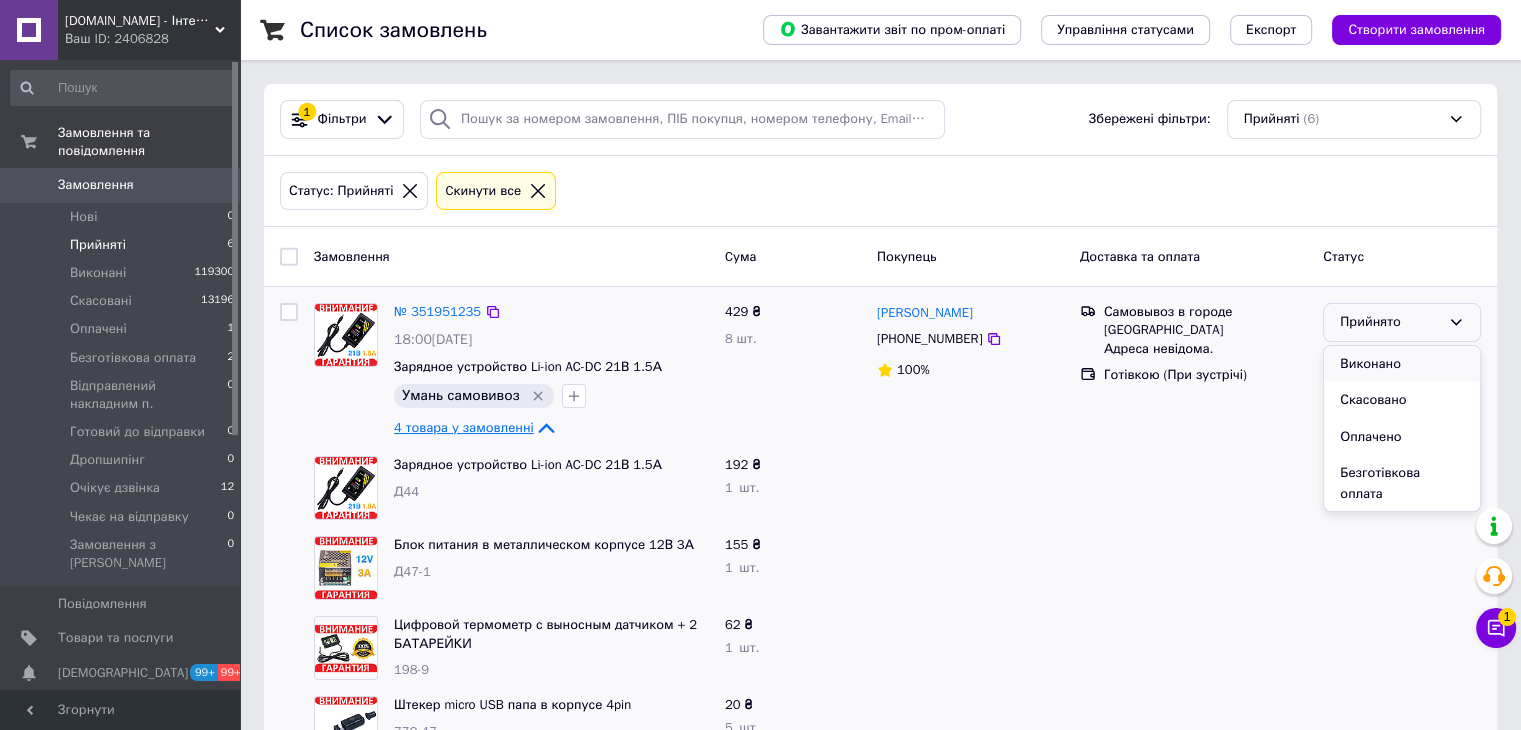 click on "Виконано" at bounding box center (1402, 364) 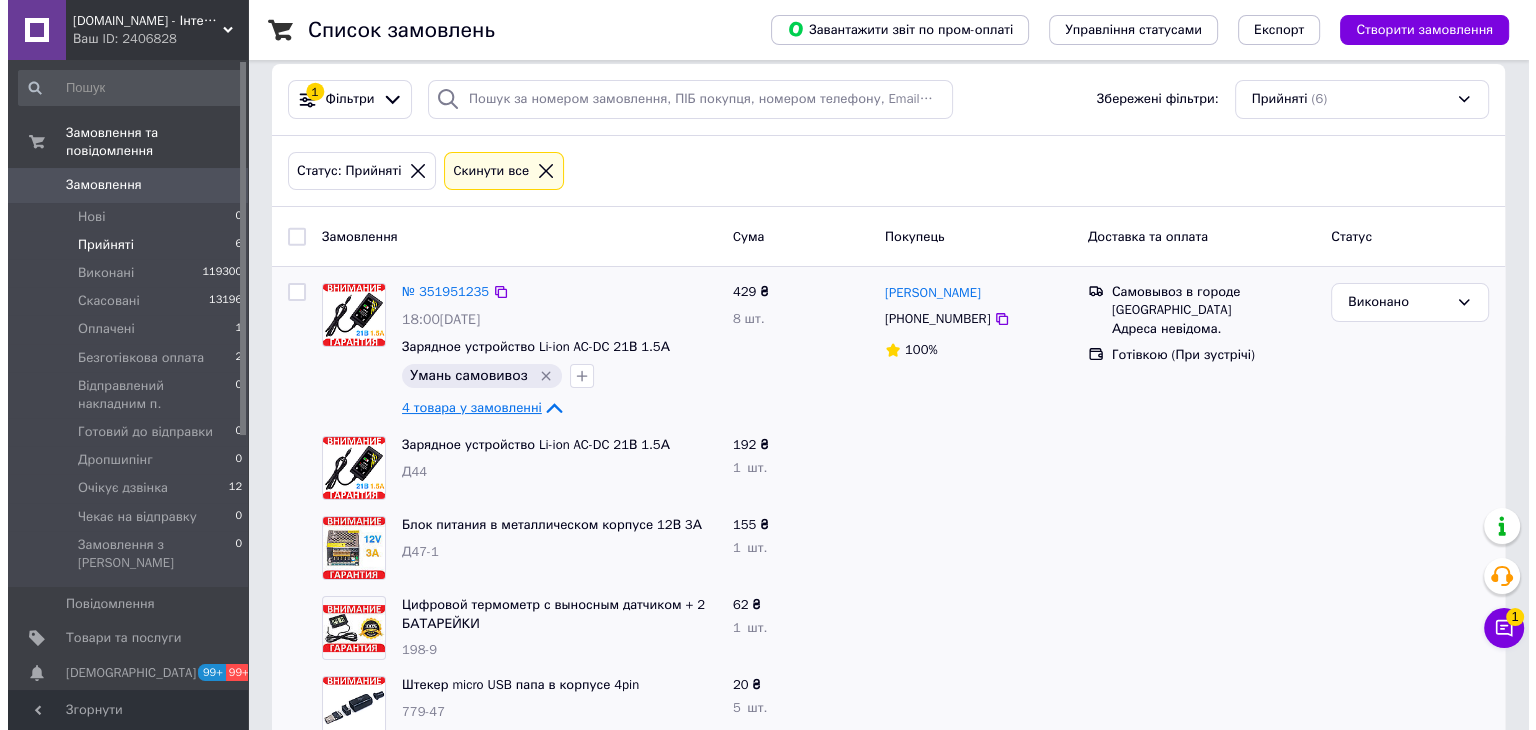 scroll, scrollTop: 0, scrollLeft: 0, axis: both 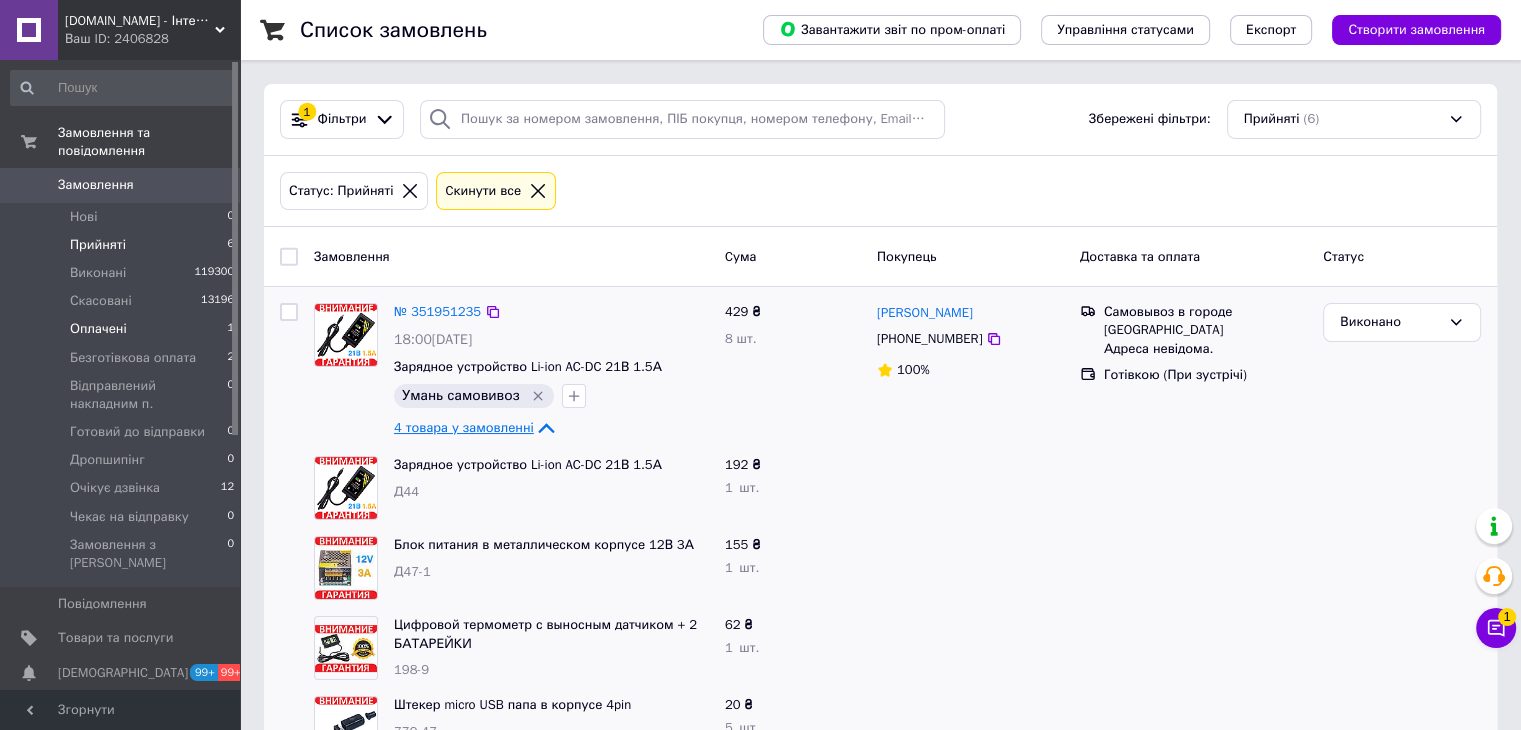 click on "Оплачені" at bounding box center [98, 329] 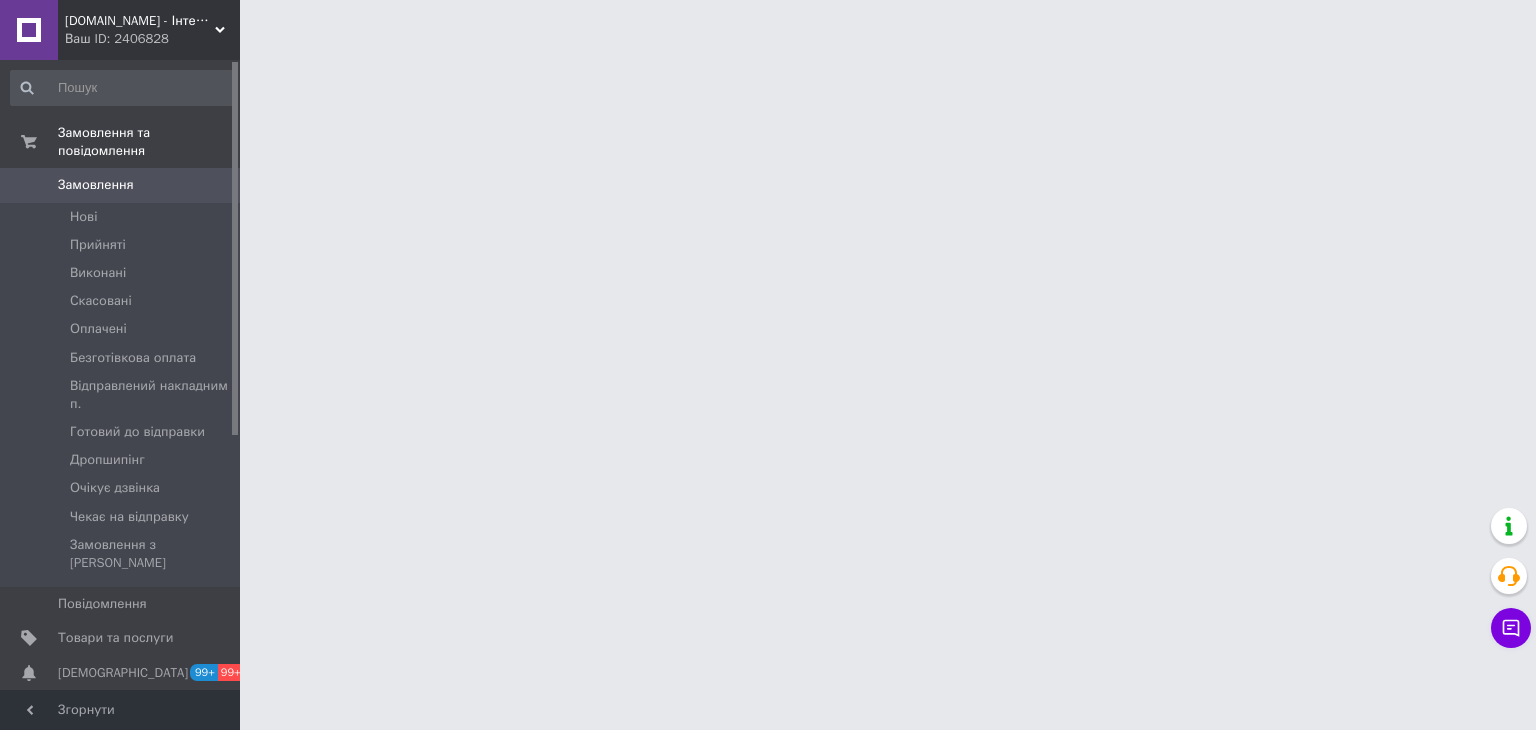 scroll, scrollTop: 0, scrollLeft: 0, axis: both 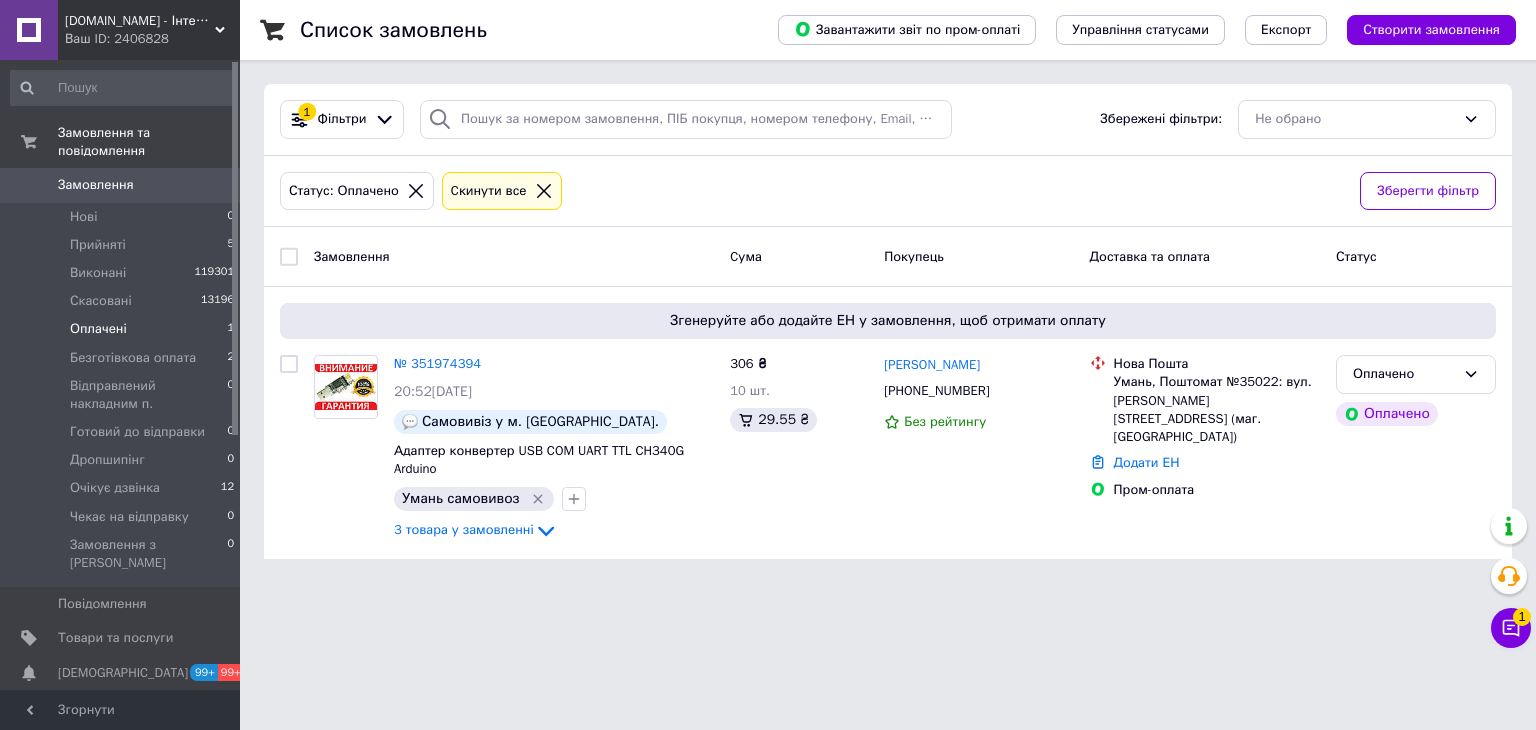 click on "Оплачені 1" at bounding box center [123, 329] 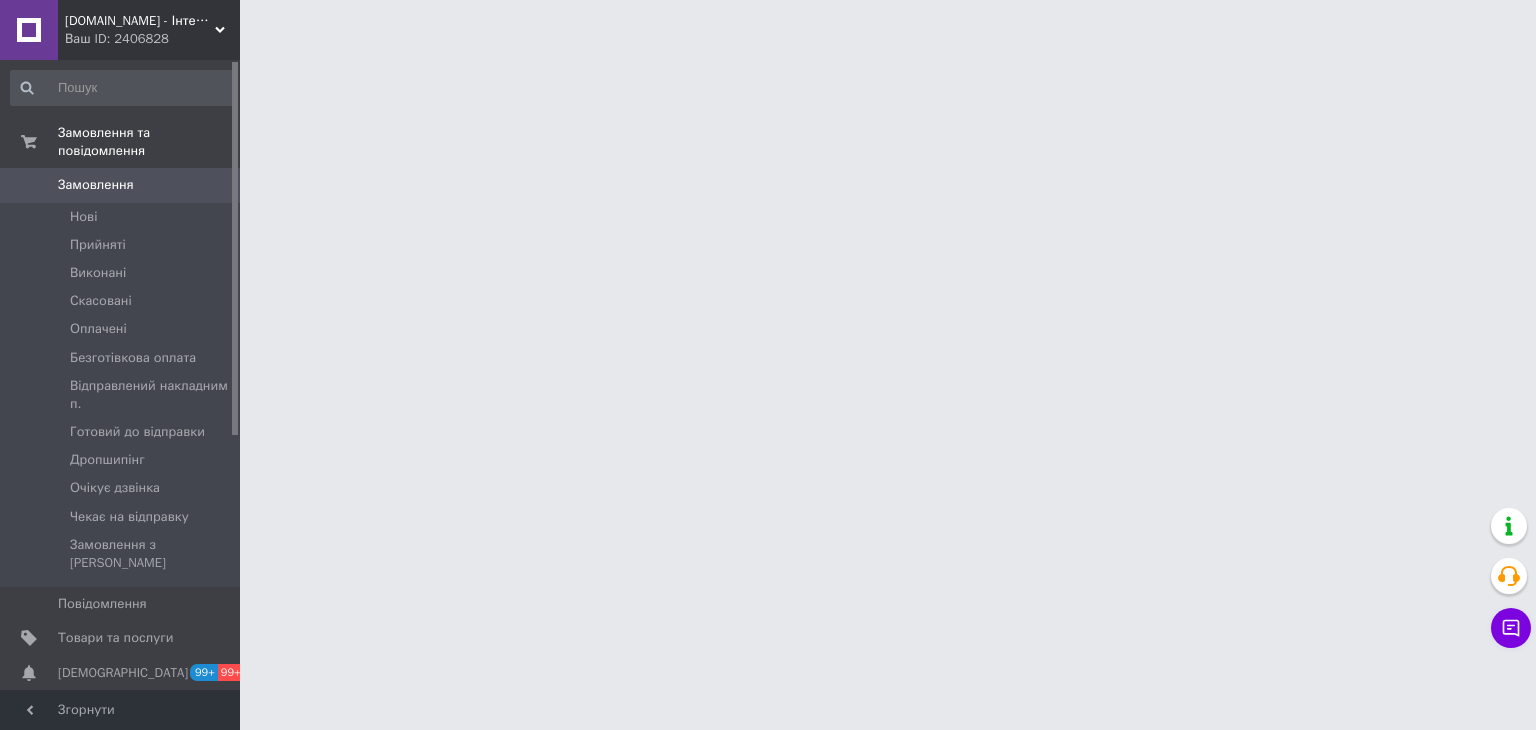 scroll, scrollTop: 0, scrollLeft: 0, axis: both 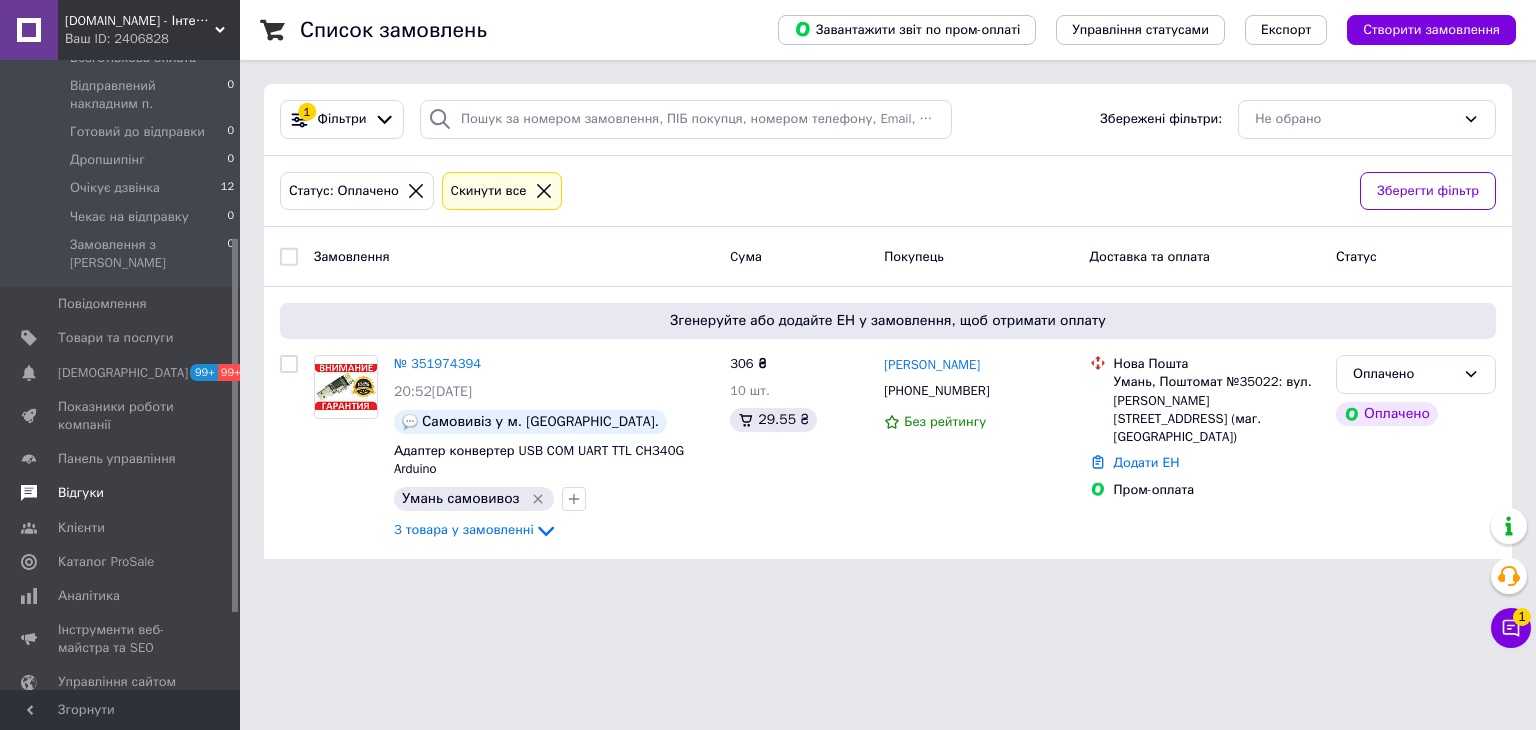 click on "Відгуки" at bounding box center (81, 493) 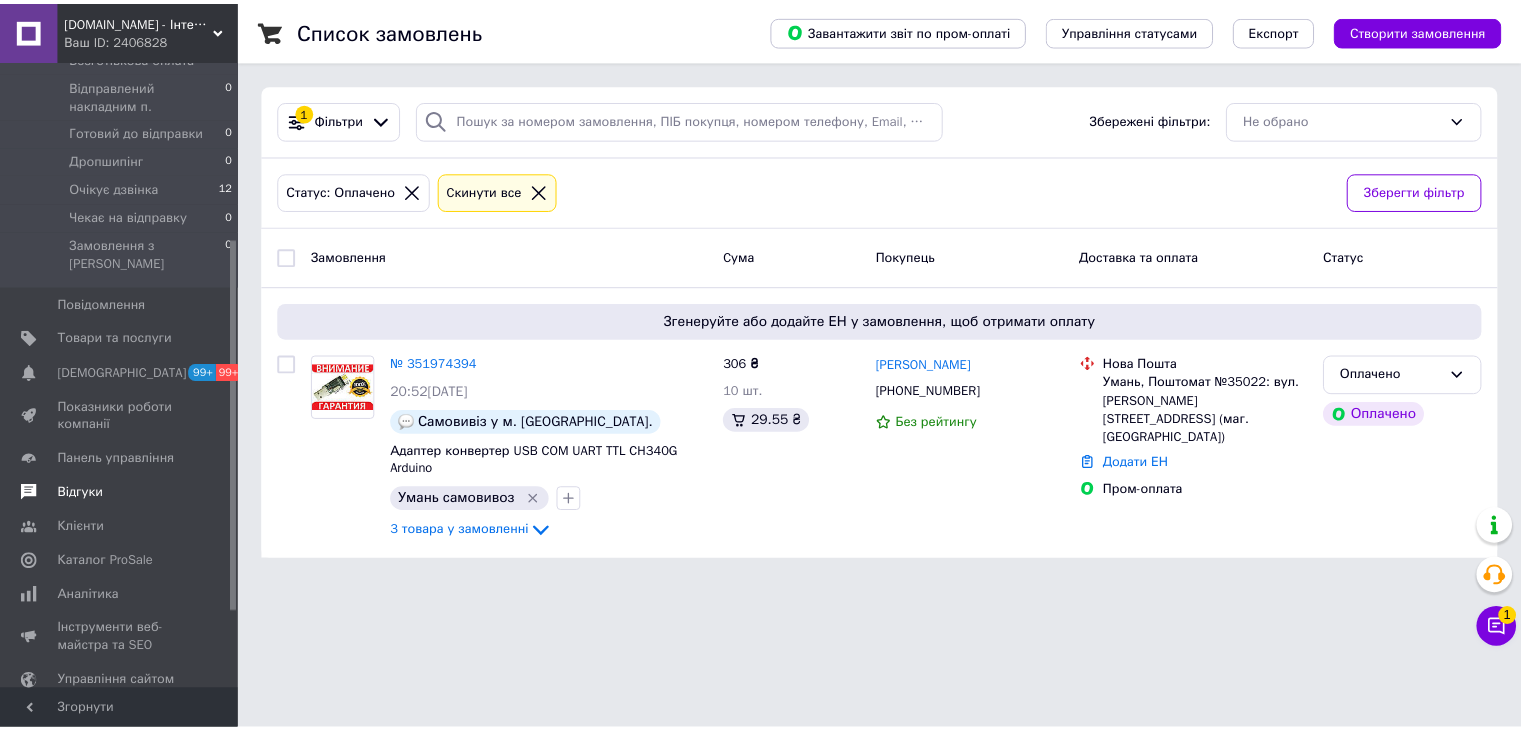 scroll, scrollTop: 187, scrollLeft: 0, axis: vertical 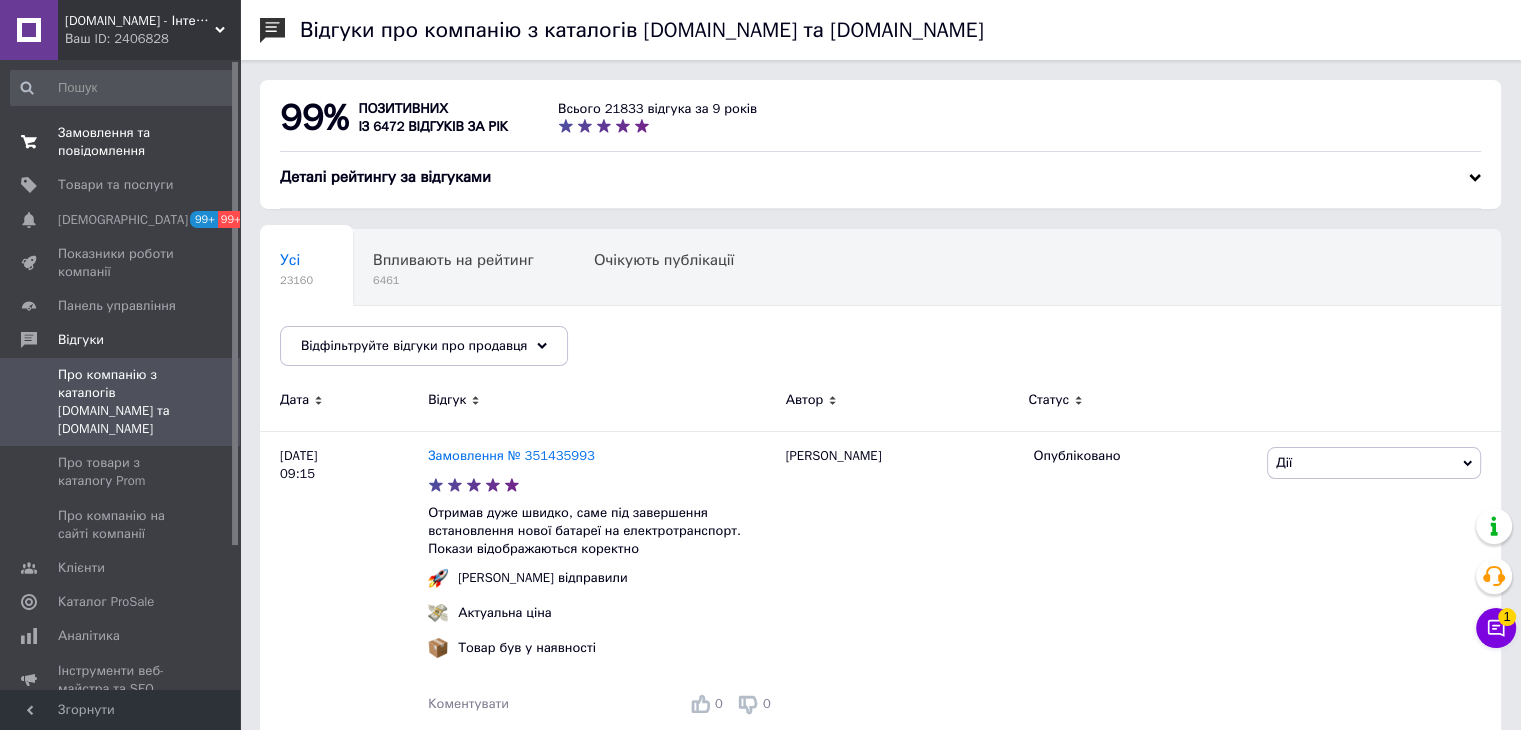 click on "Замовлення та повідомлення" at bounding box center [121, 142] 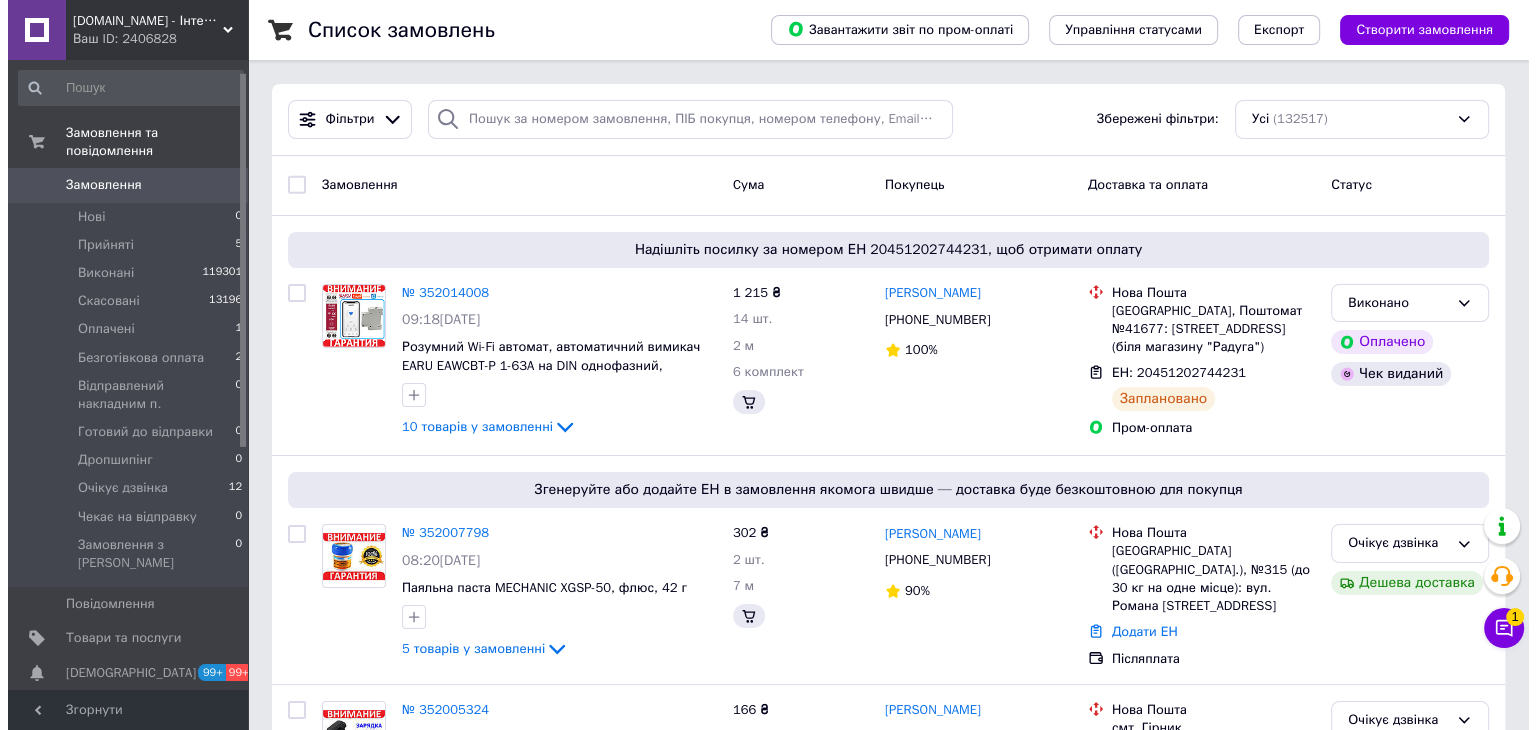 scroll, scrollTop: 200, scrollLeft: 0, axis: vertical 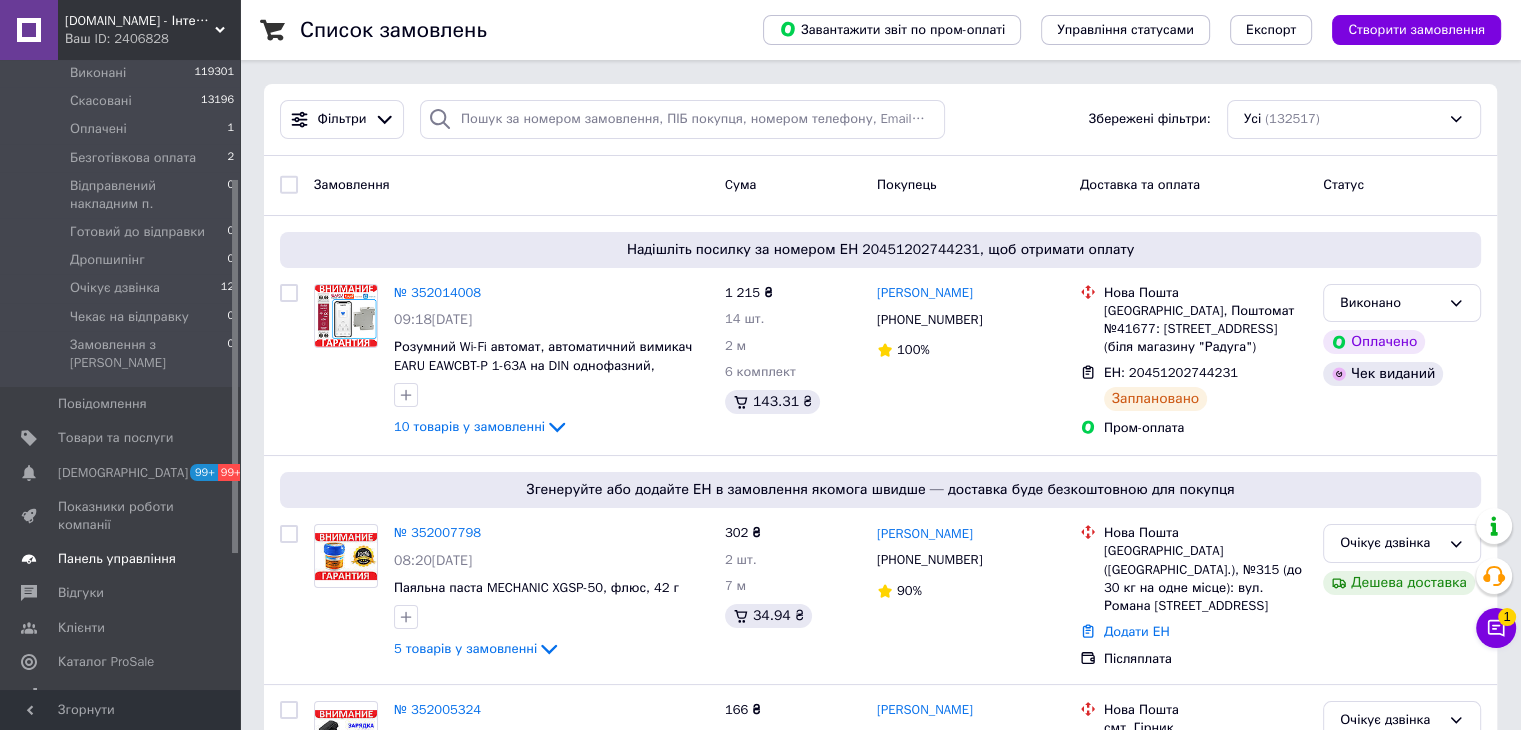 click on "Панель управління" at bounding box center [117, 559] 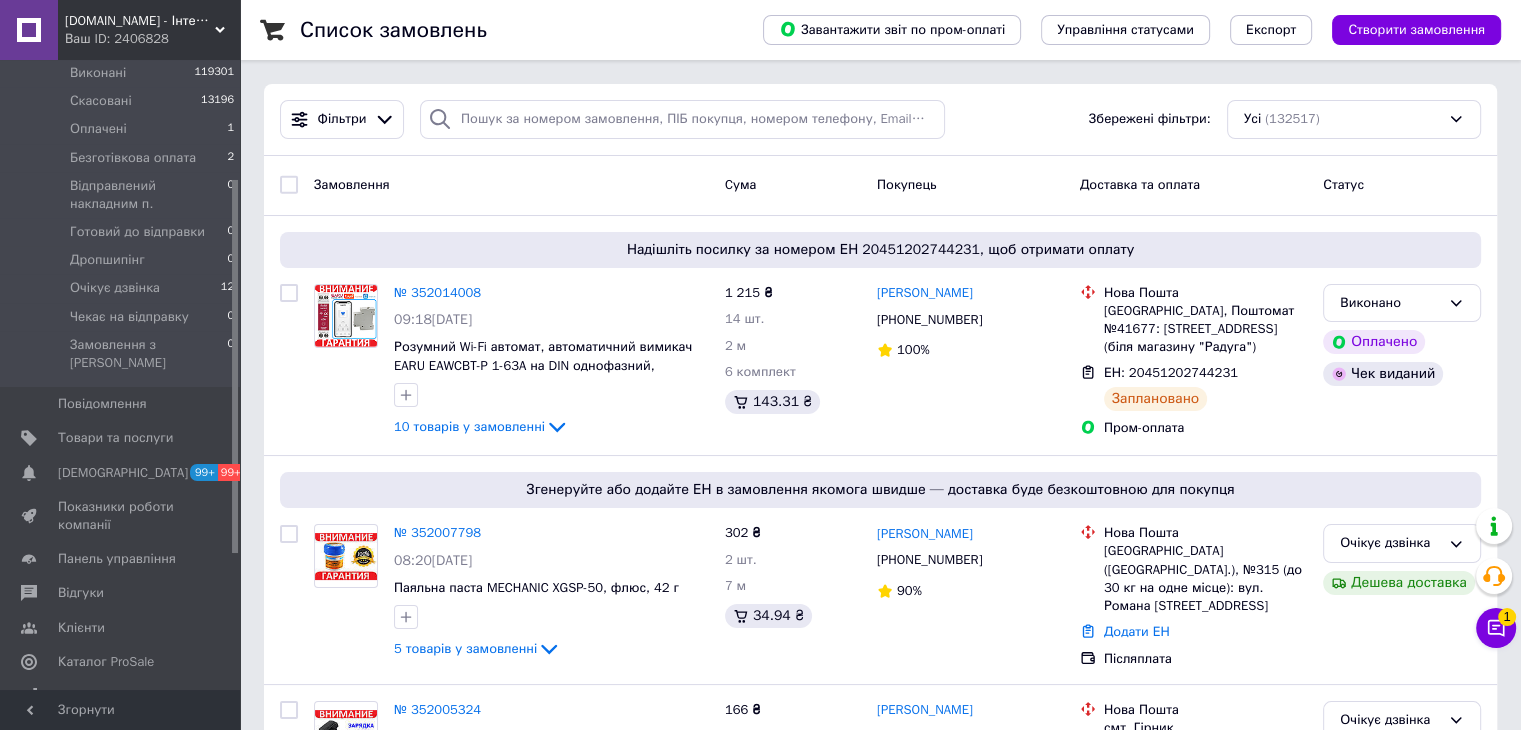 scroll, scrollTop: 80, scrollLeft: 0, axis: vertical 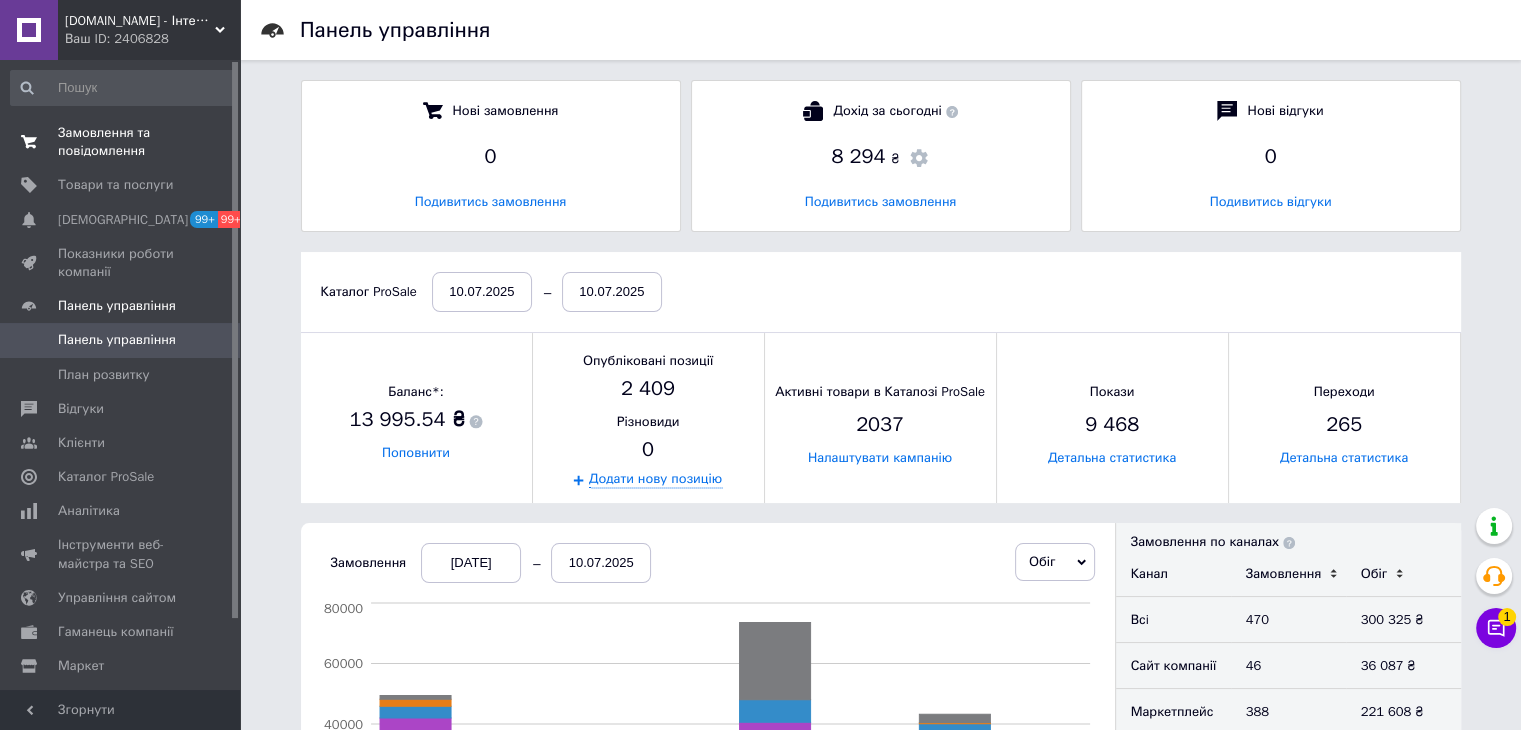 click on "Замовлення та повідомлення" at bounding box center [121, 142] 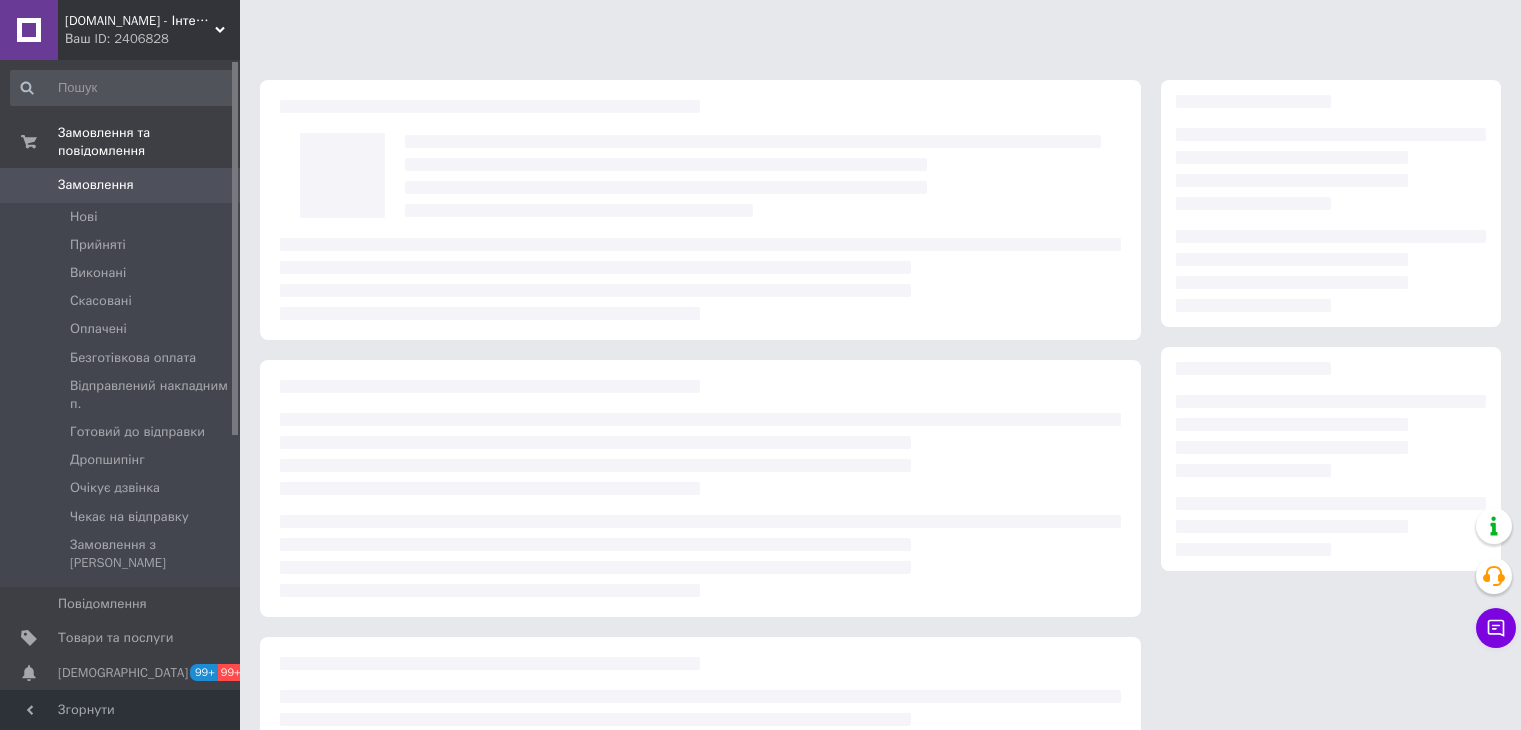 scroll, scrollTop: 0, scrollLeft: 0, axis: both 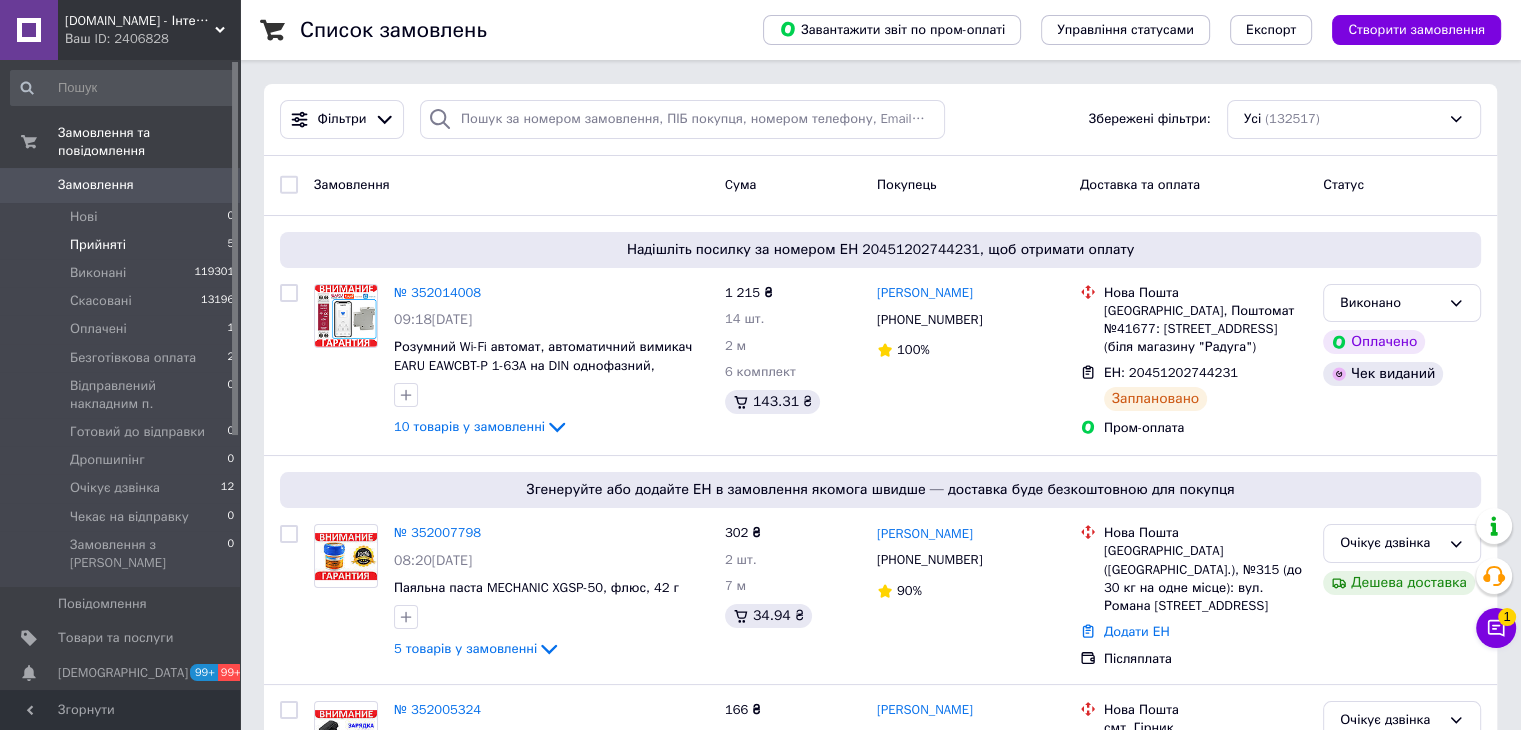 click on "Прийняті" at bounding box center (98, 245) 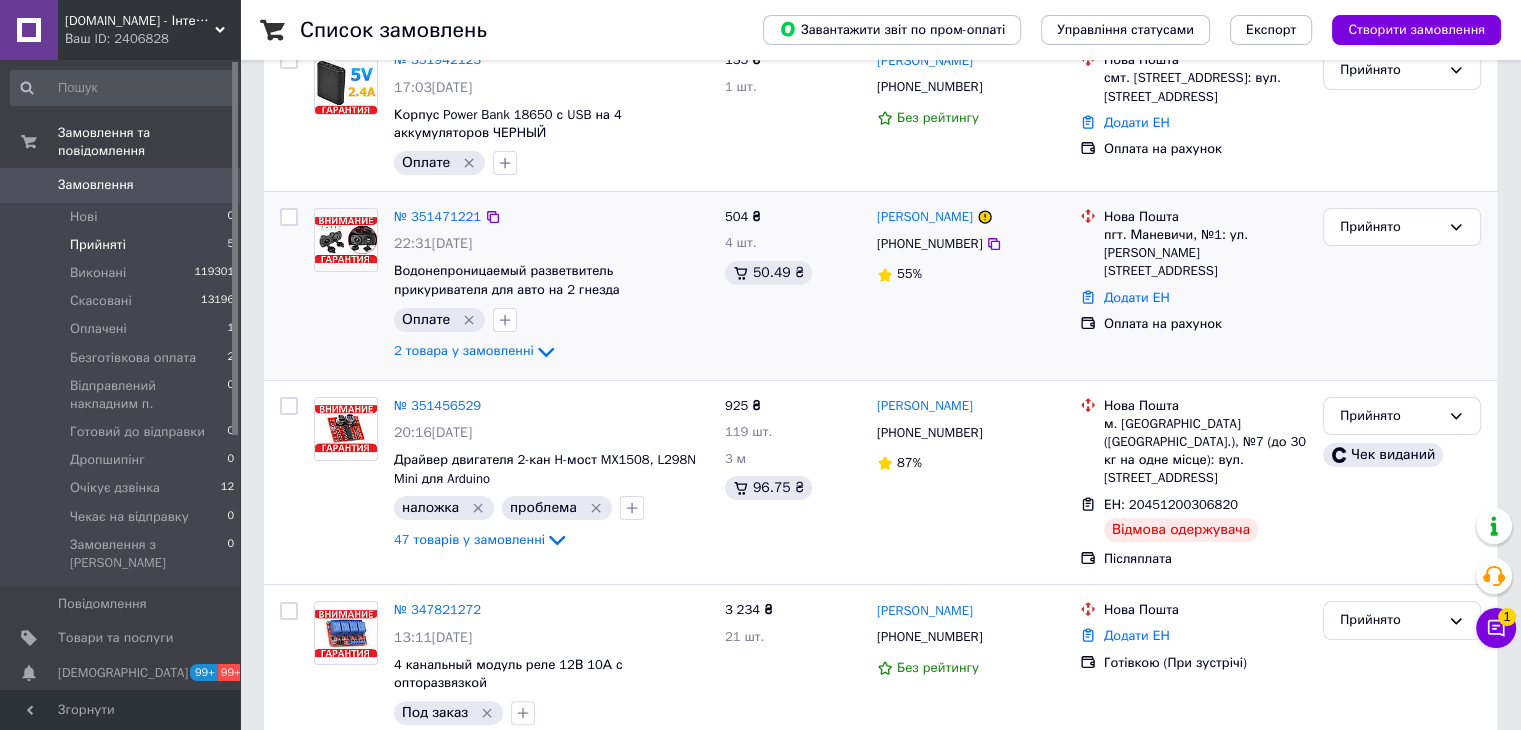 scroll, scrollTop: 408, scrollLeft: 0, axis: vertical 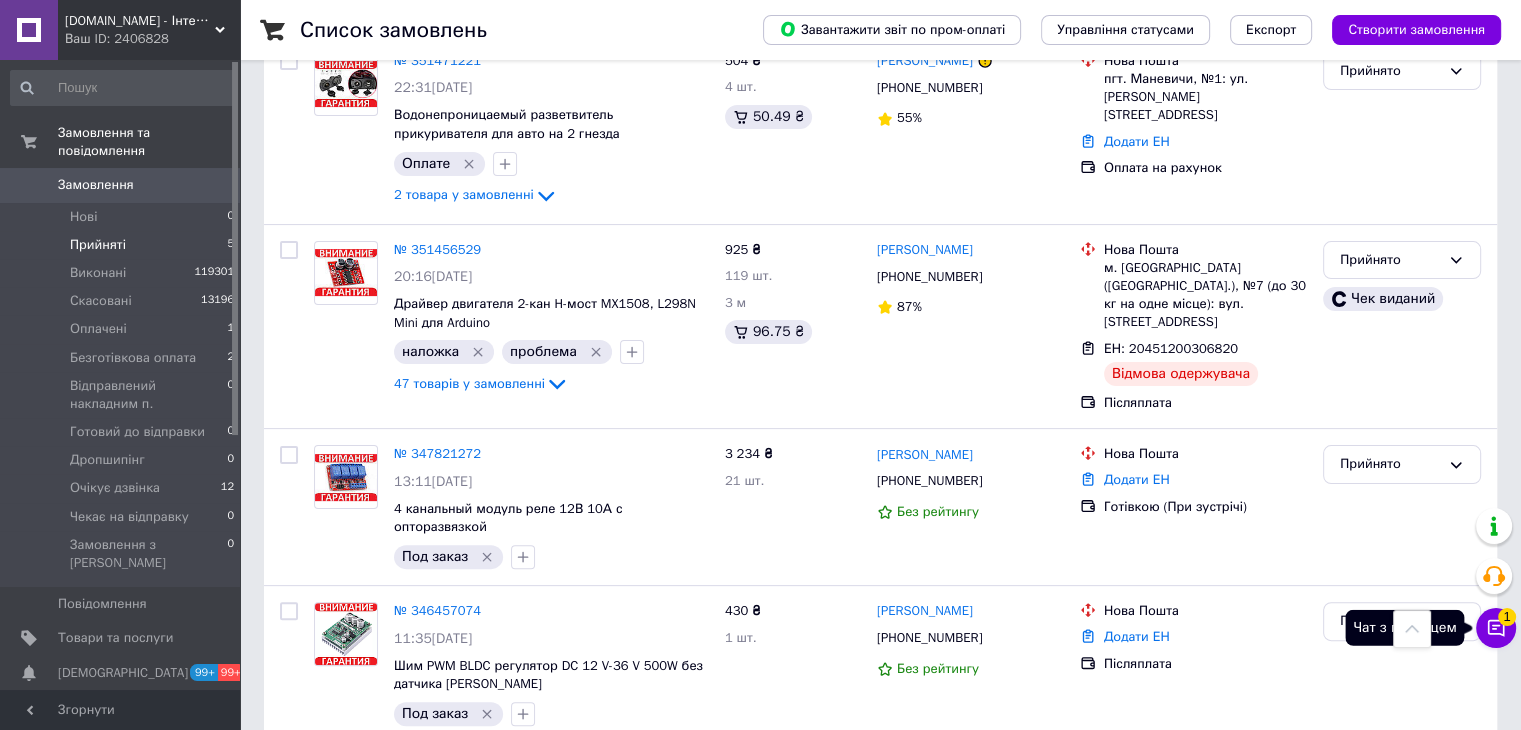 click 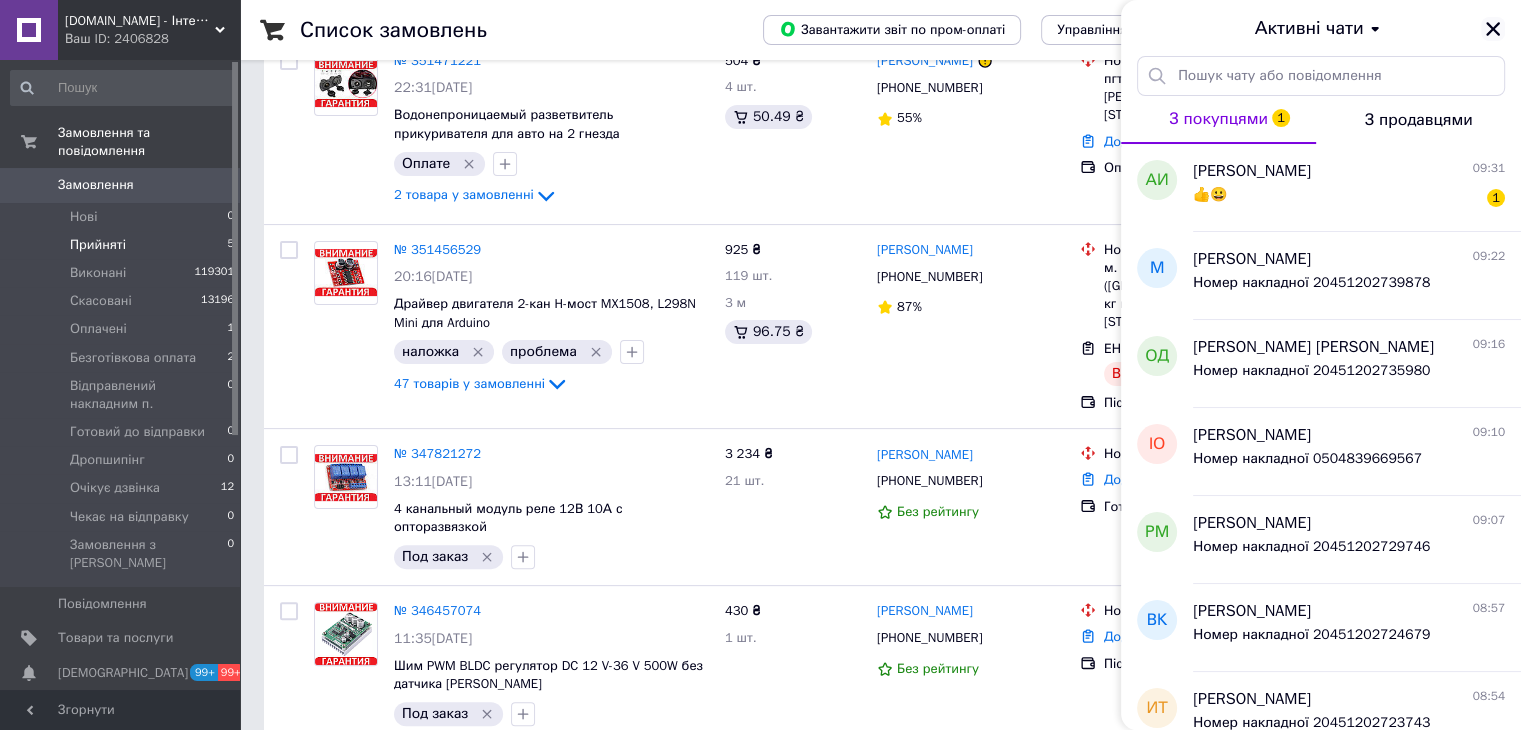 click 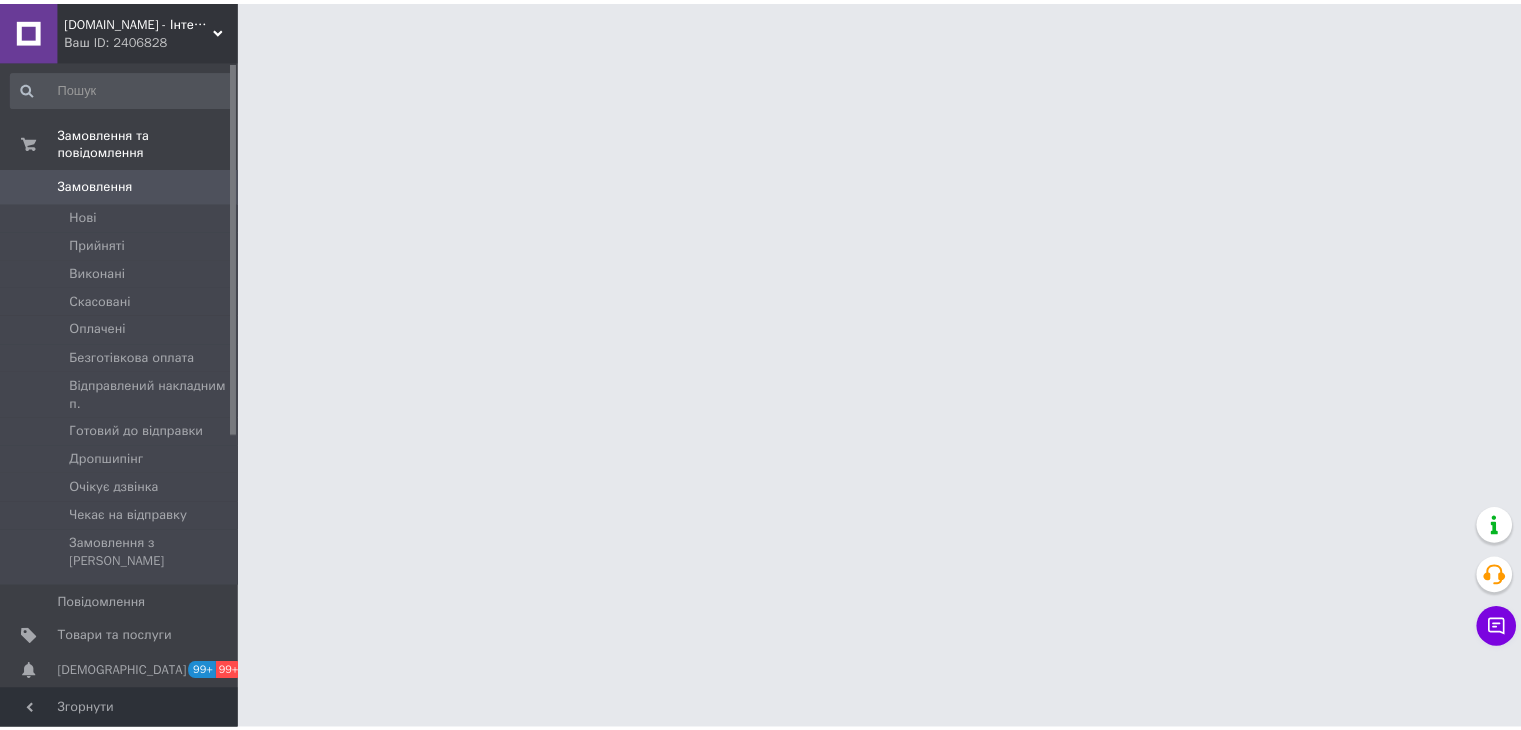 scroll, scrollTop: 0, scrollLeft: 0, axis: both 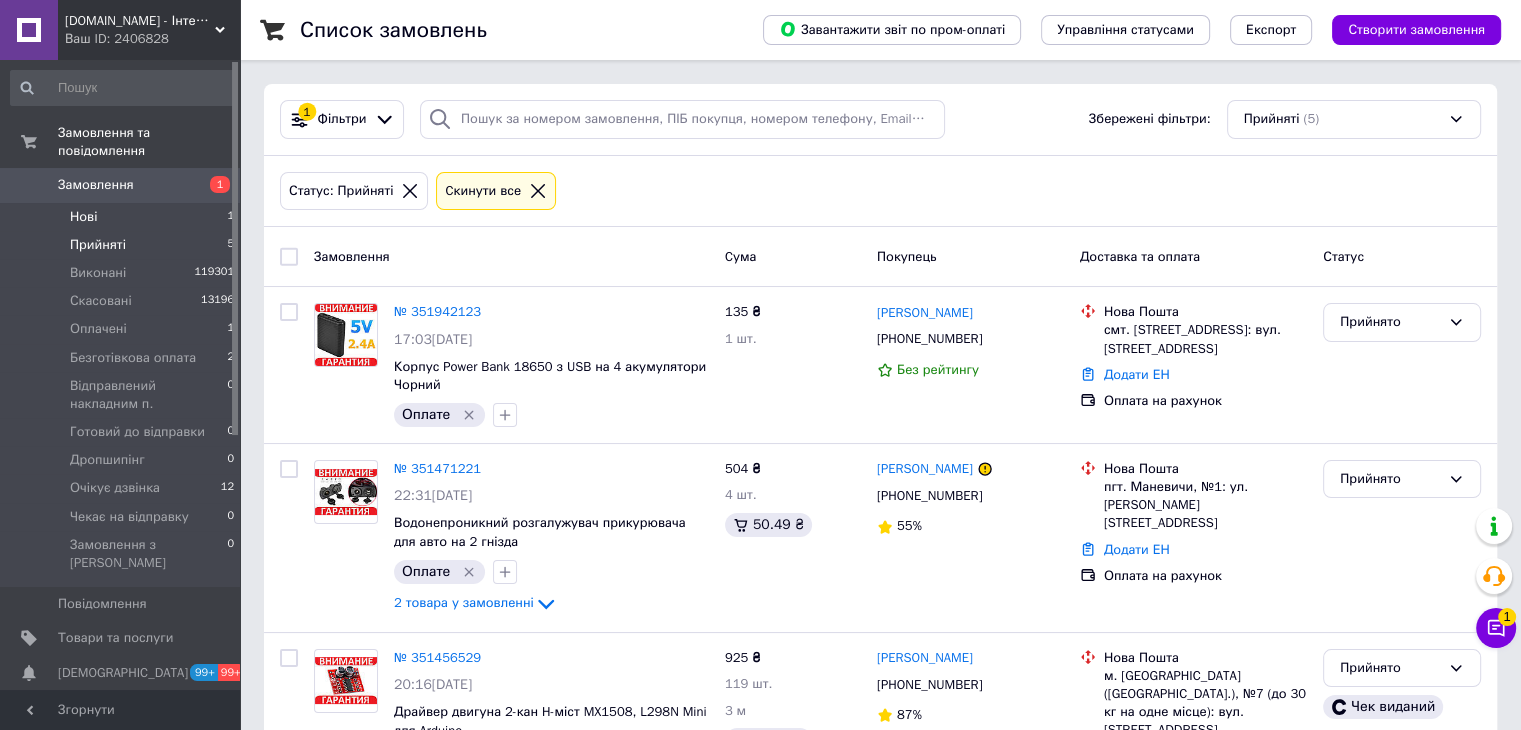 click on "Нові" at bounding box center (83, 217) 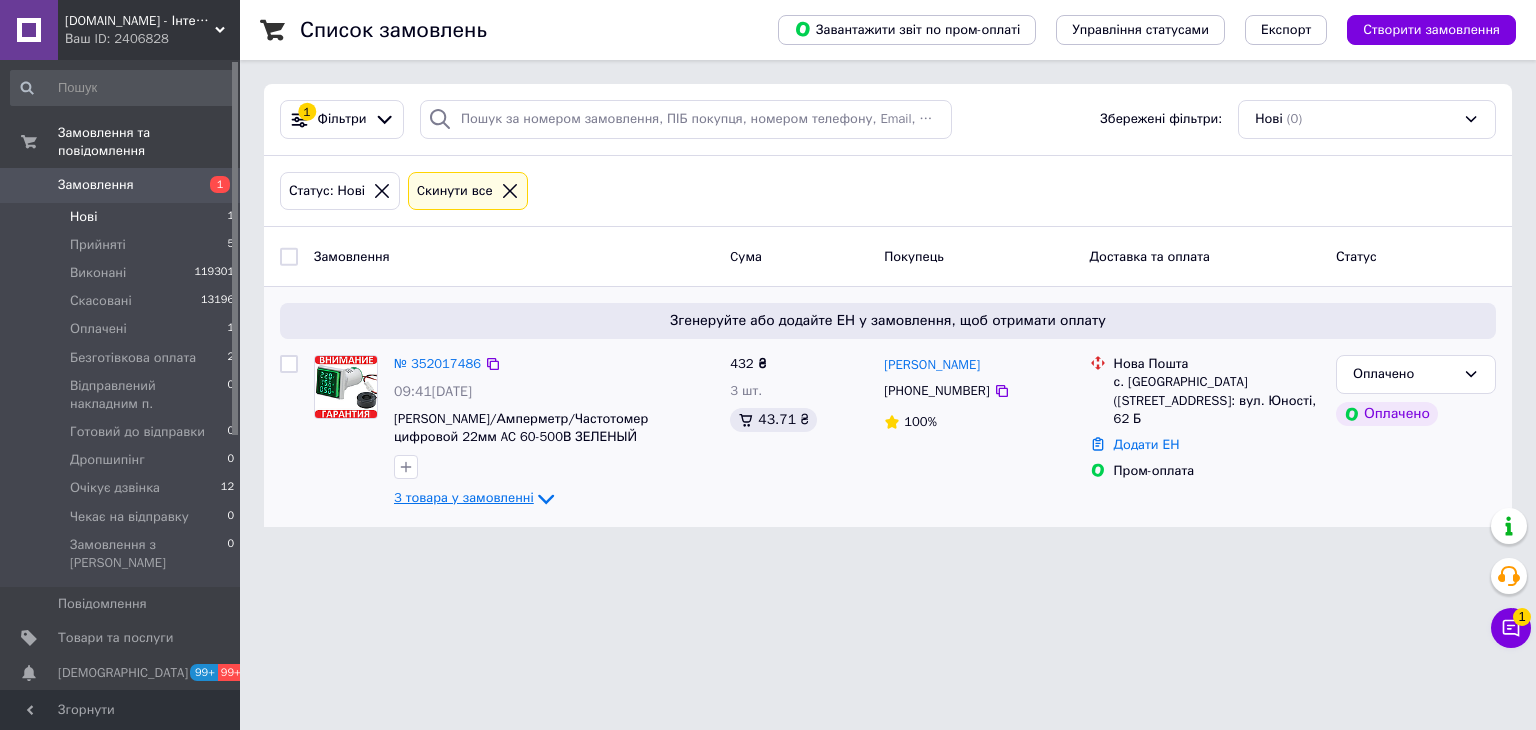 click 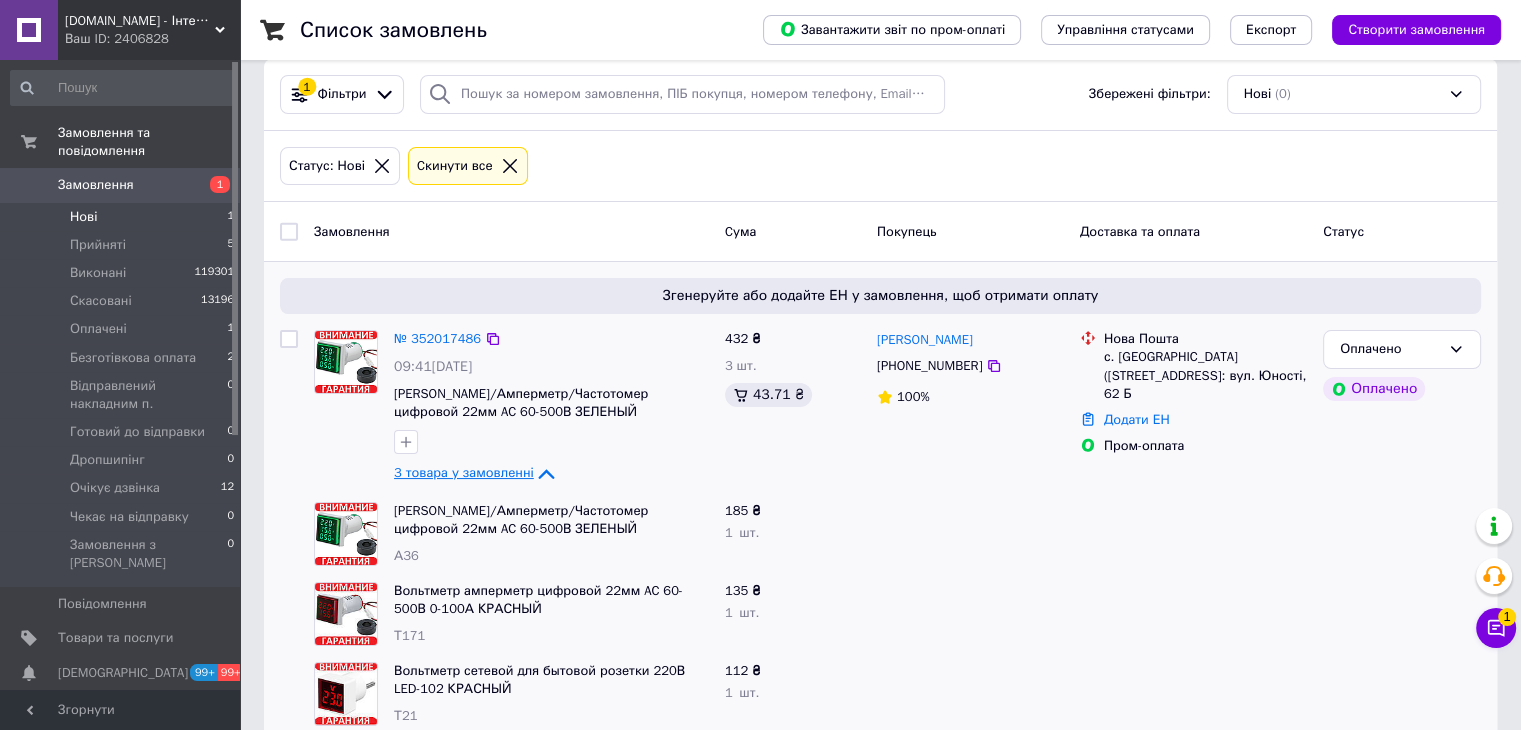 scroll, scrollTop: 60, scrollLeft: 0, axis: vertical 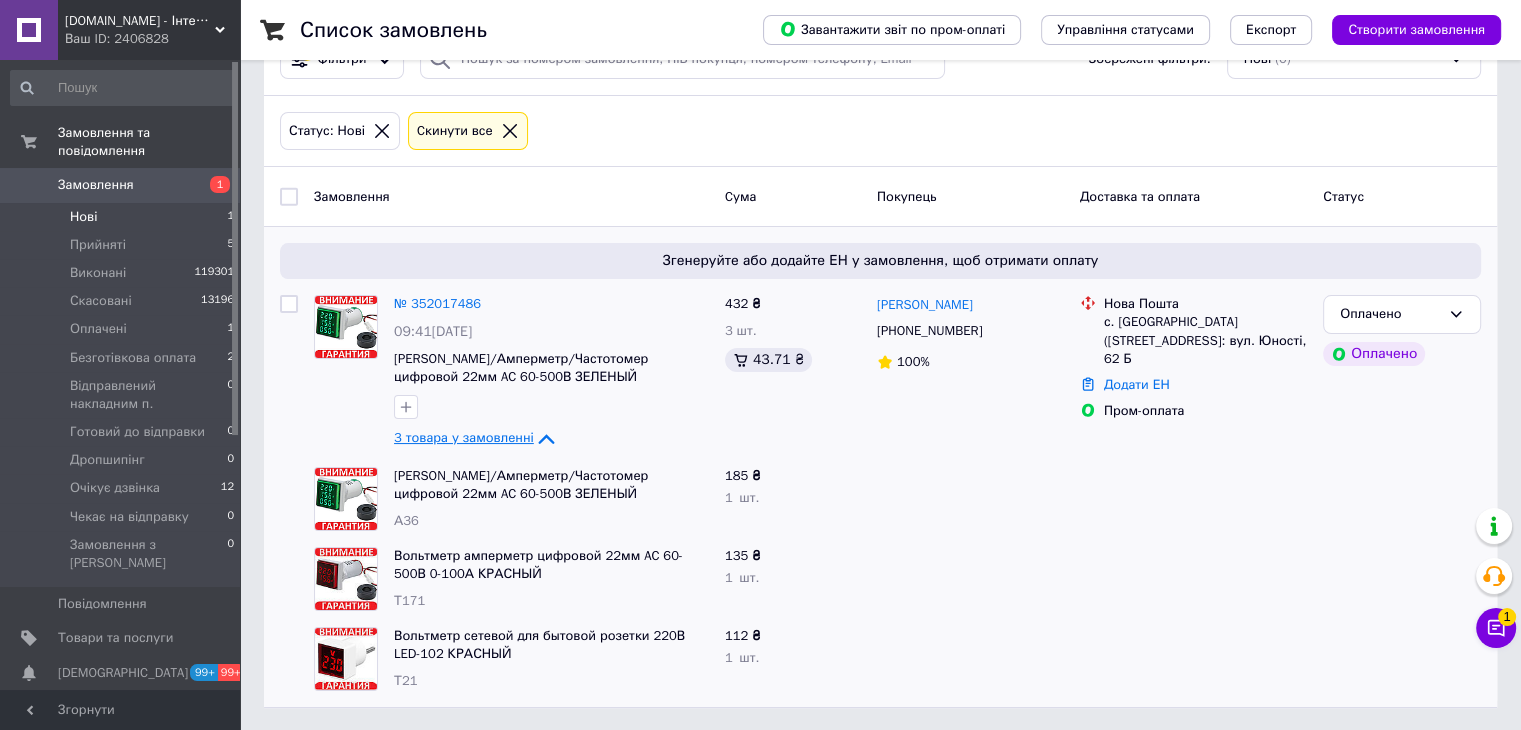 click 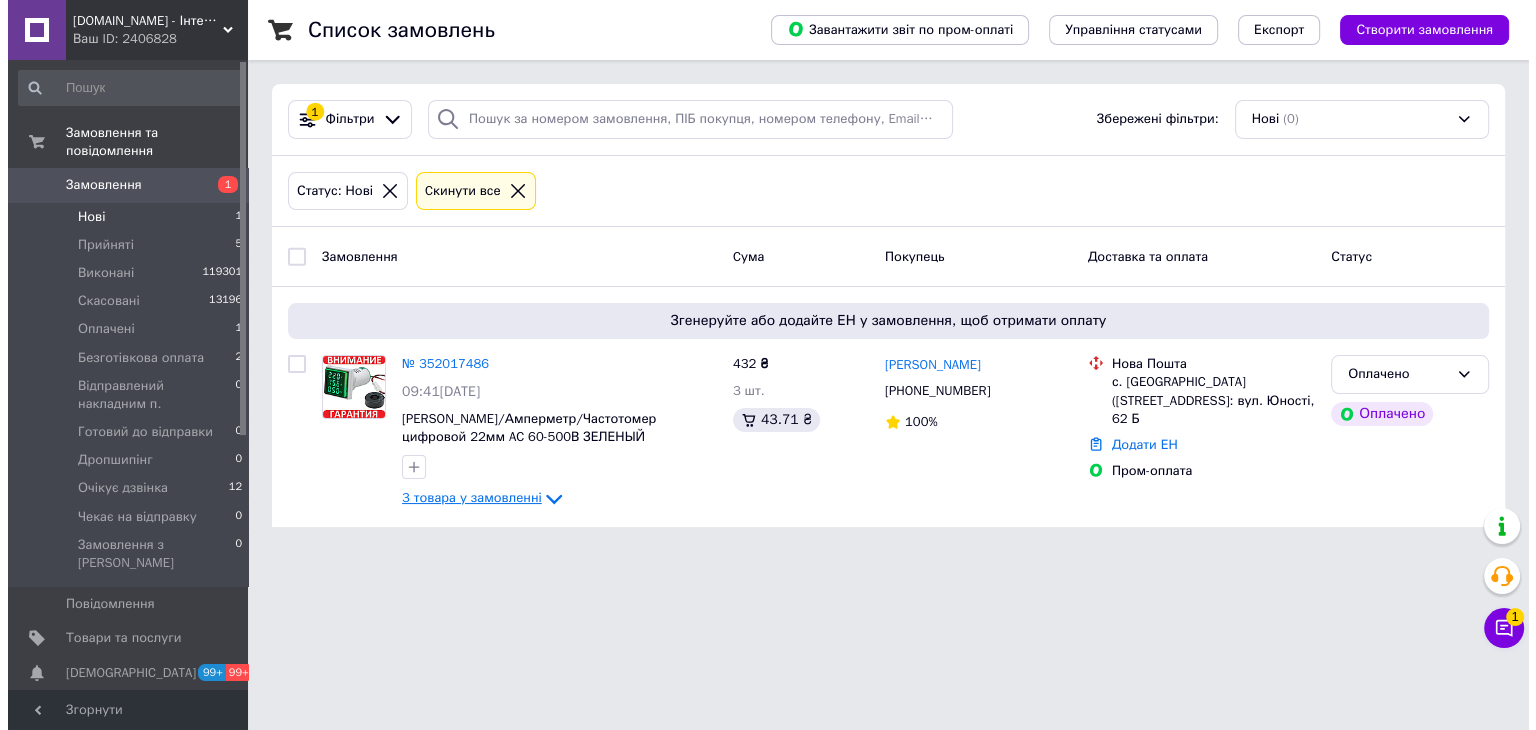scroll, scrollTop: 0, scrollLeft: 0, axis: both 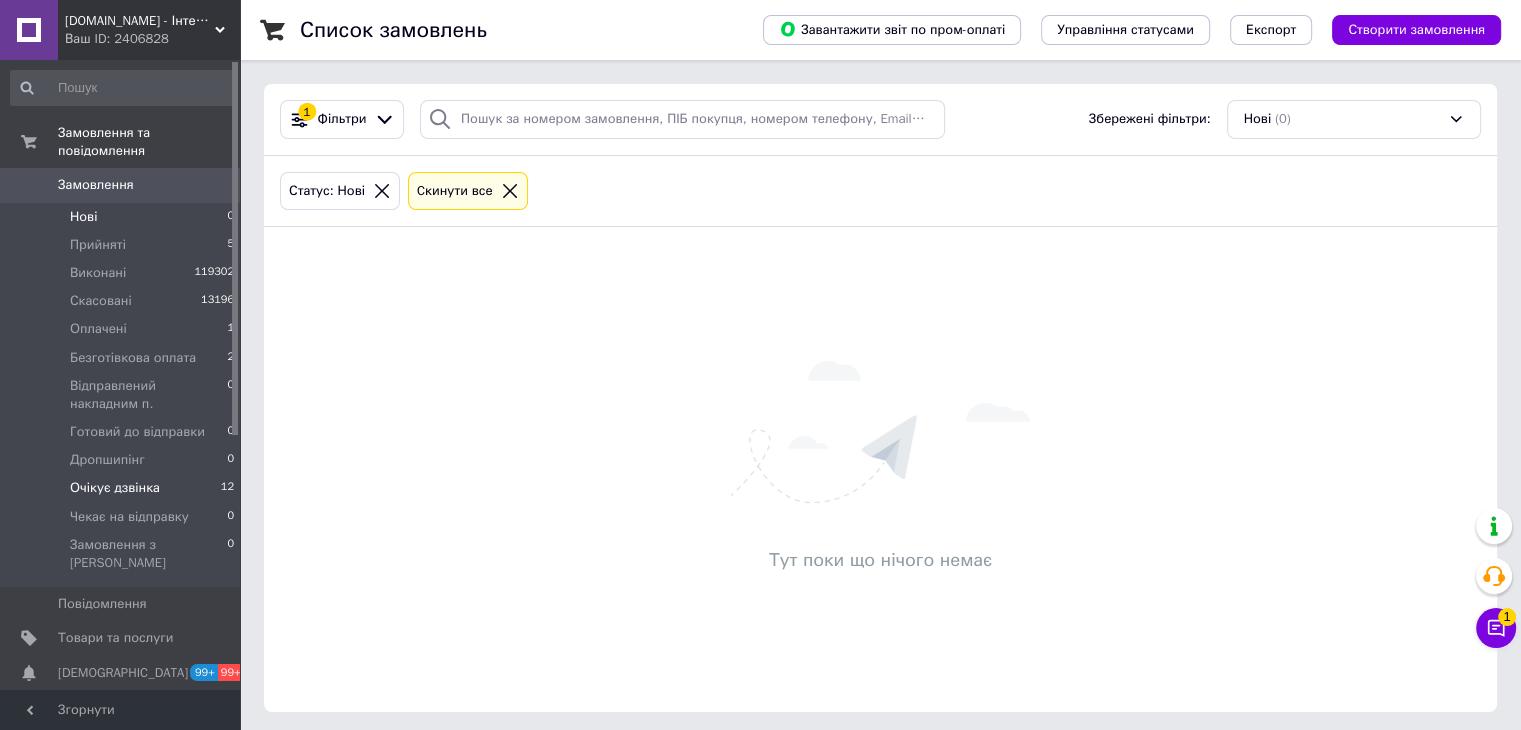 click on "Очікує дзвінка 12" at bounding box center (123, 488) 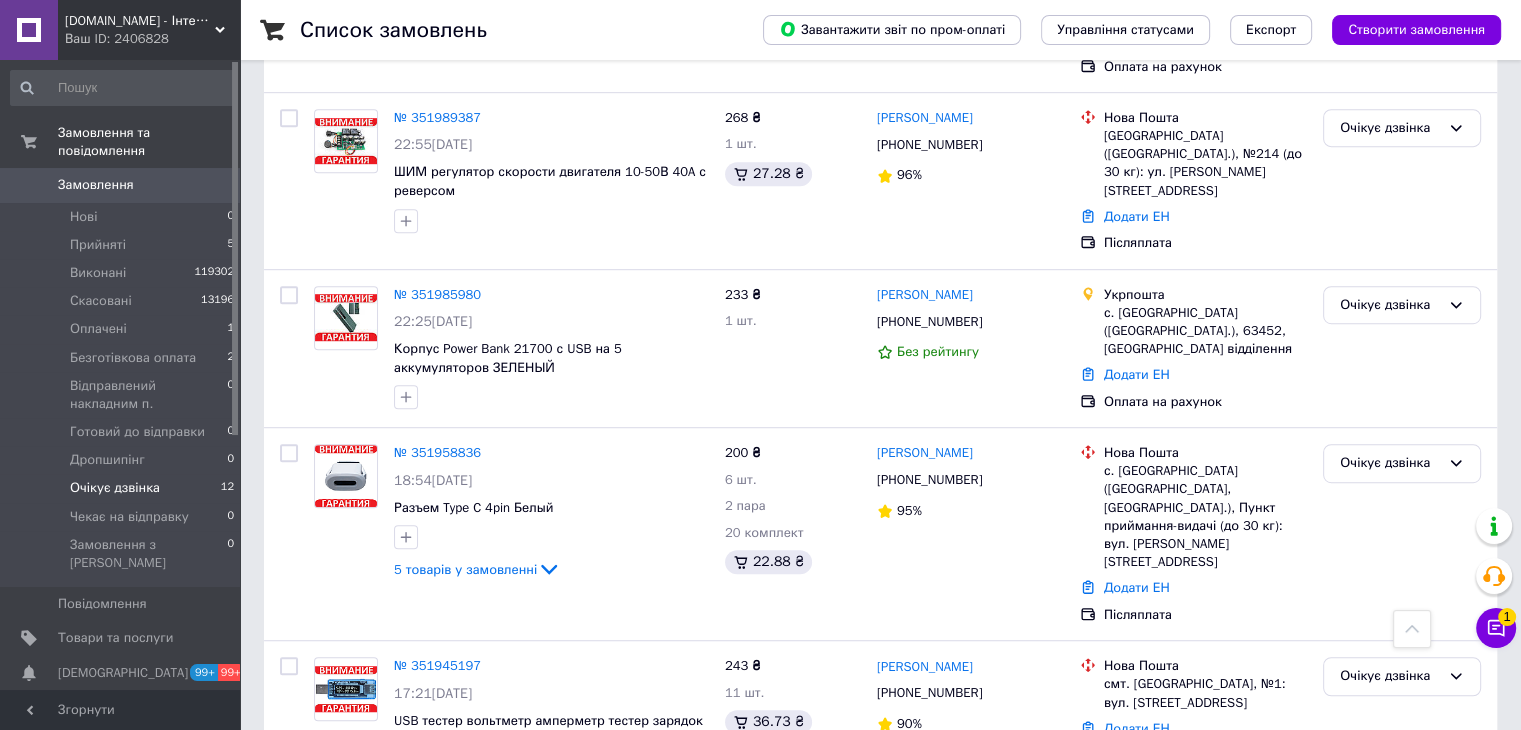 scroll, scrollTop: 1104, scrollLeft: 0, axis: vertical 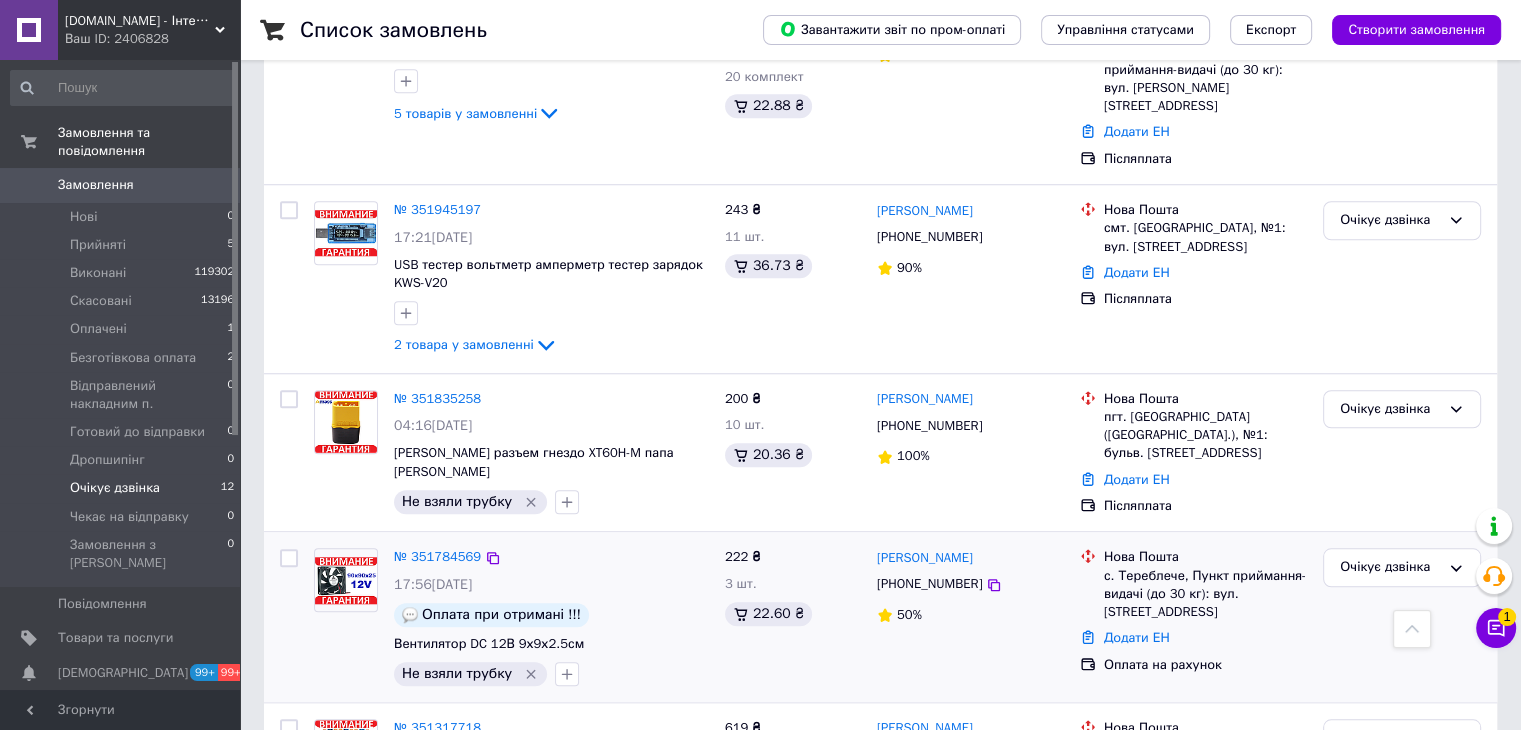 click 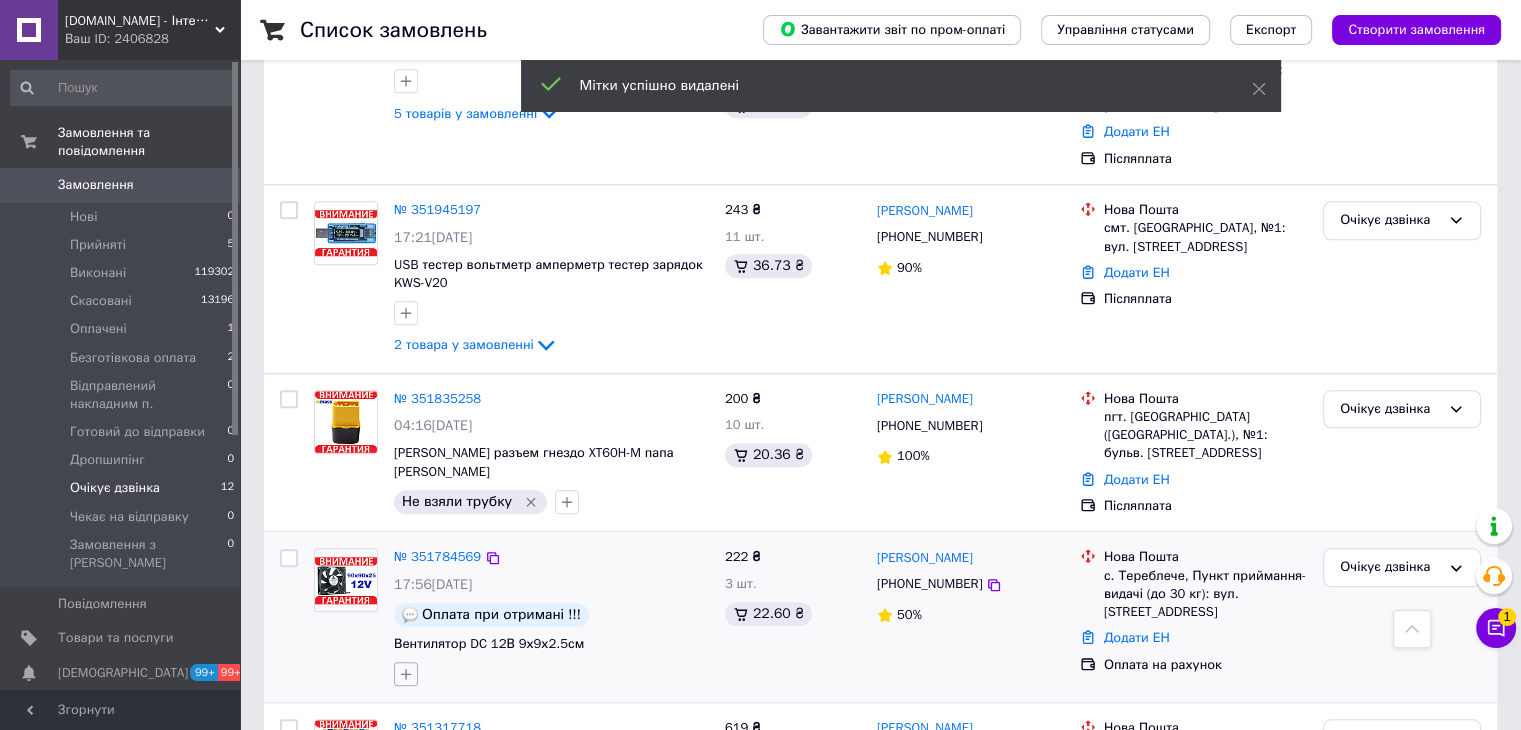 click 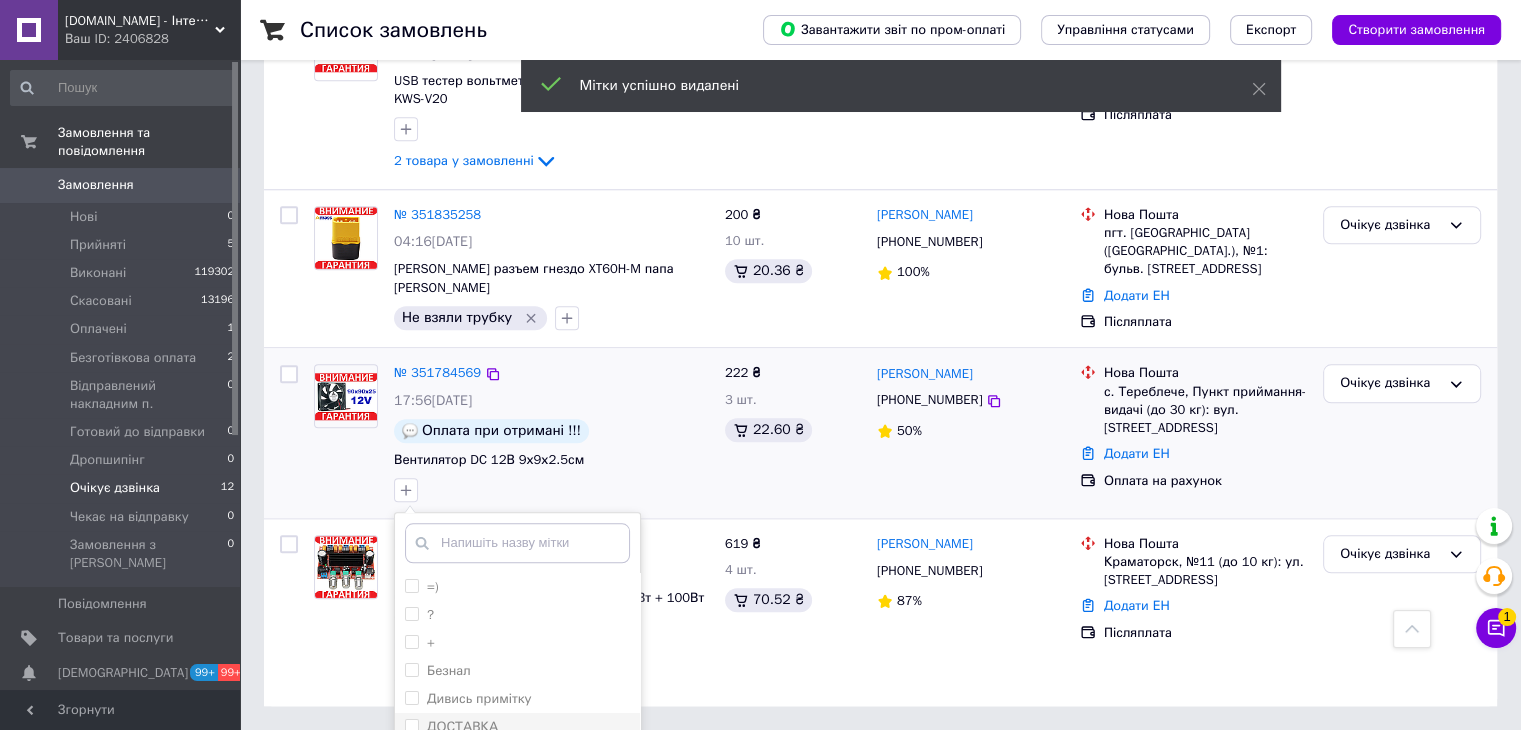 scroll, scrollTop: 1812, scrollLeft: 0, axis: vertical 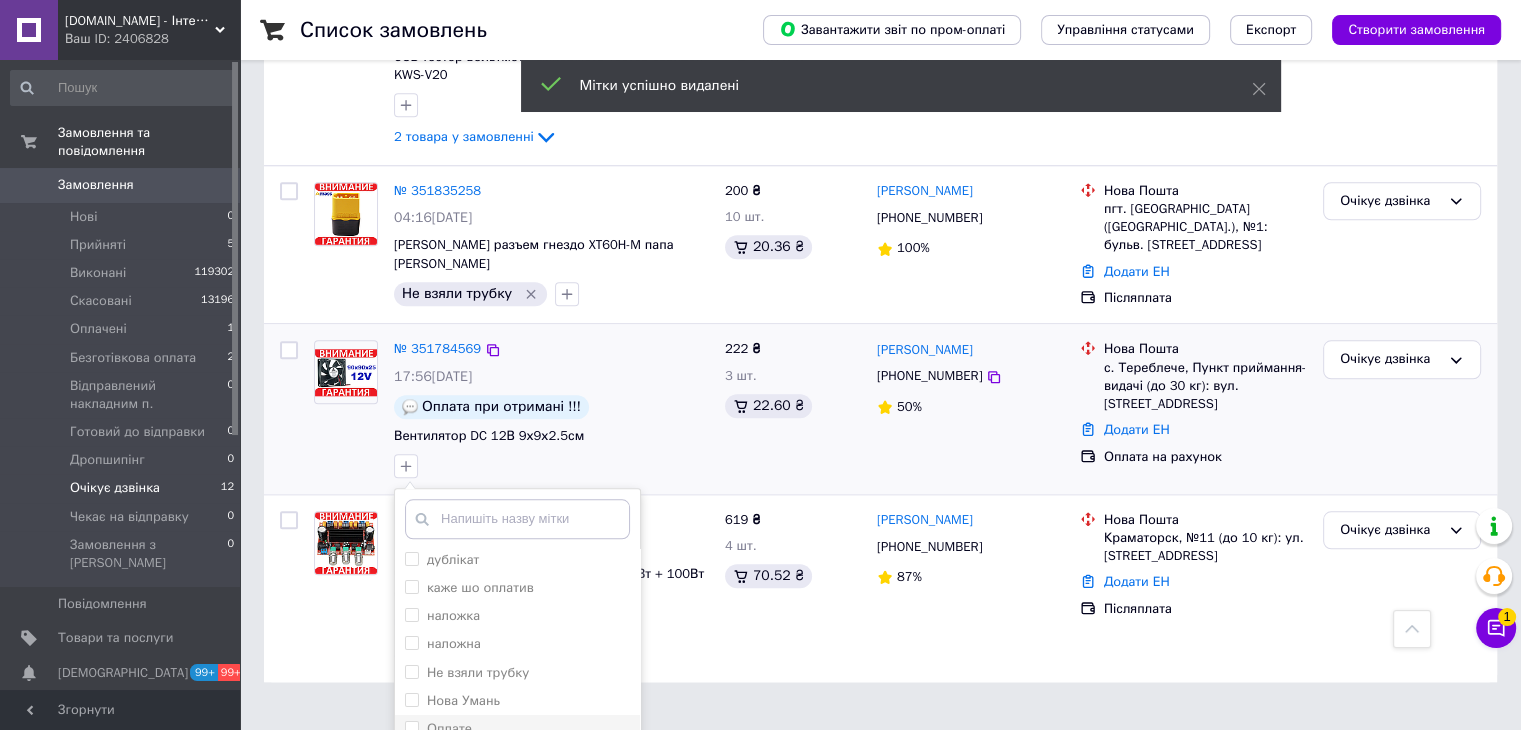 click on "Оплате" at bounding box center [517, 729] 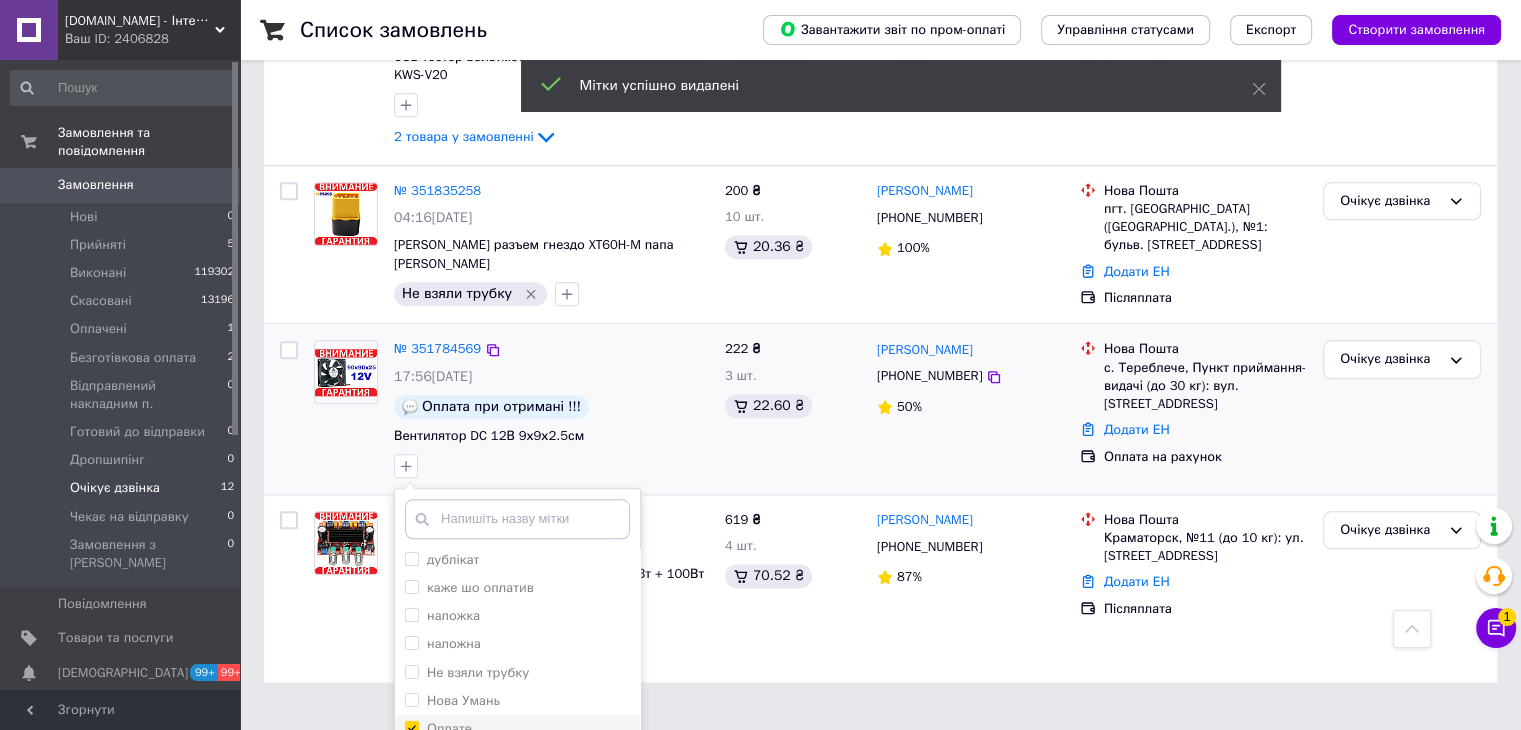 checkbox on "true" 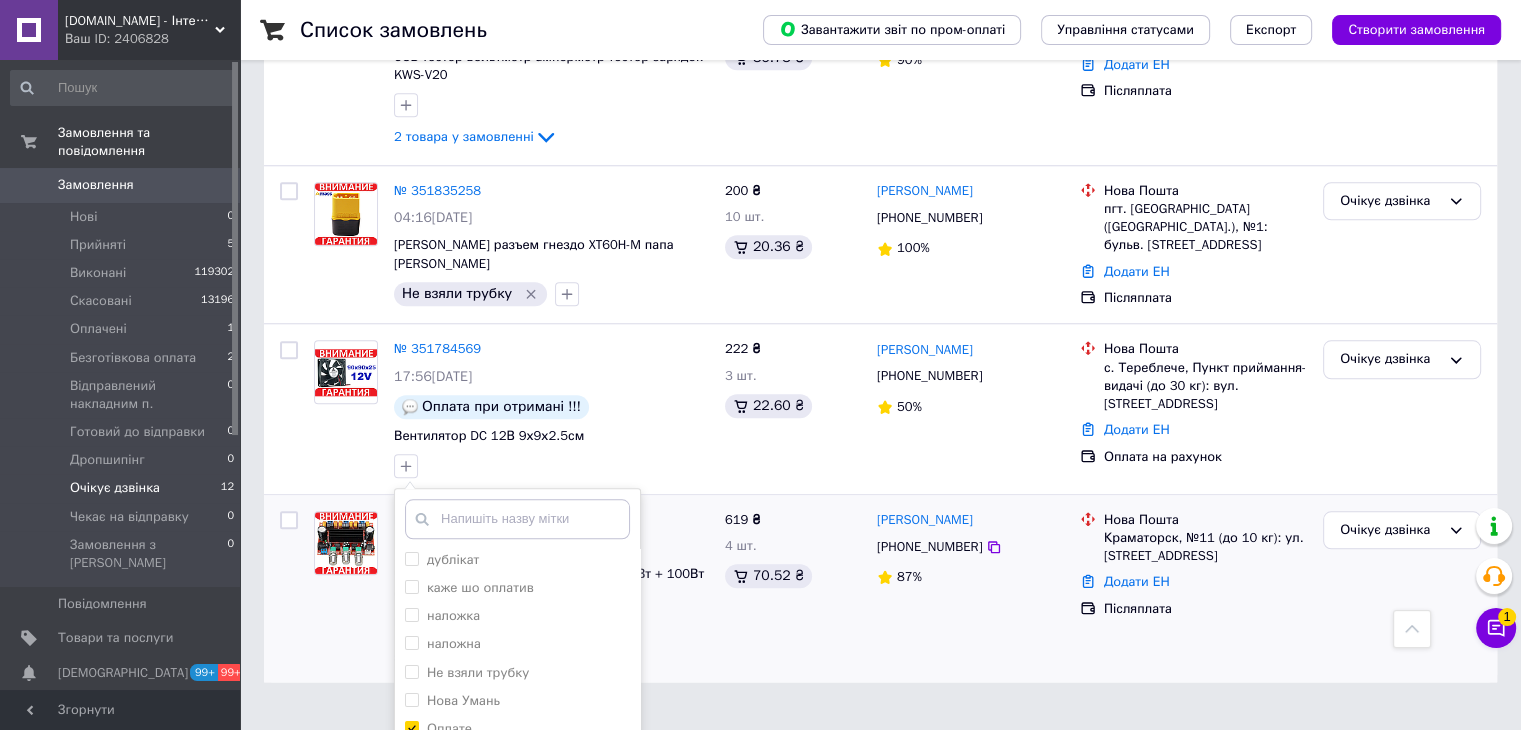 drag, startPoint x: 521, startPoint y: 683, endPoint x: 532, endPoint y: 678, distance: 12.083046 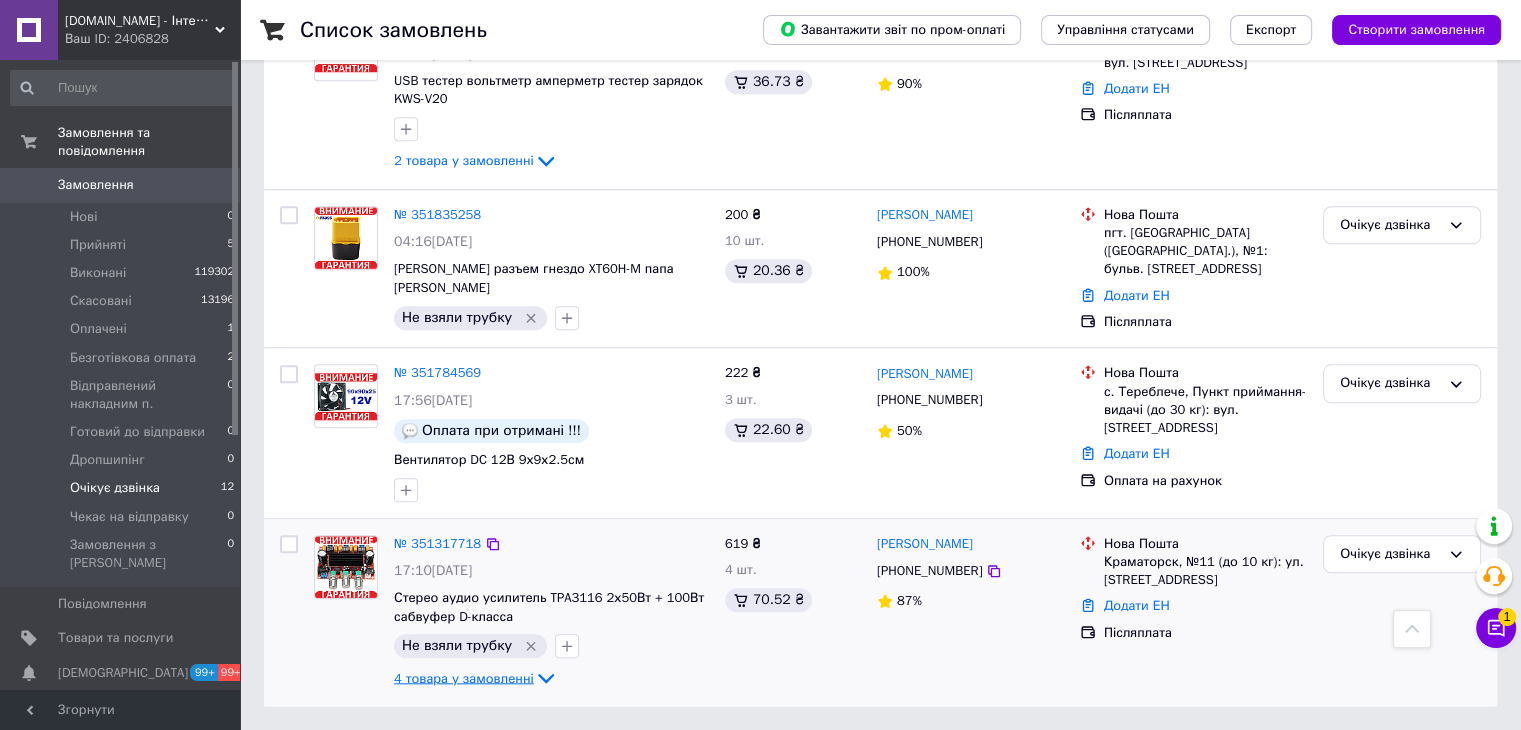 scroll, scrollTop: 1604, scrollLeft: 0, axis: vertical 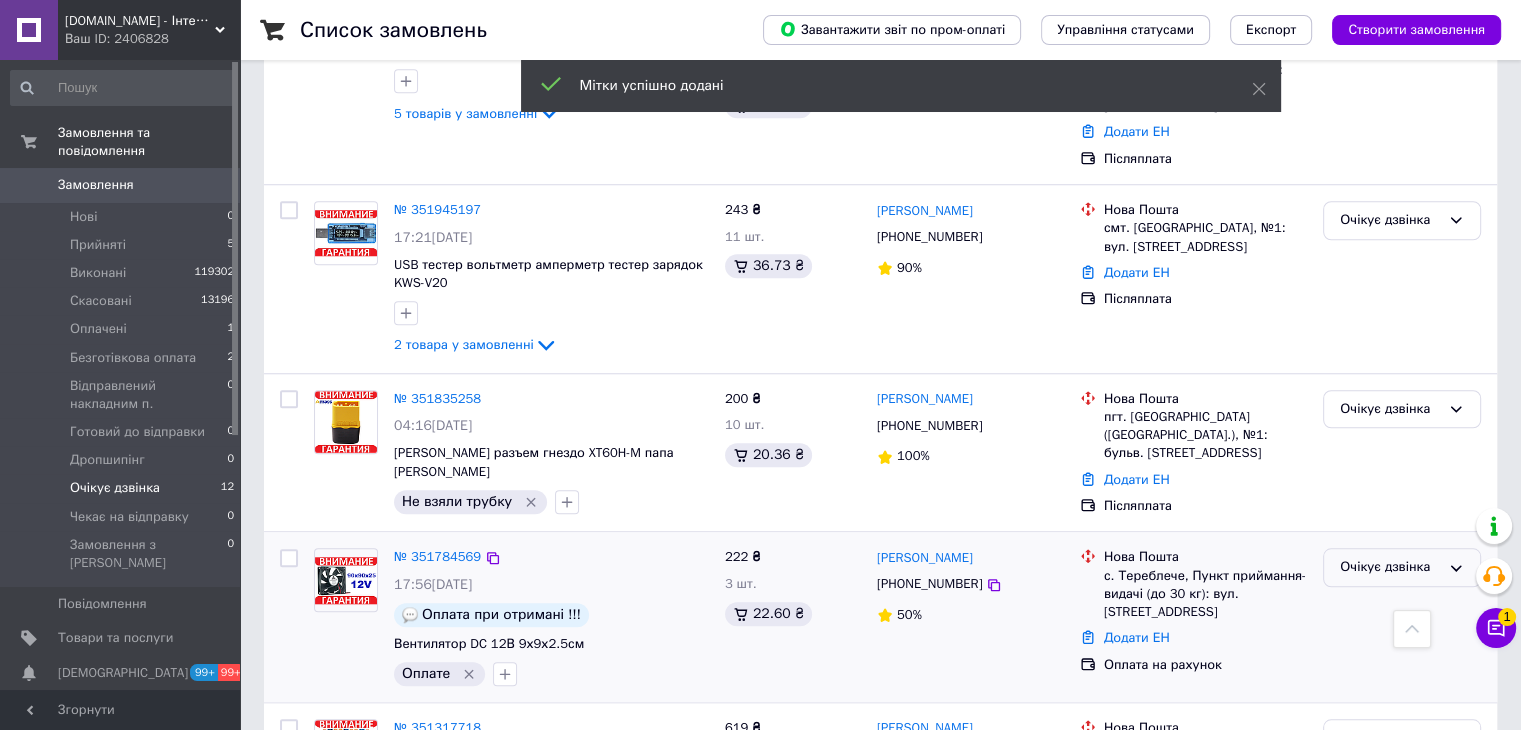 click on "Очікує дзвінка" at bounding box center (1402, 567) 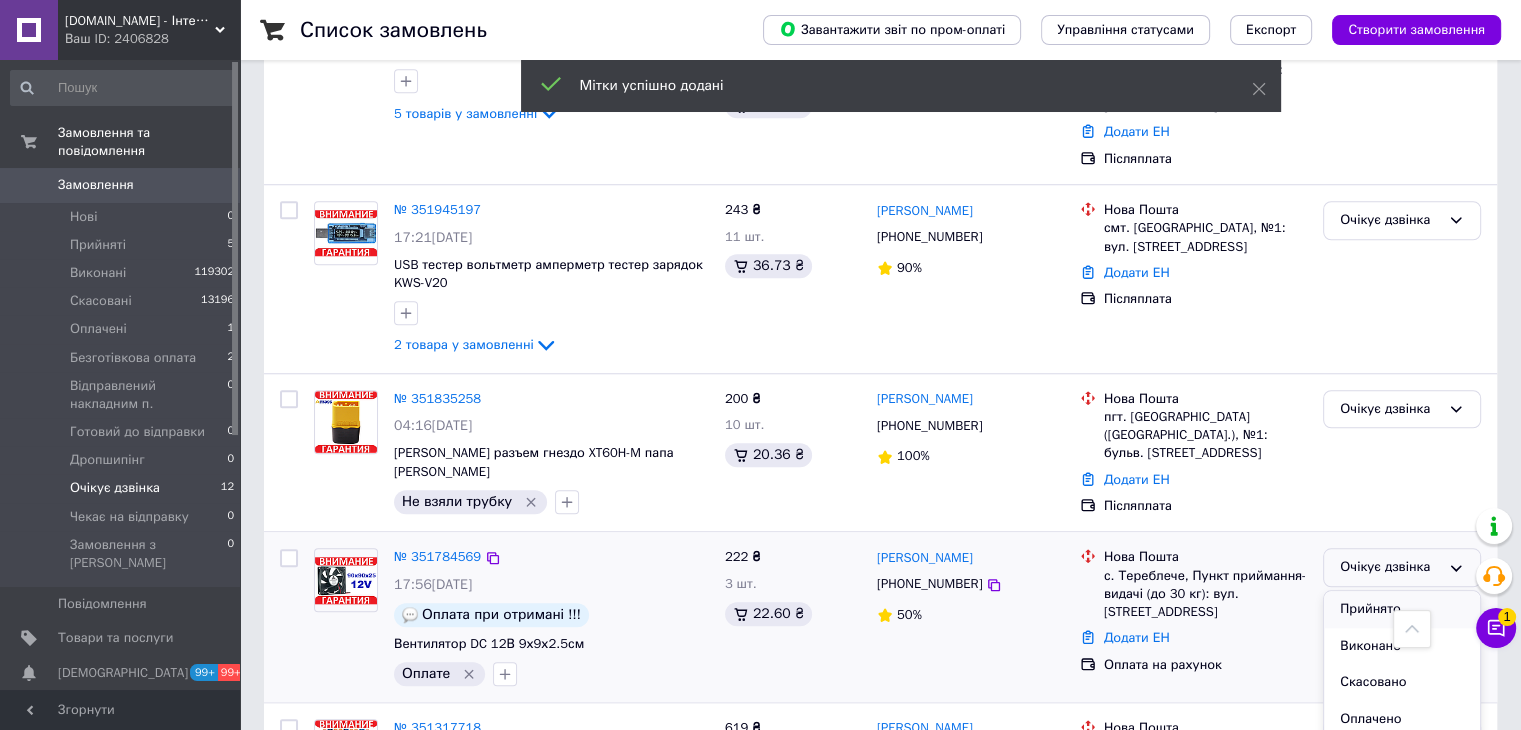 click on "Прийнято" at bounding box center (1402, 609) 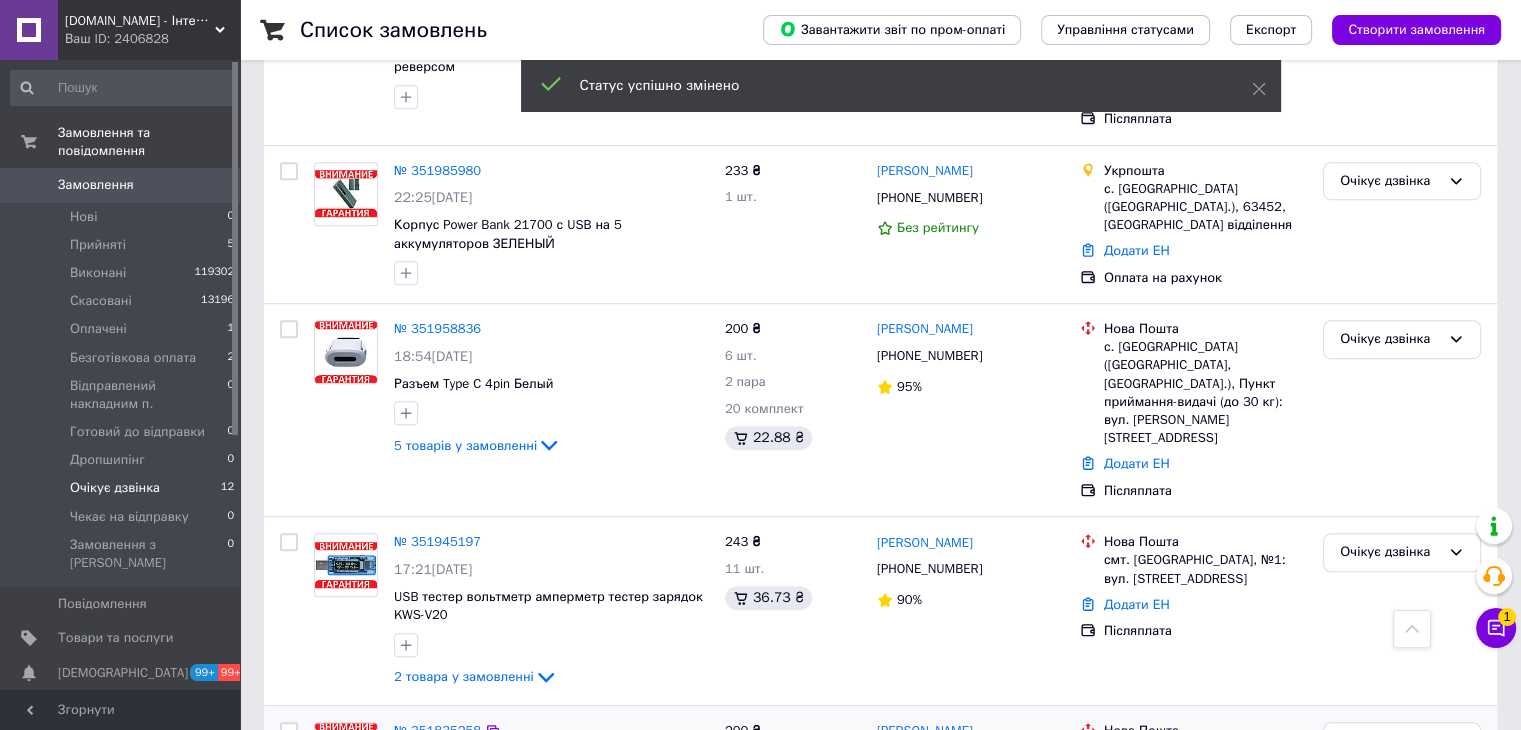 scroll, scrollTop: 1304, scrollLeft: 0, axis: vertical 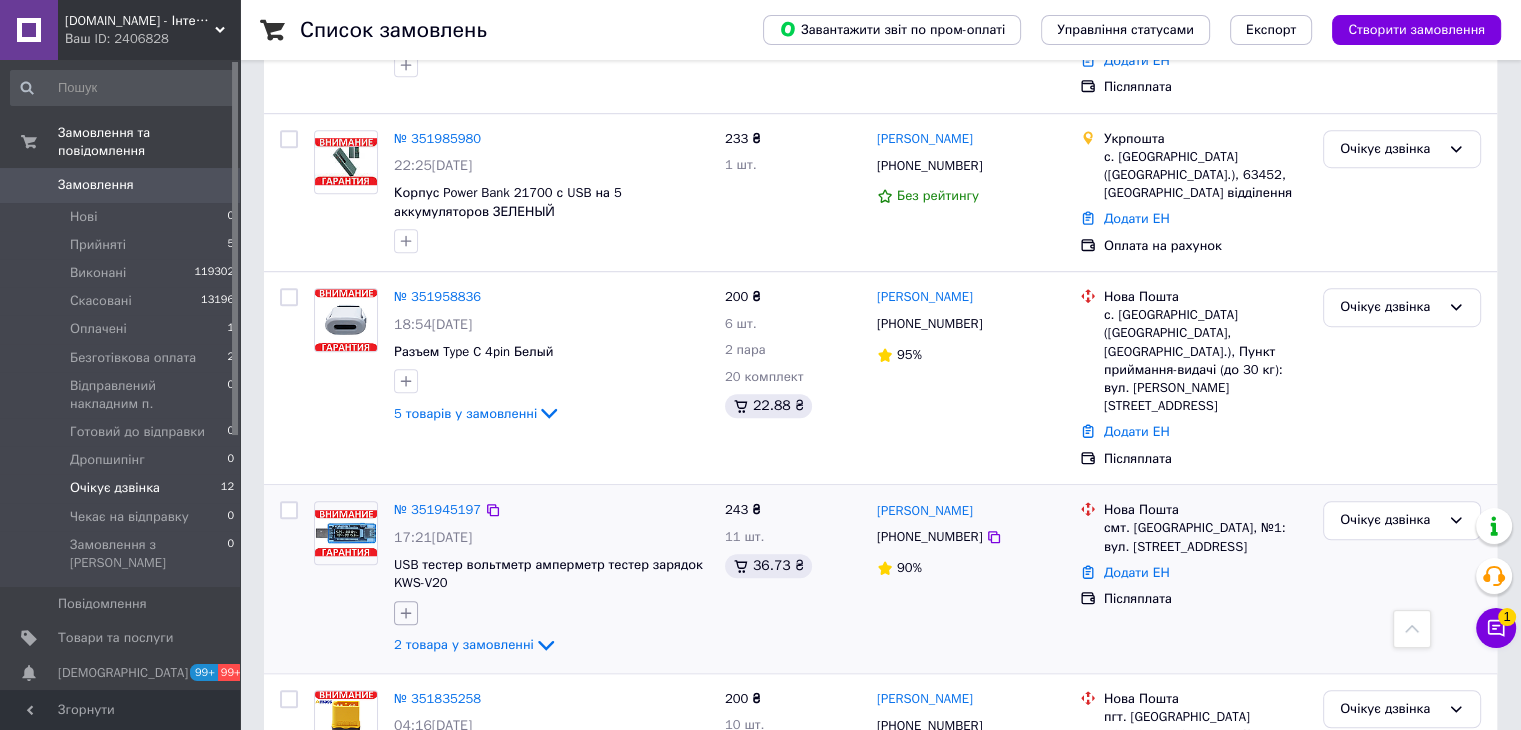 click at bounding box center [406, 613] 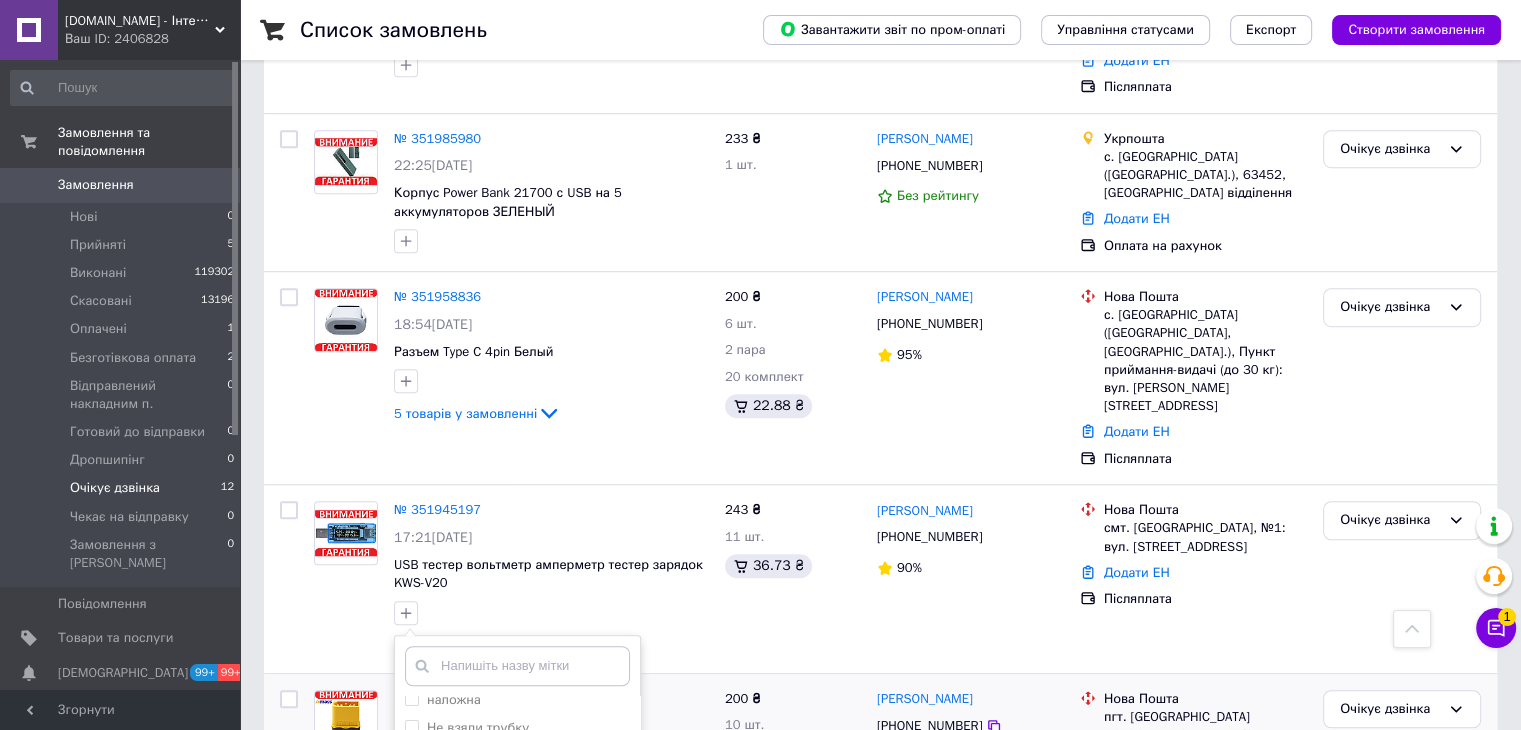 scroll, scrollTop: 300, scrollLeft: 0, axis: vertical 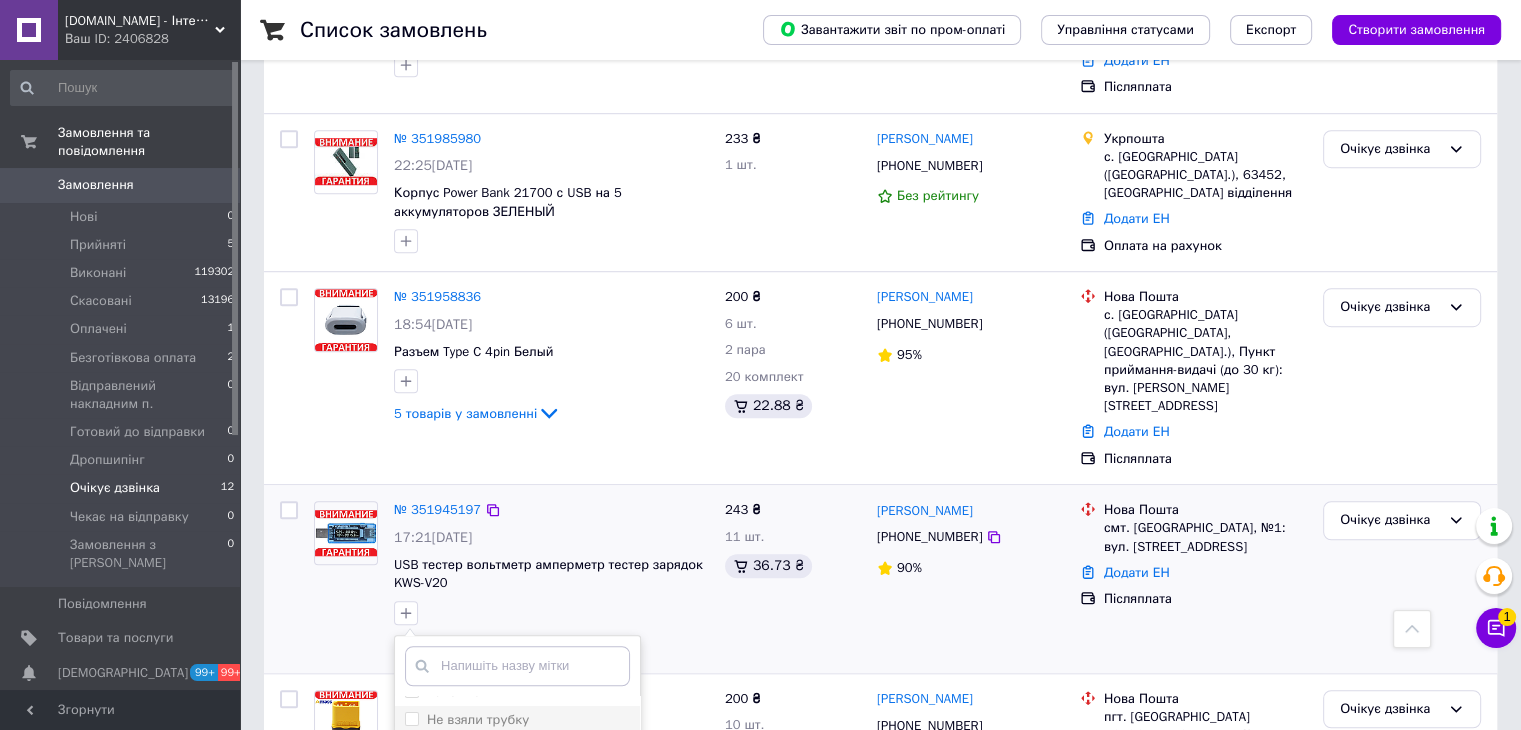 click on "Не взяли трубку" at bounding box center [411, 718] 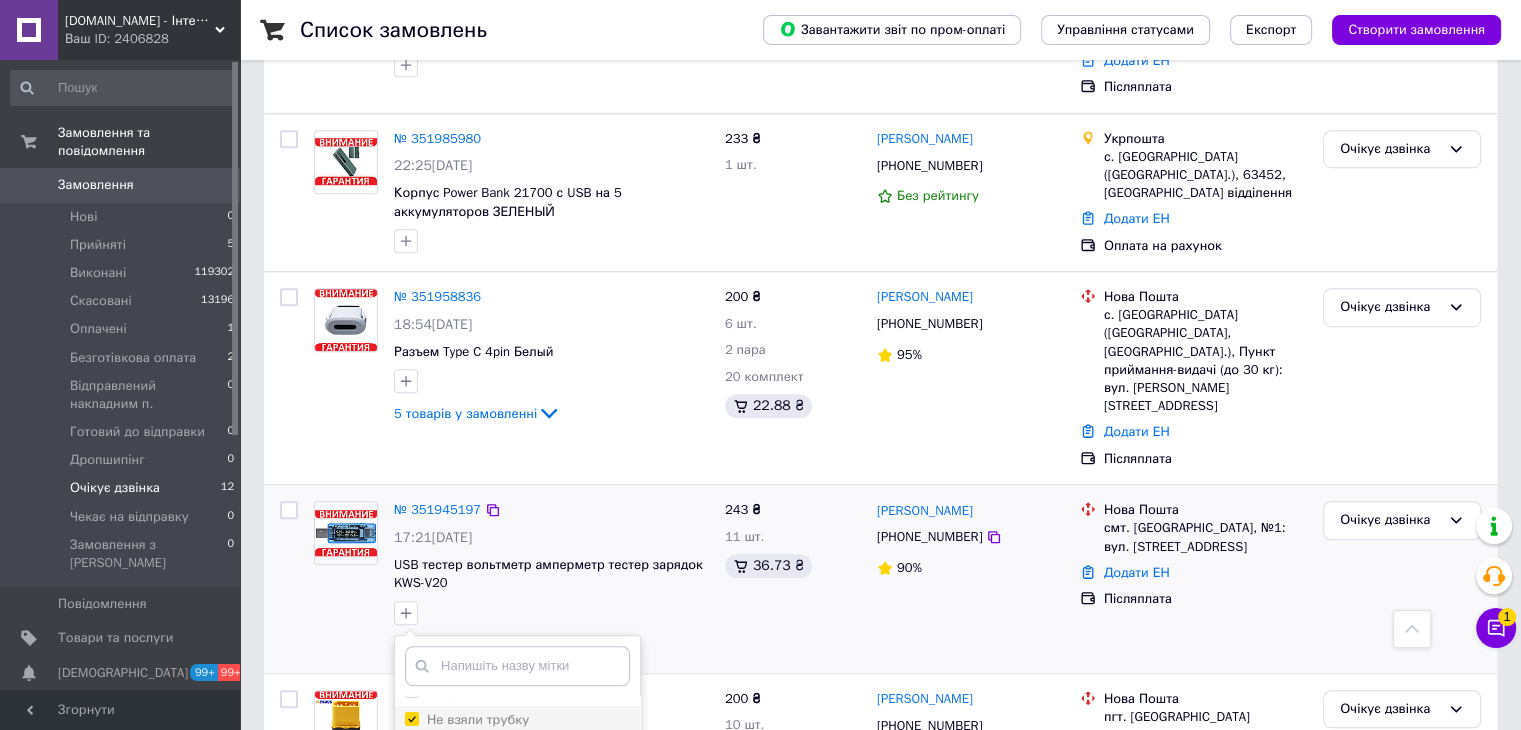 checkbox on "true" 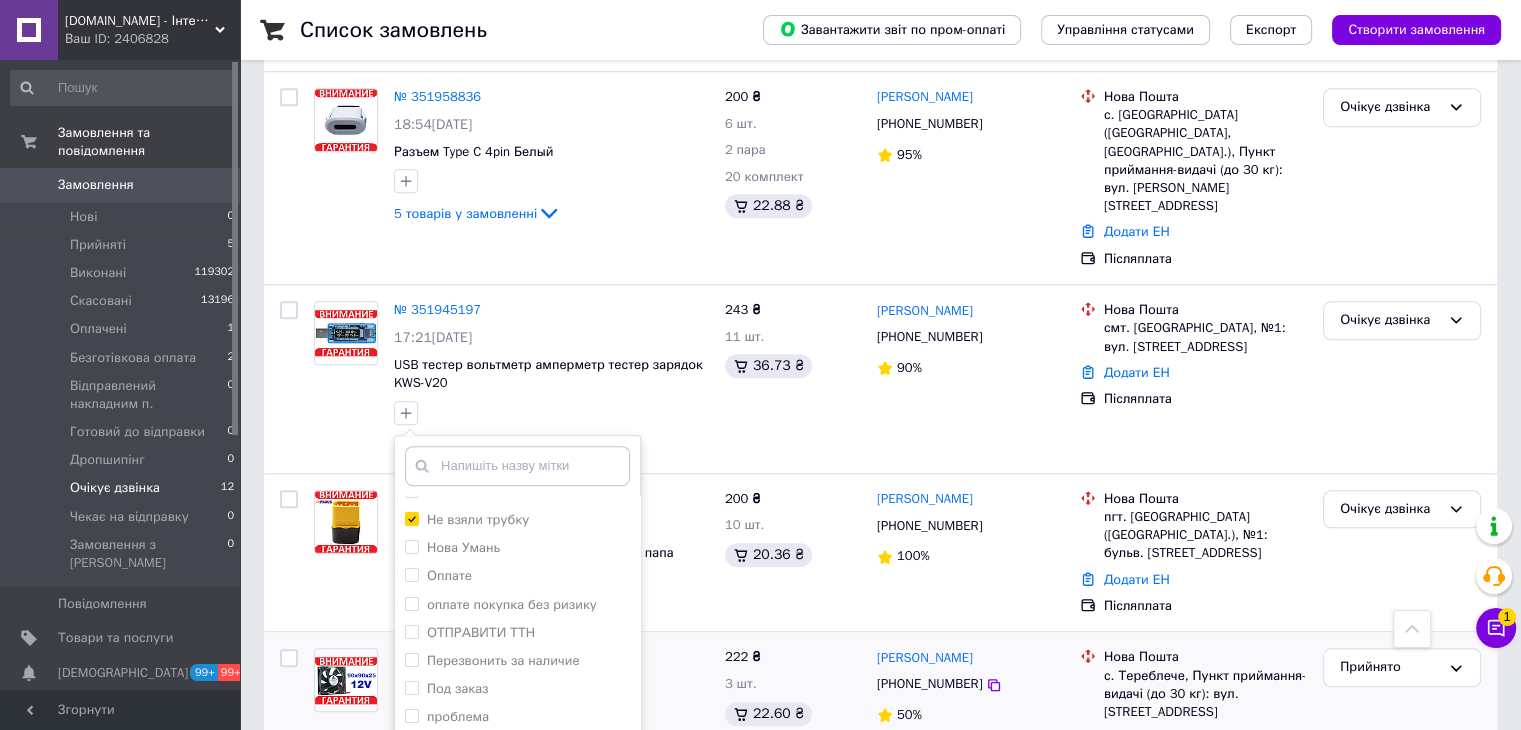 drag, startPoint x: 536, startPoint y: 654, endPoint x: 546, endPoint y: 647, distance: 12.206555 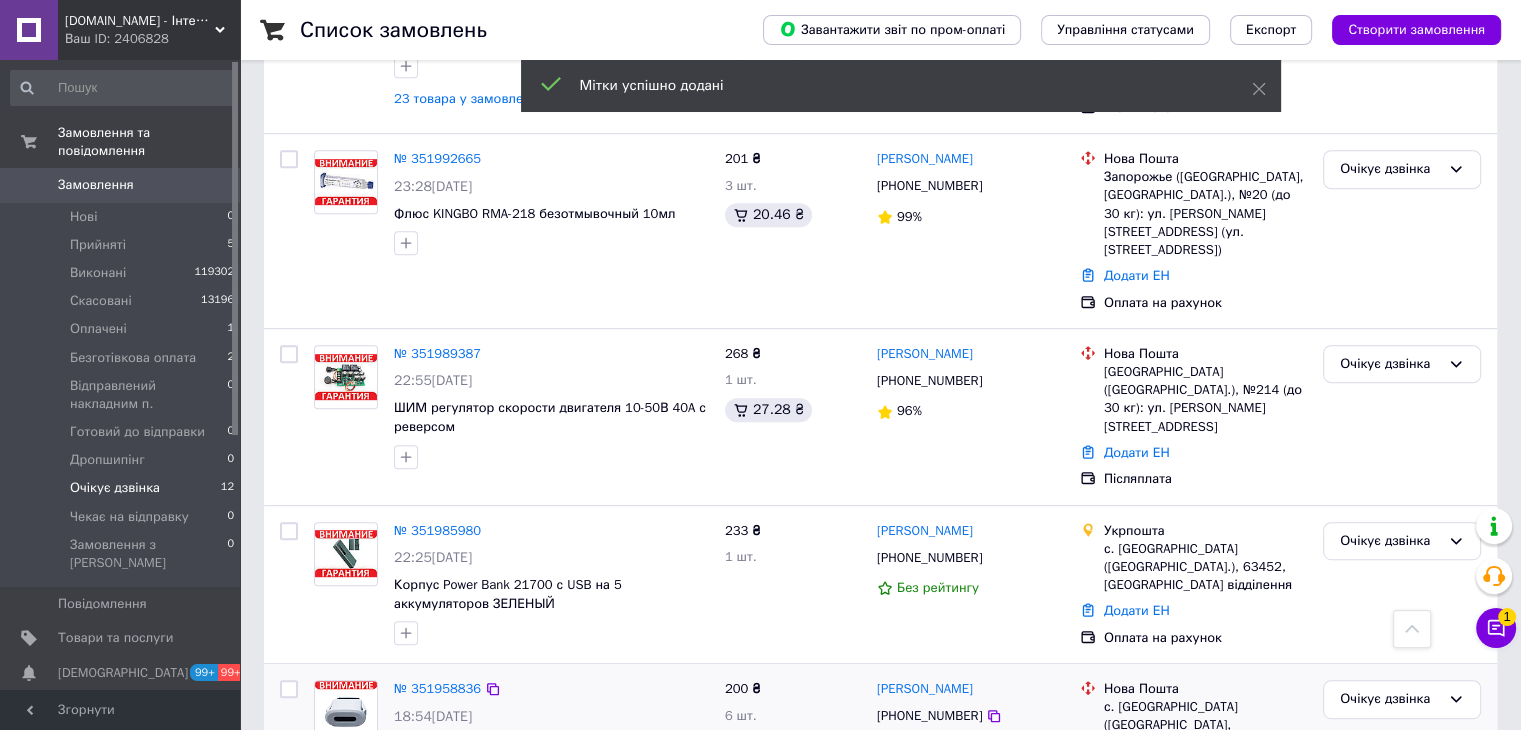 scroll, scrollTop: 904, scrollLeft: 0, axis: vertical 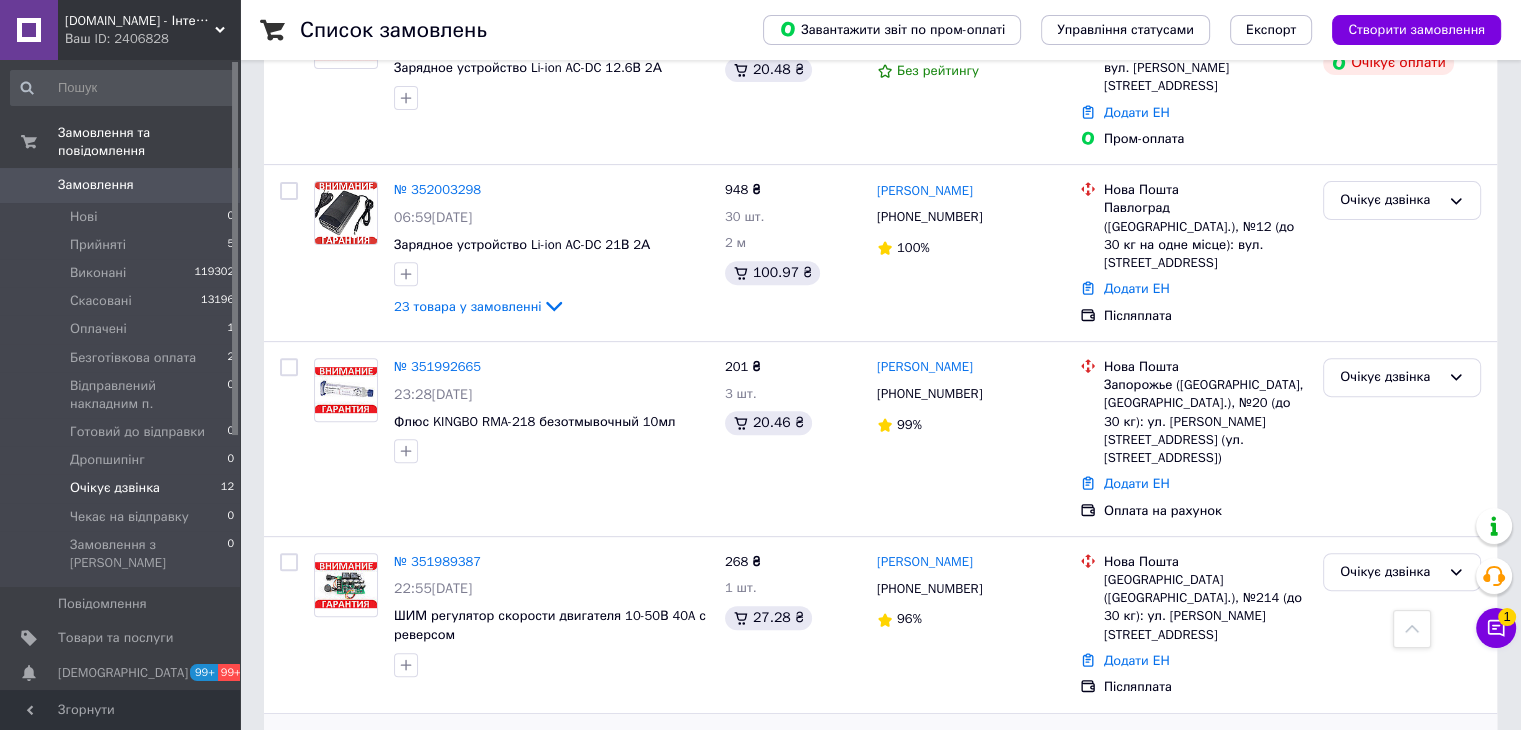 drag, startPoint x: 440, startPoint y: 620, endPoint x: 422, endPoint y: 613, distance: 19.313208 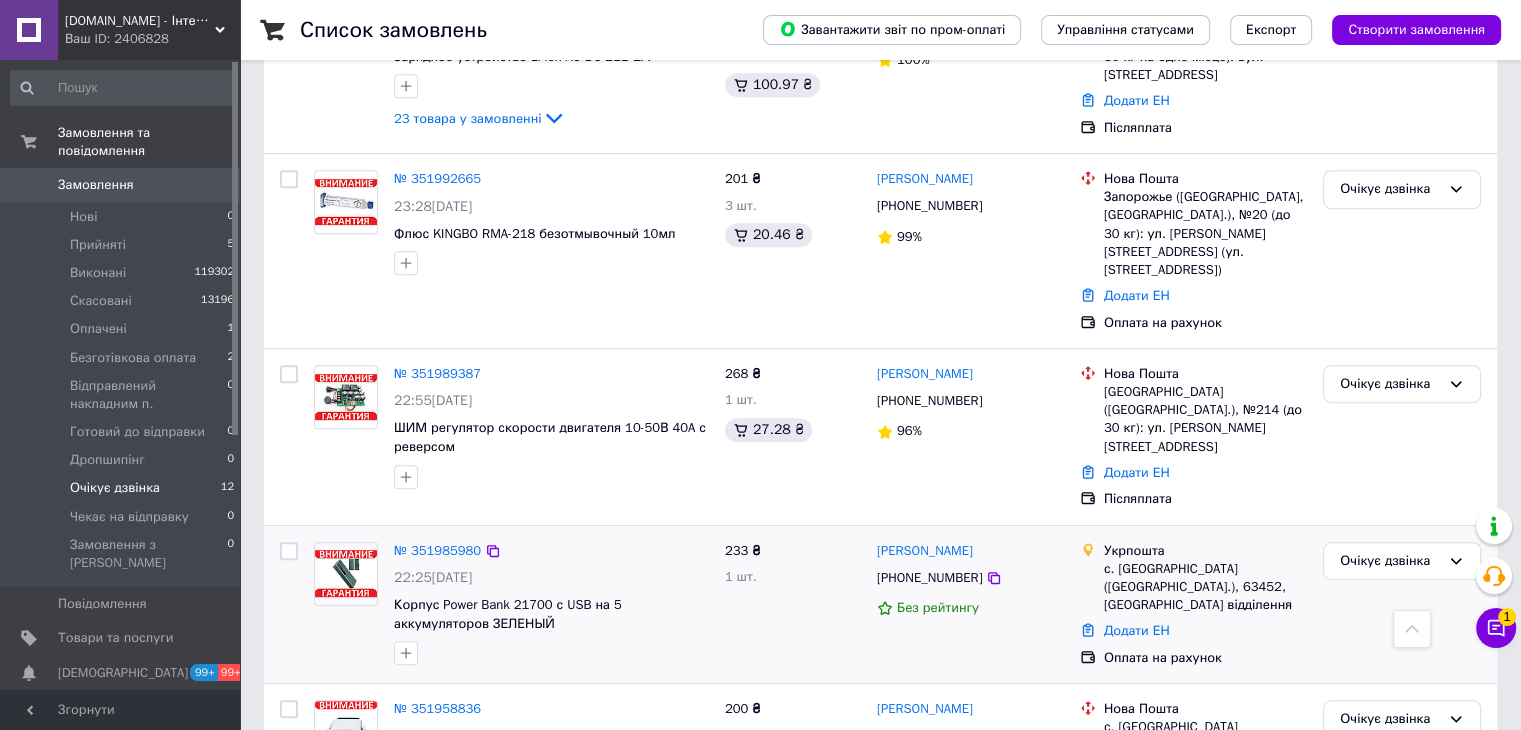 scroll, scrollTop: 904, scrollLeft: 0, axis: vertical 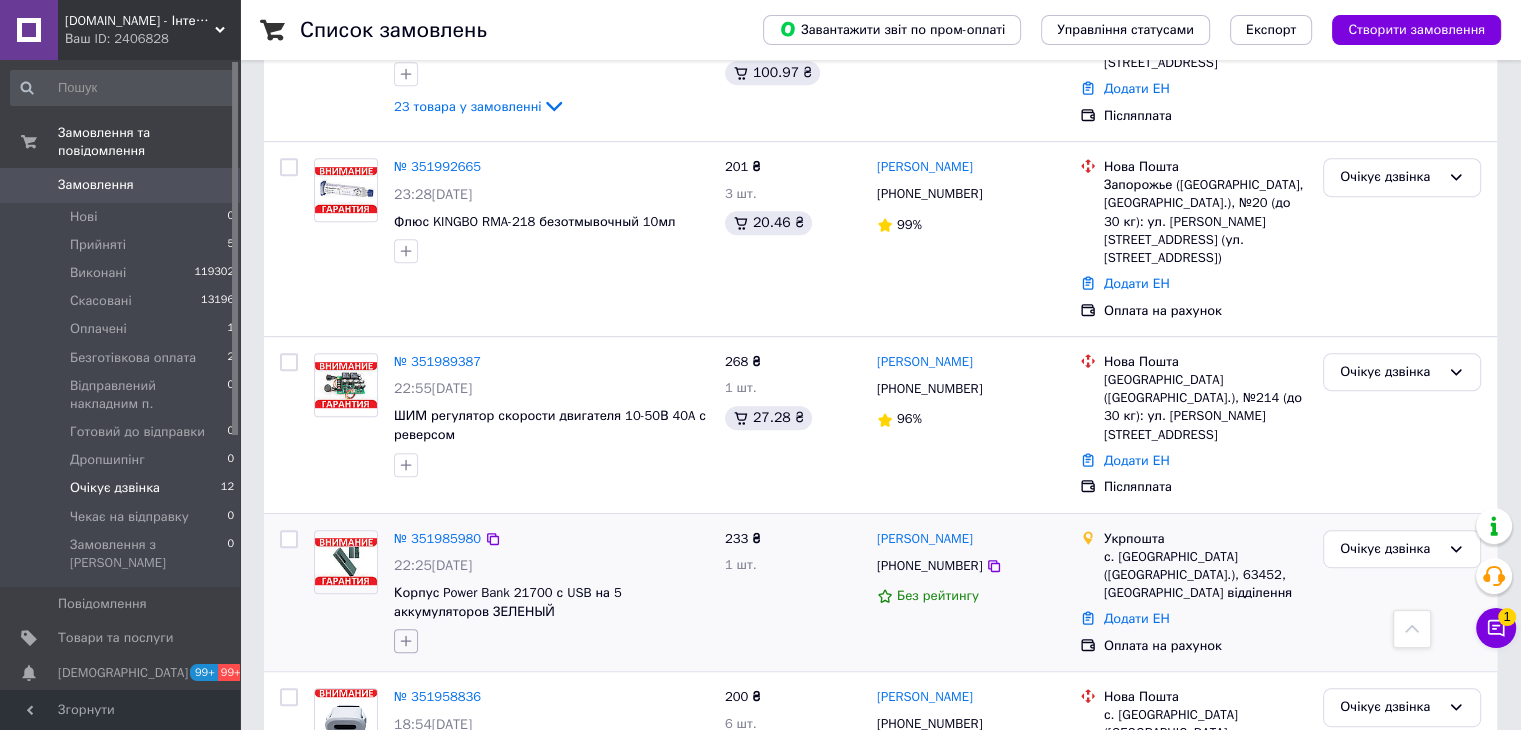click 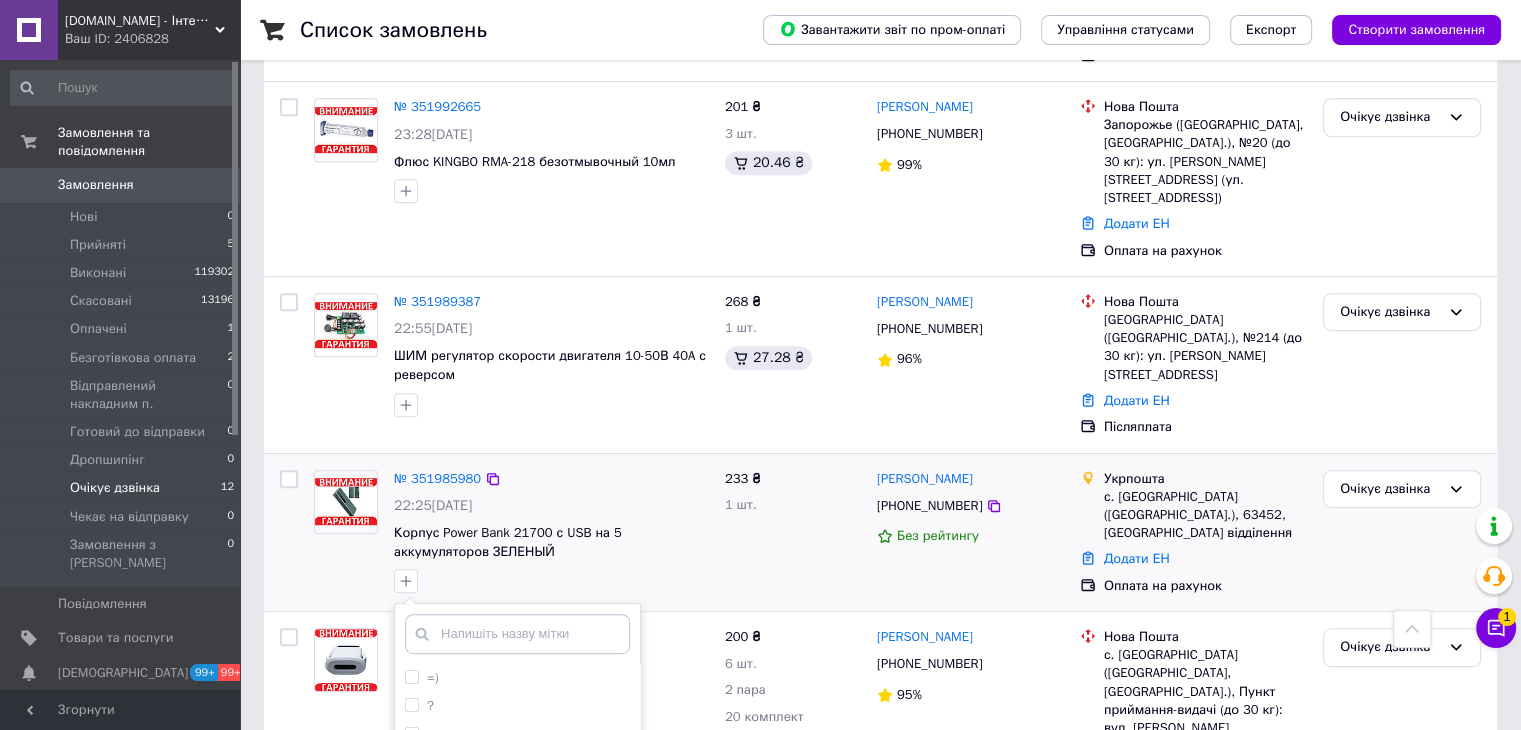 scroll, scrollTop: 1104, scrollLeft: 0, axis: vertical 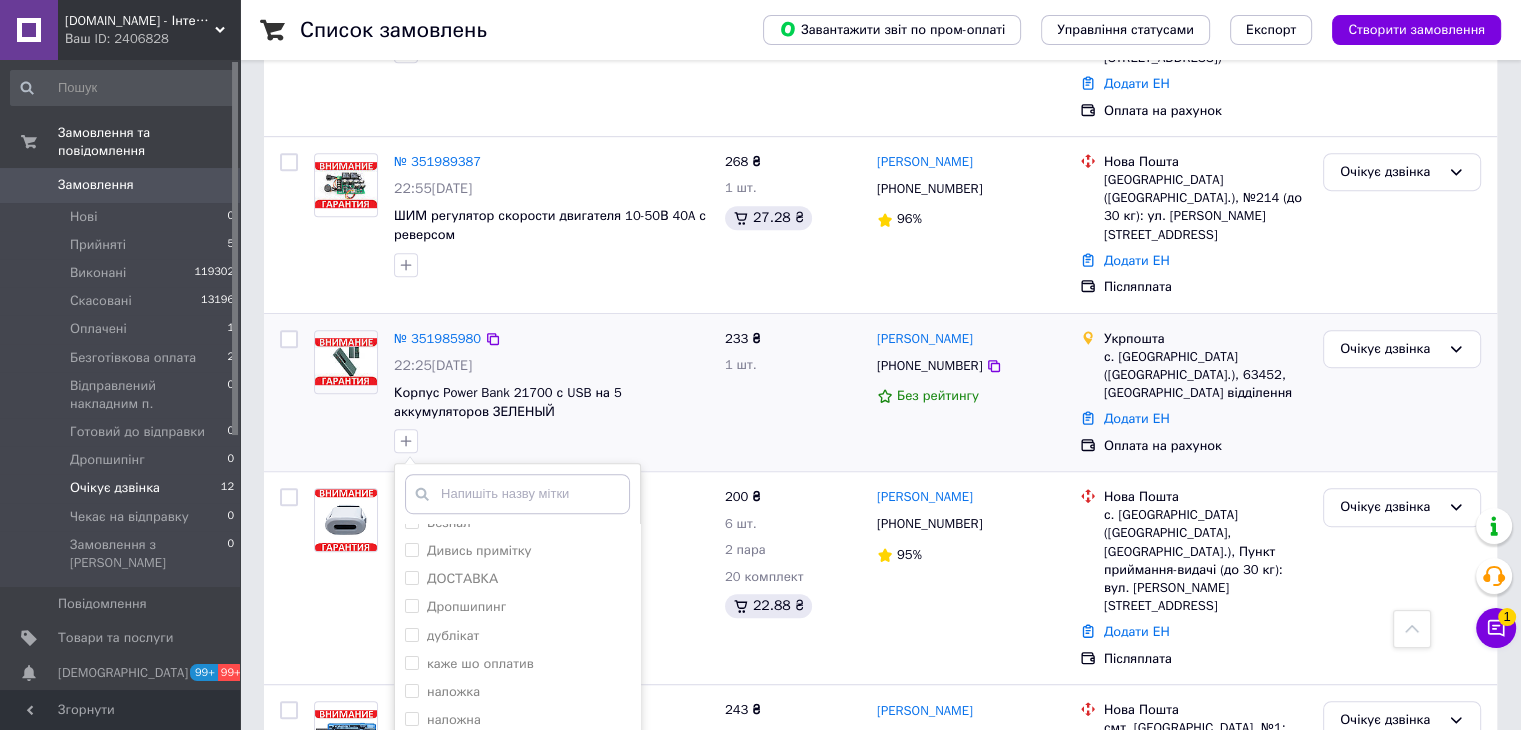 click on "Не взяли трубку" at bounding box center (411, 746) 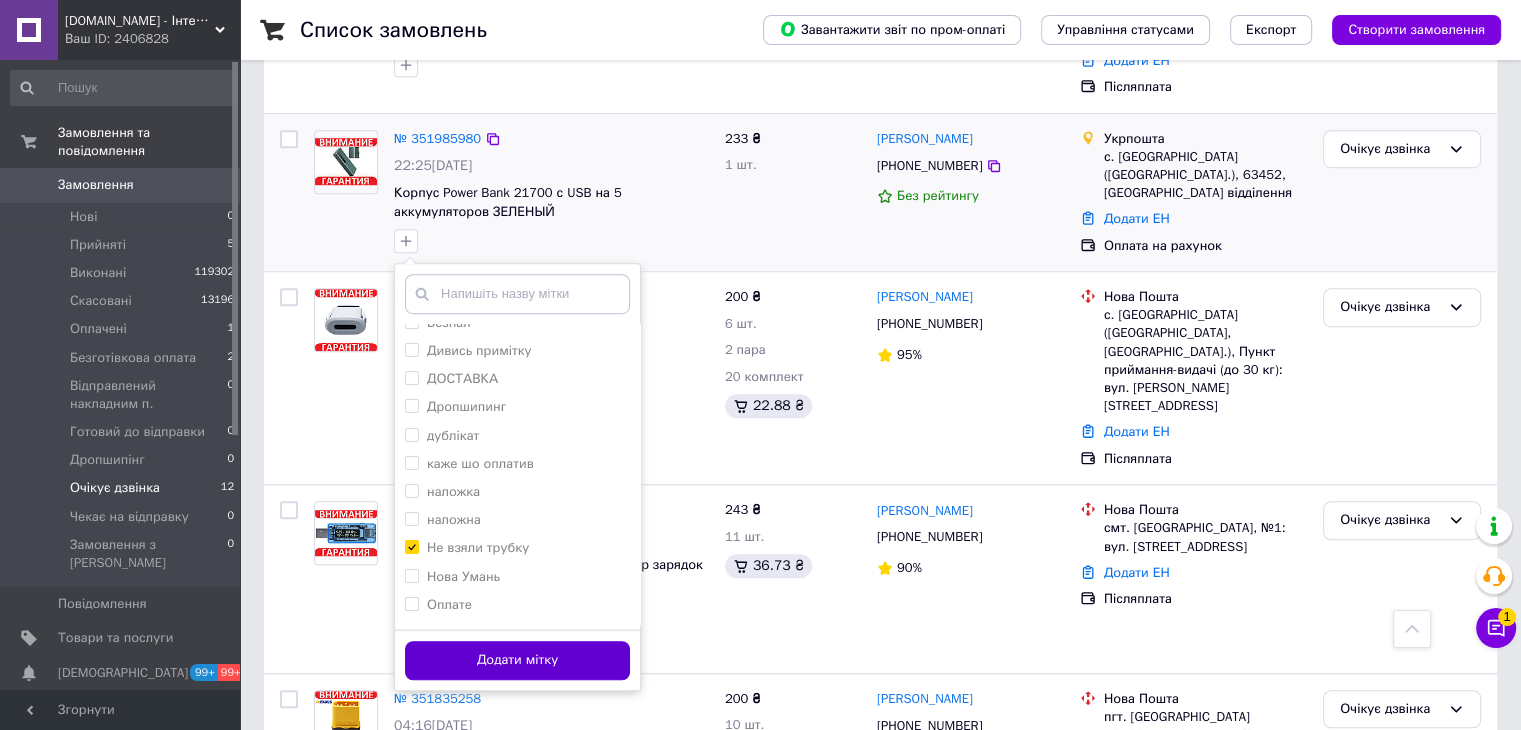 click on "Додати мітку" at bounding box center (517, 660) 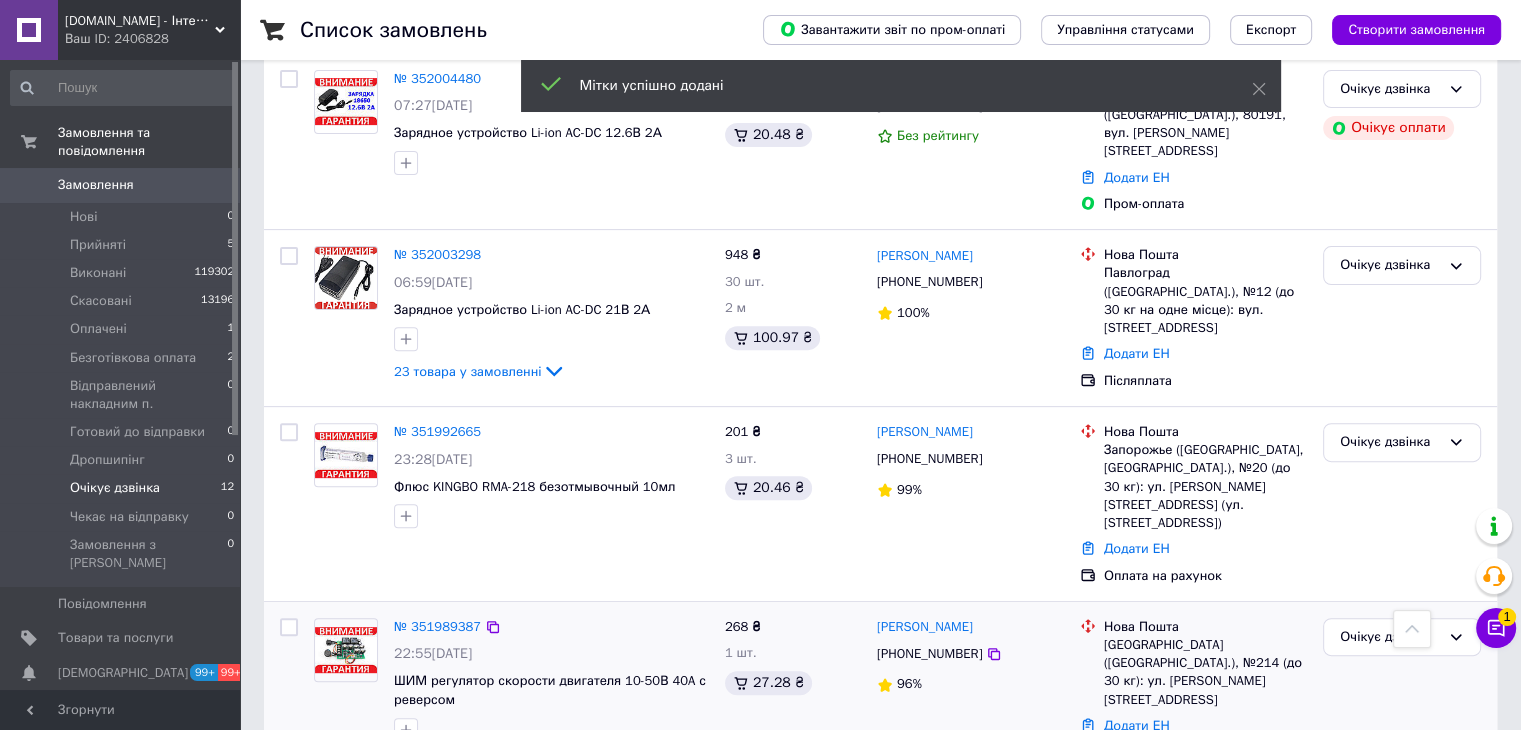 scroll, scrollTop: 604, scrollLeft: 0, axis: vertical 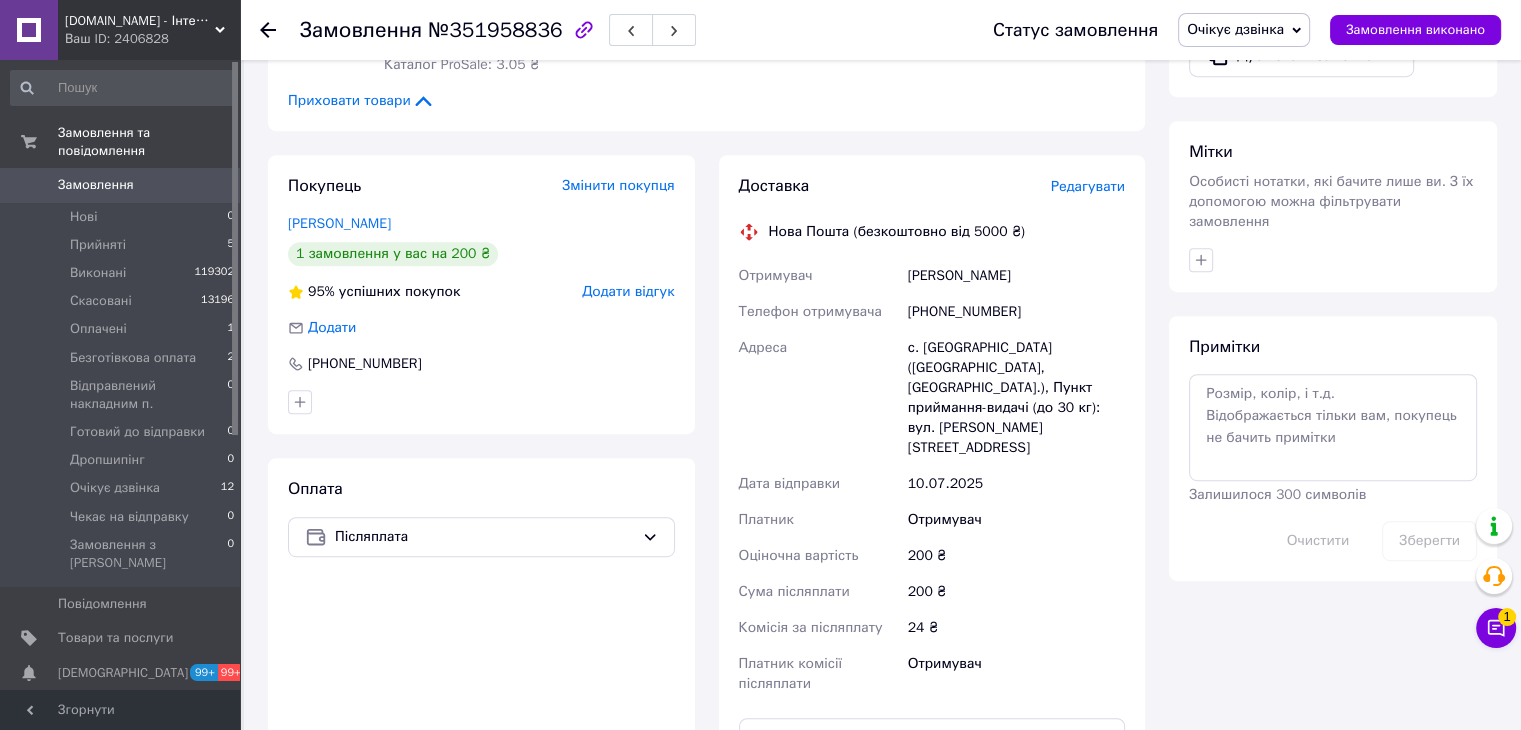 click on "Очікує дзвінка" at bounding box center [1235, 29] 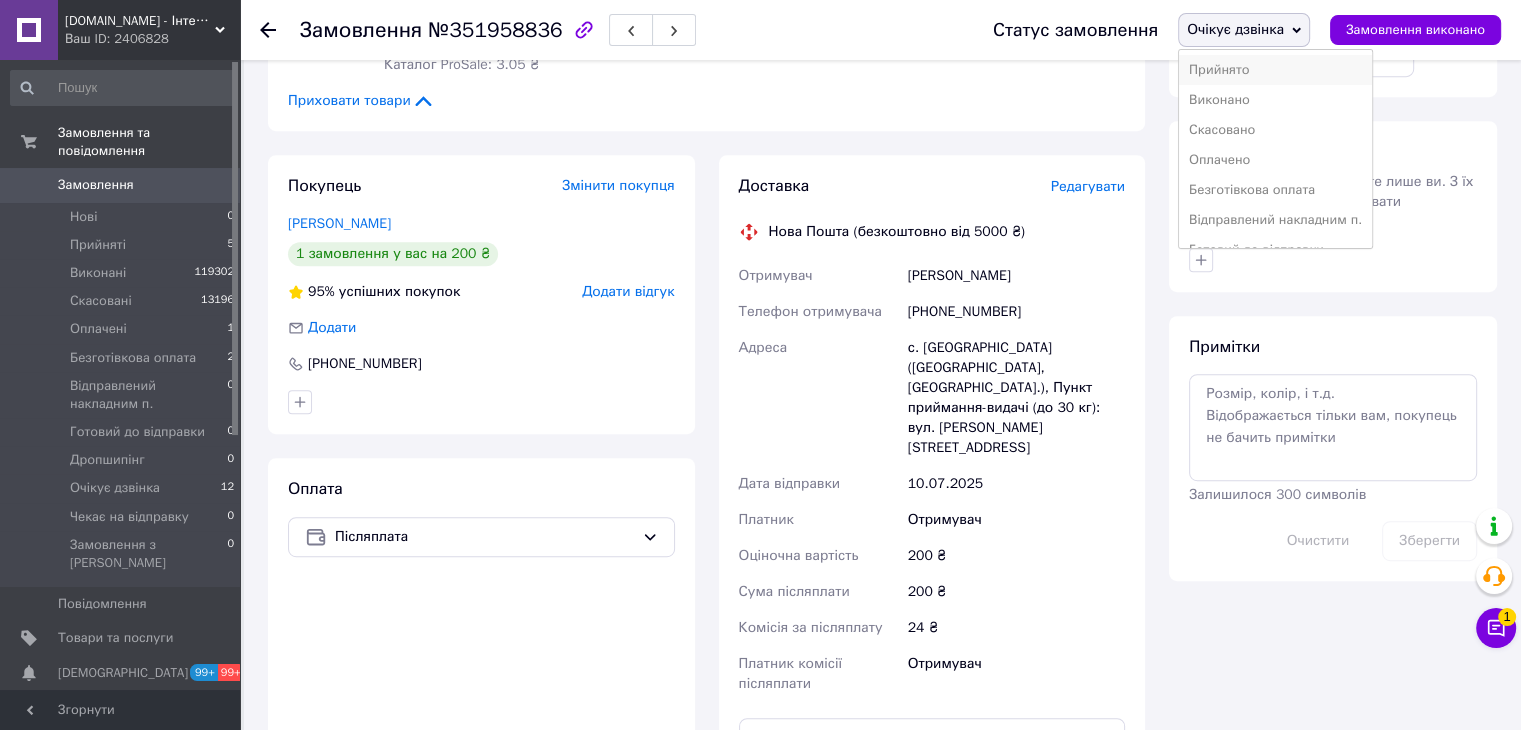 click on "Прийнято" at bounding box center (1275, 70) 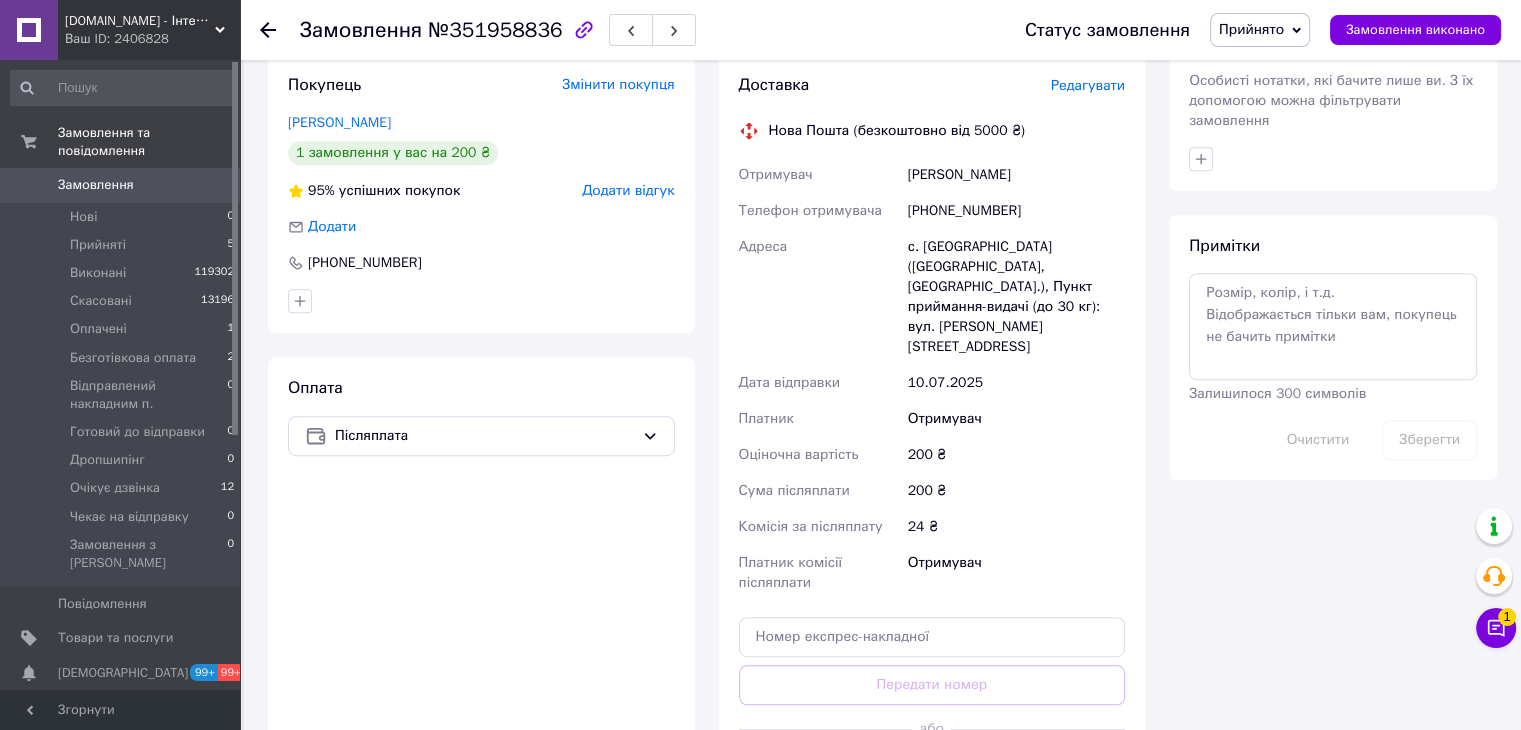 scroll, scrollTop: 1000, scrollLeft: 0, axis: vertical 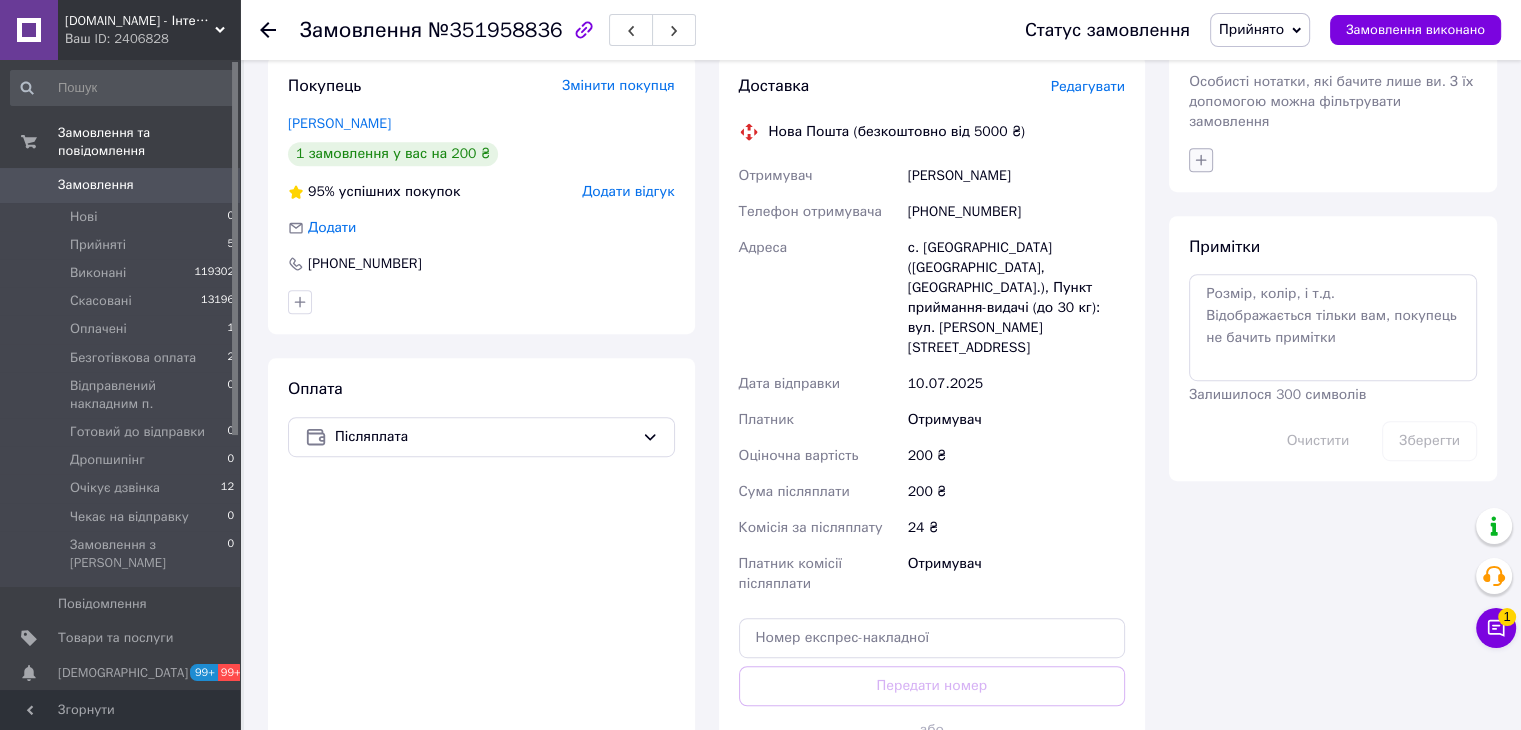 click at bounding box center [1201, 160] 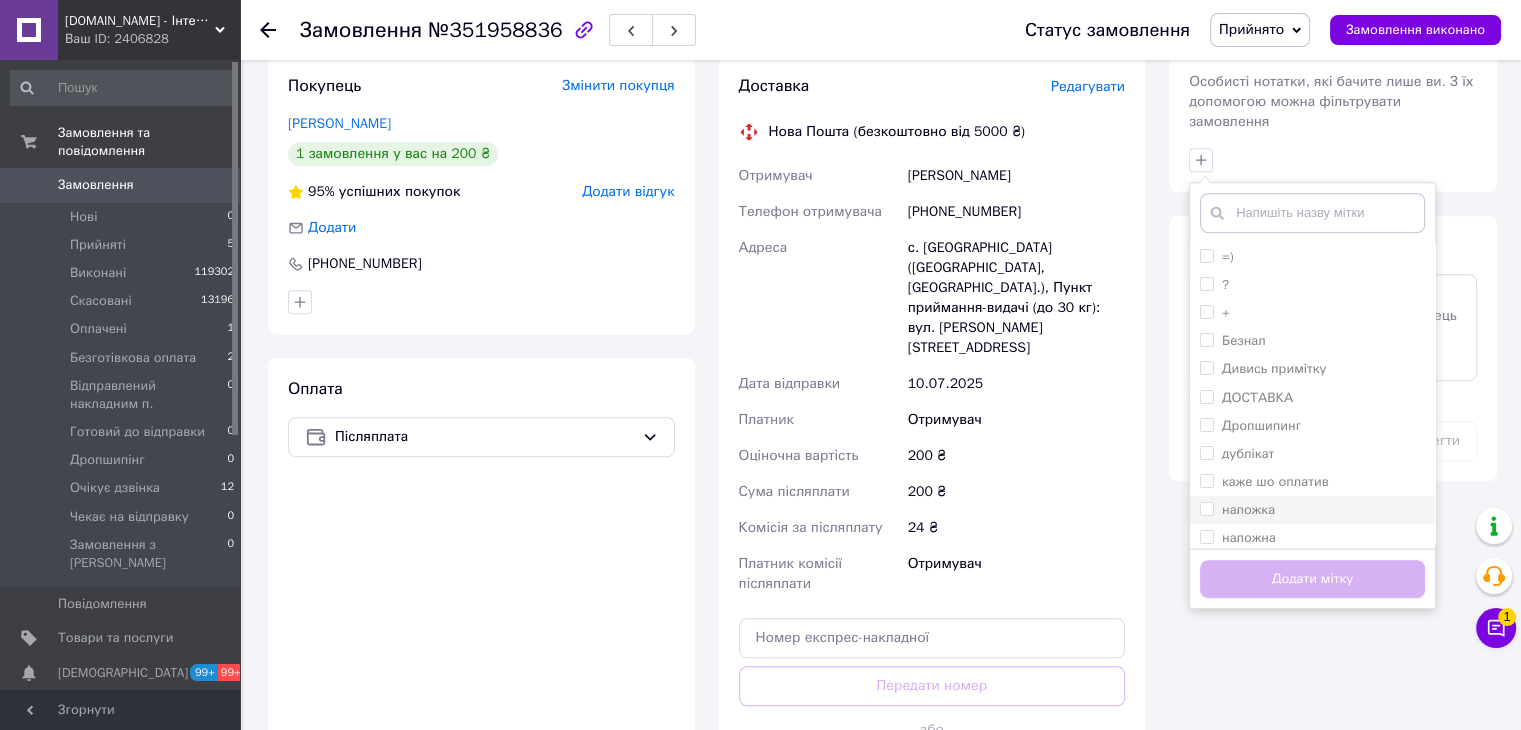 click on "наложка" at bounding box center [1206, 508] 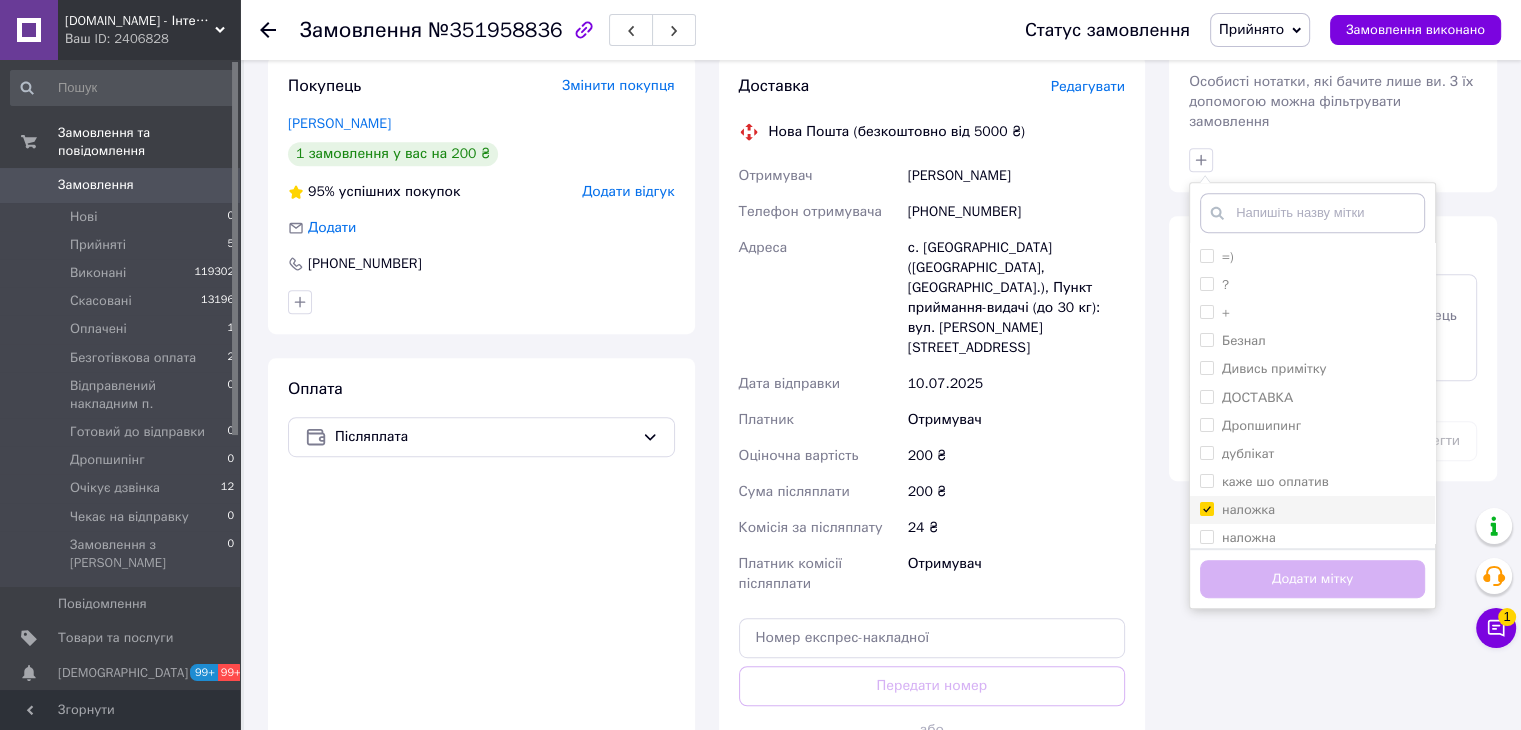 checkbox on "true" 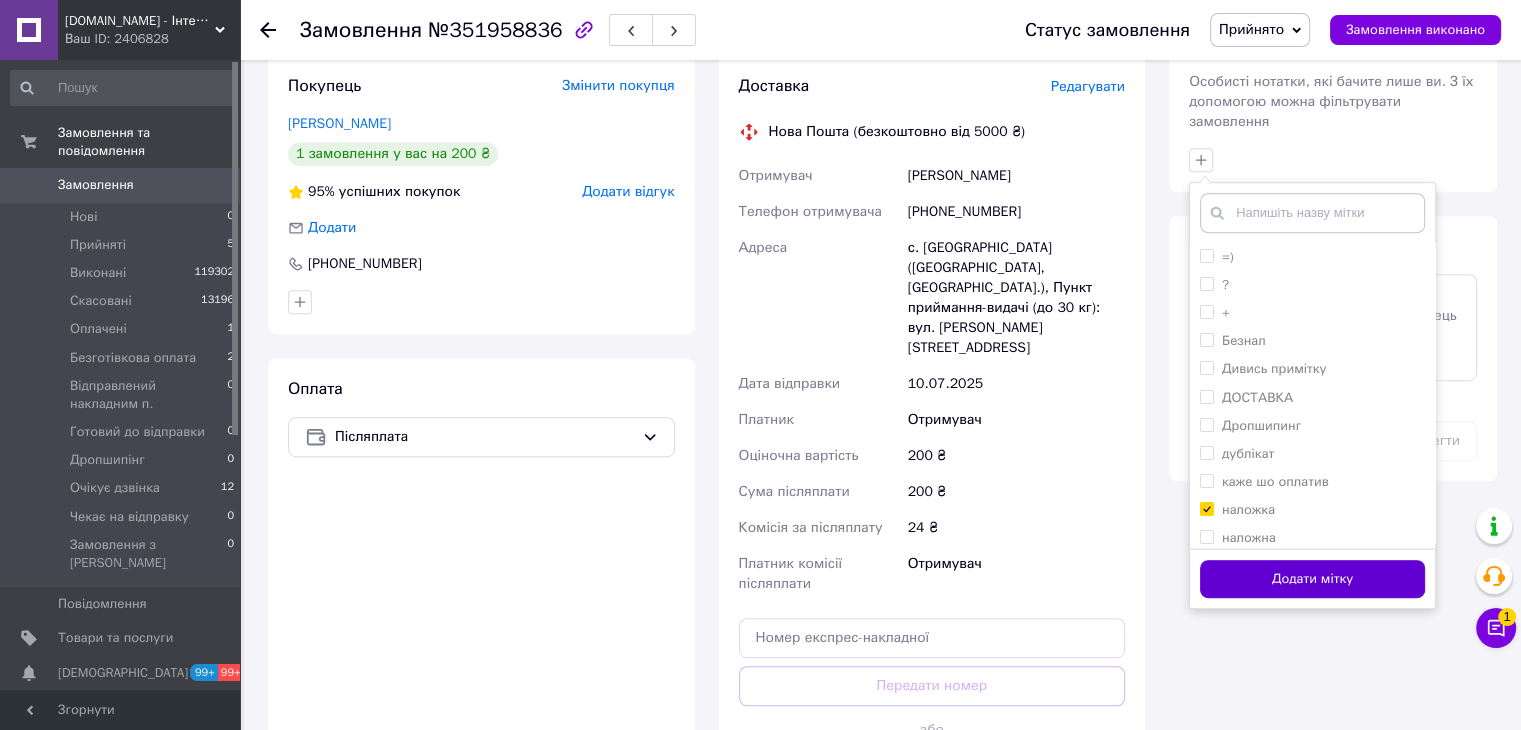 click on "Додати мітку" at bounding box center [1312, 579] 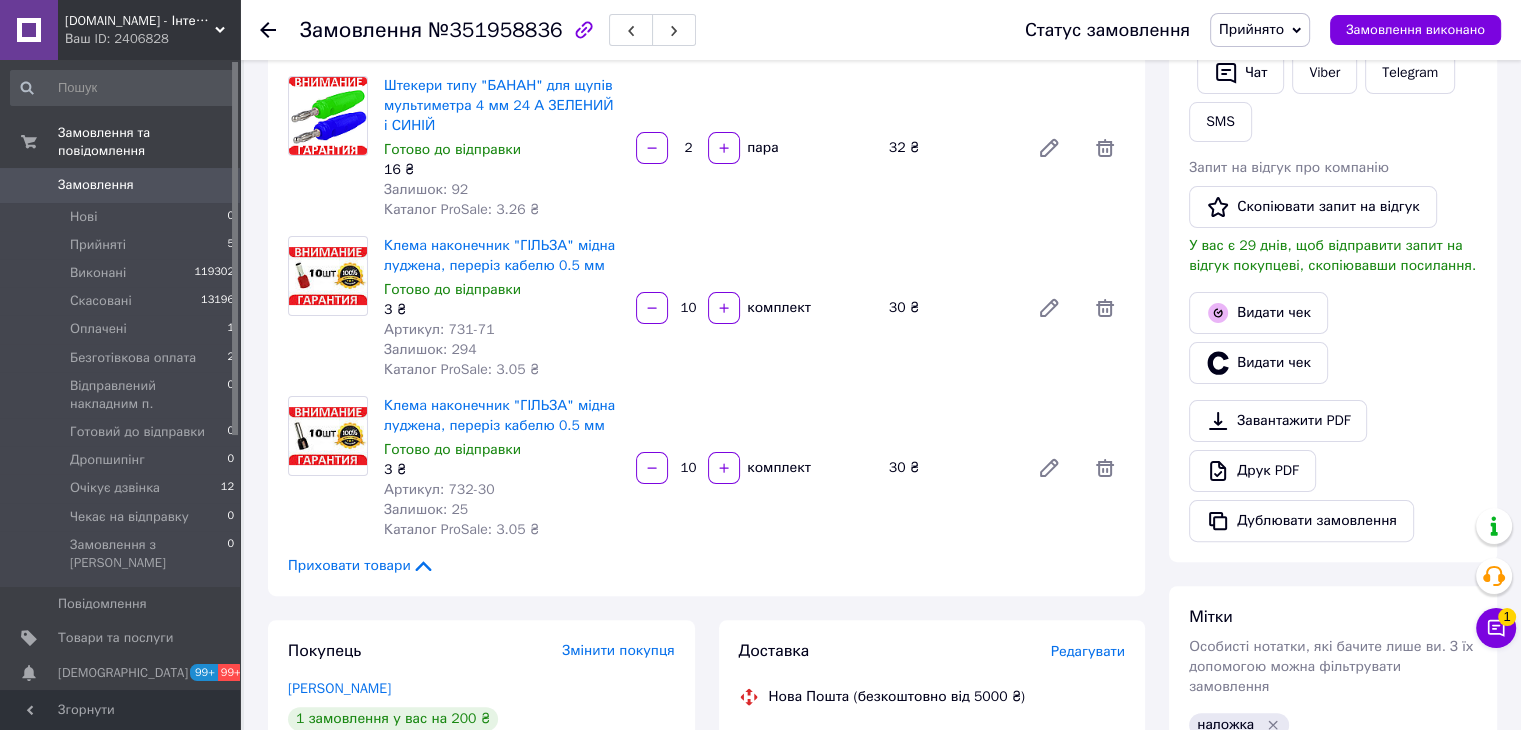 scroll, scrollTop: 400, scrollLeft: 0, axis: vertical 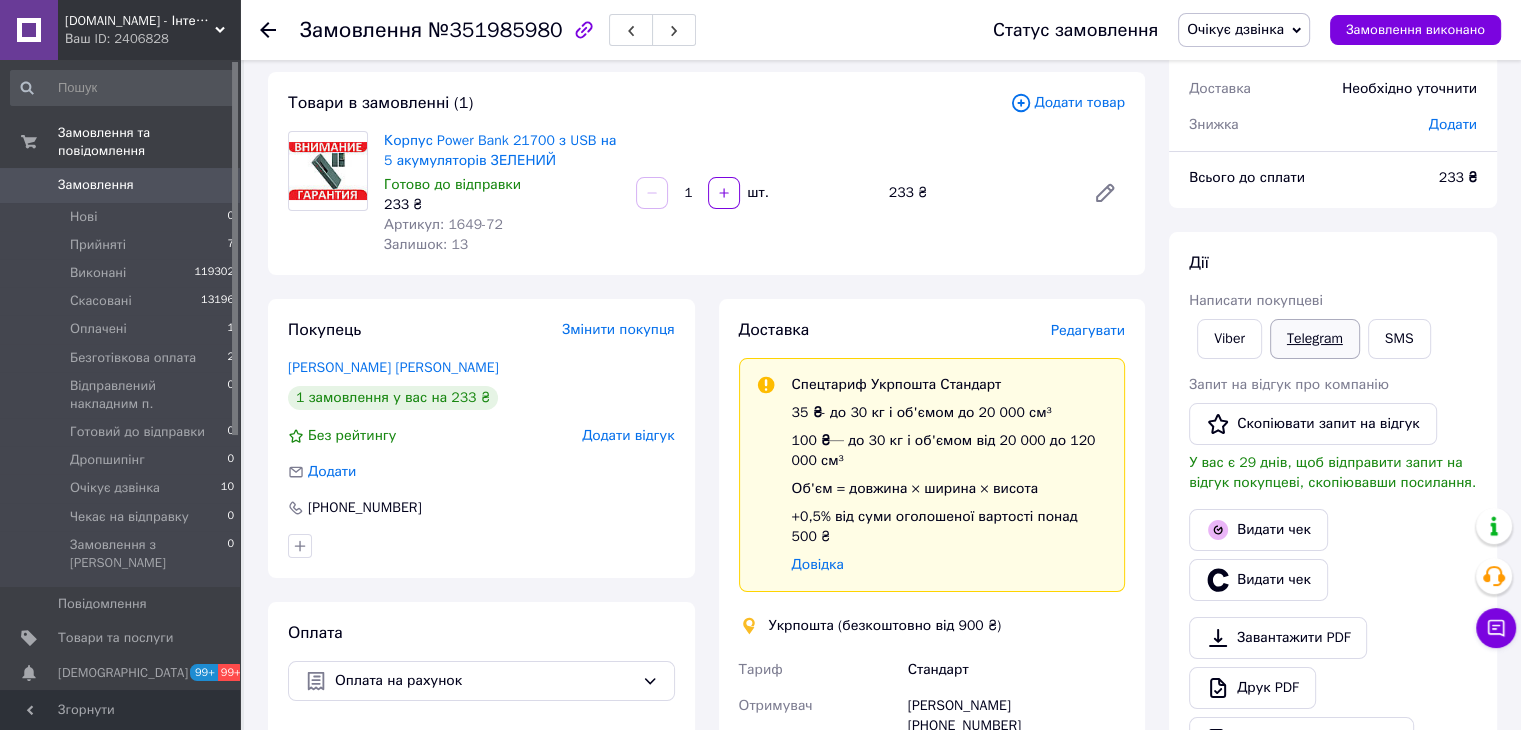 click on "Telegram" at bounding box center [1315, 339] 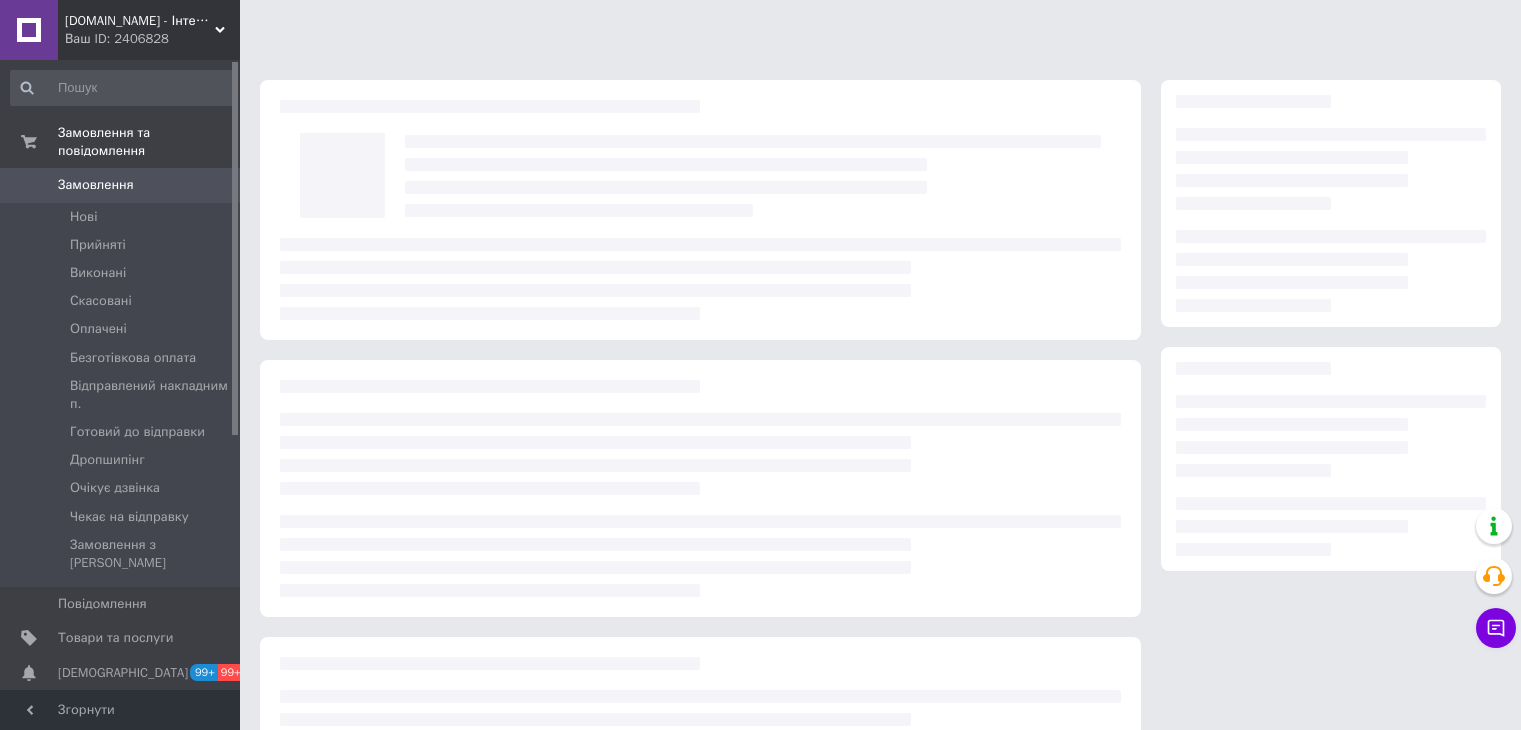 scroll, scrollTop: 0, scrollLeft: 0, axis: both 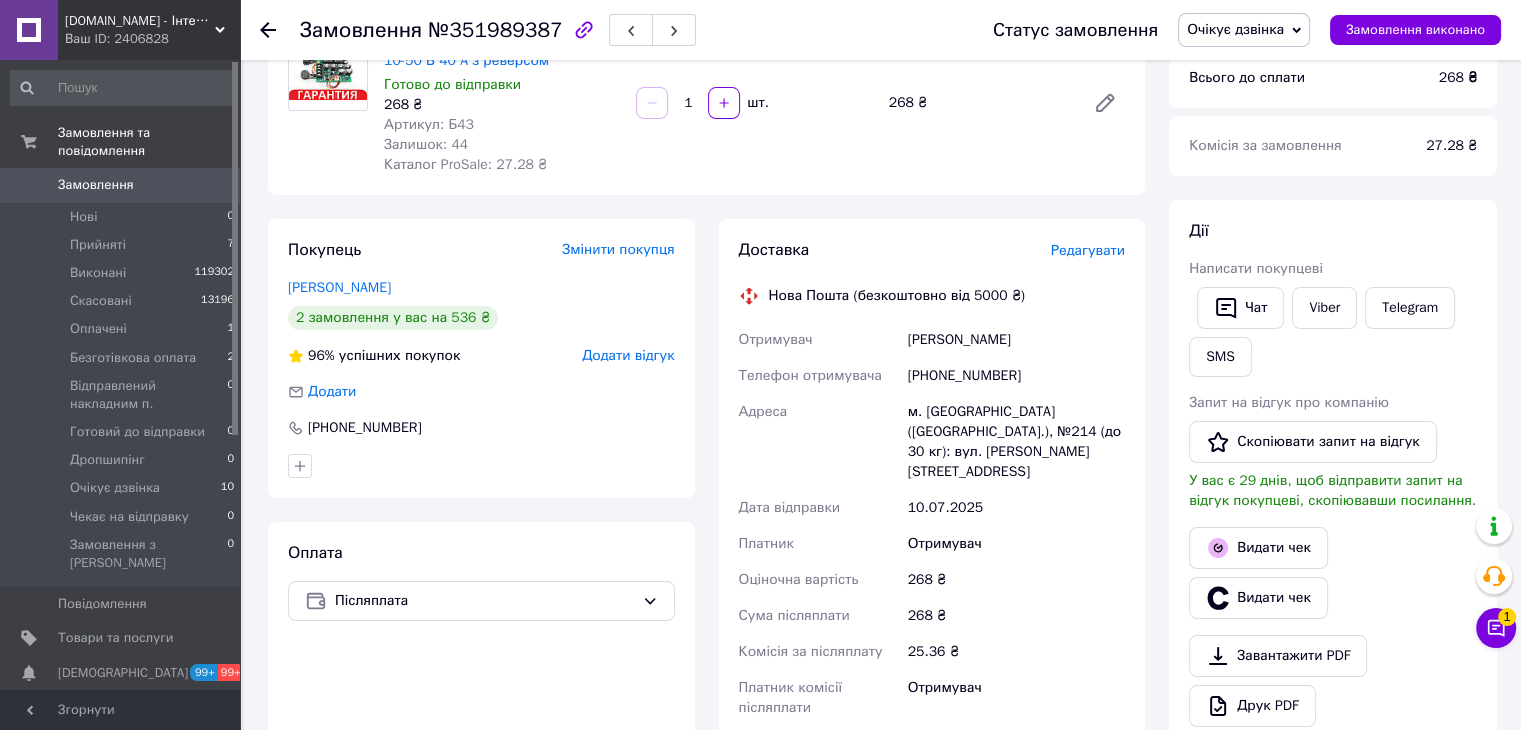 click on "Очікує дзвінка" at bounding box center [1235, 29] 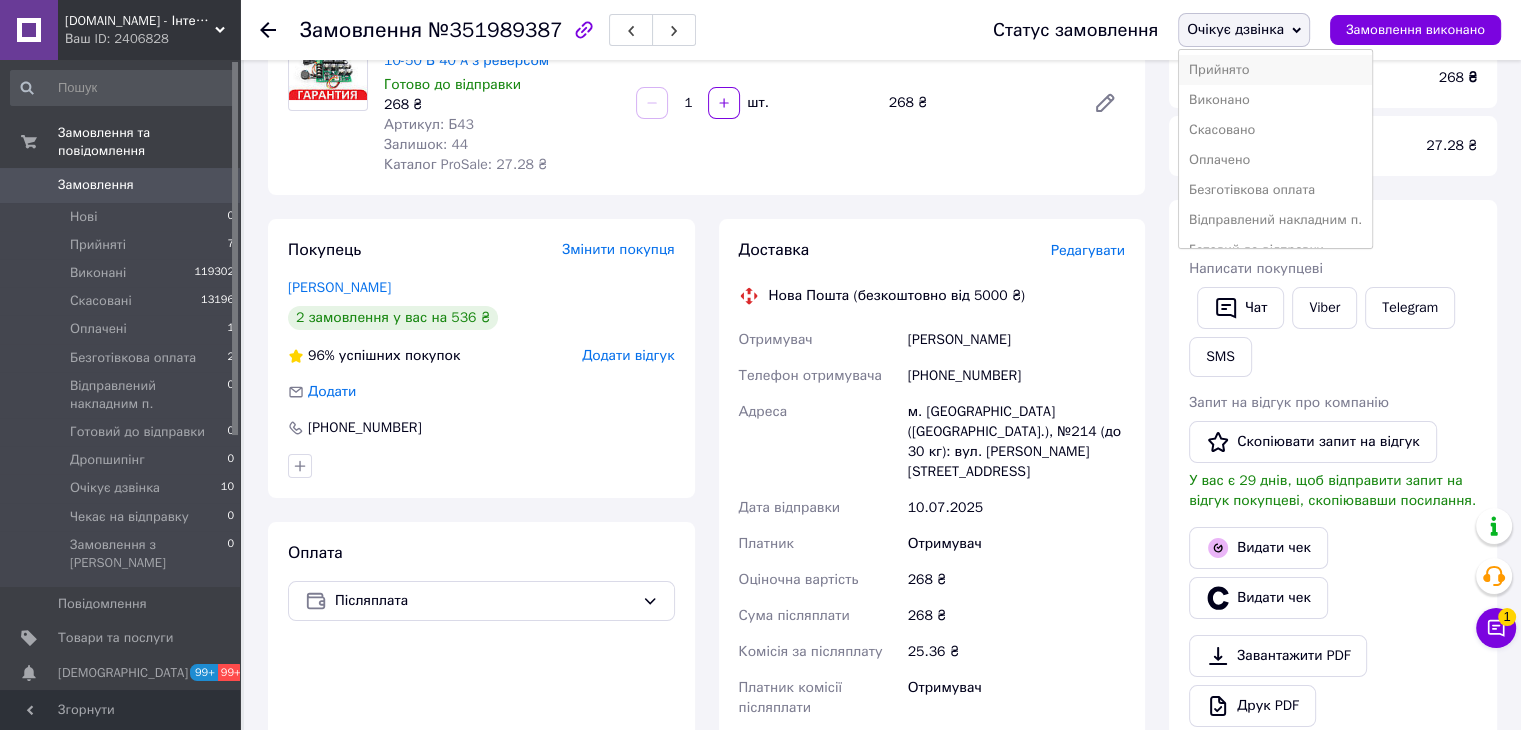 click on "Прийнято" at bounding box center (1275, 70) 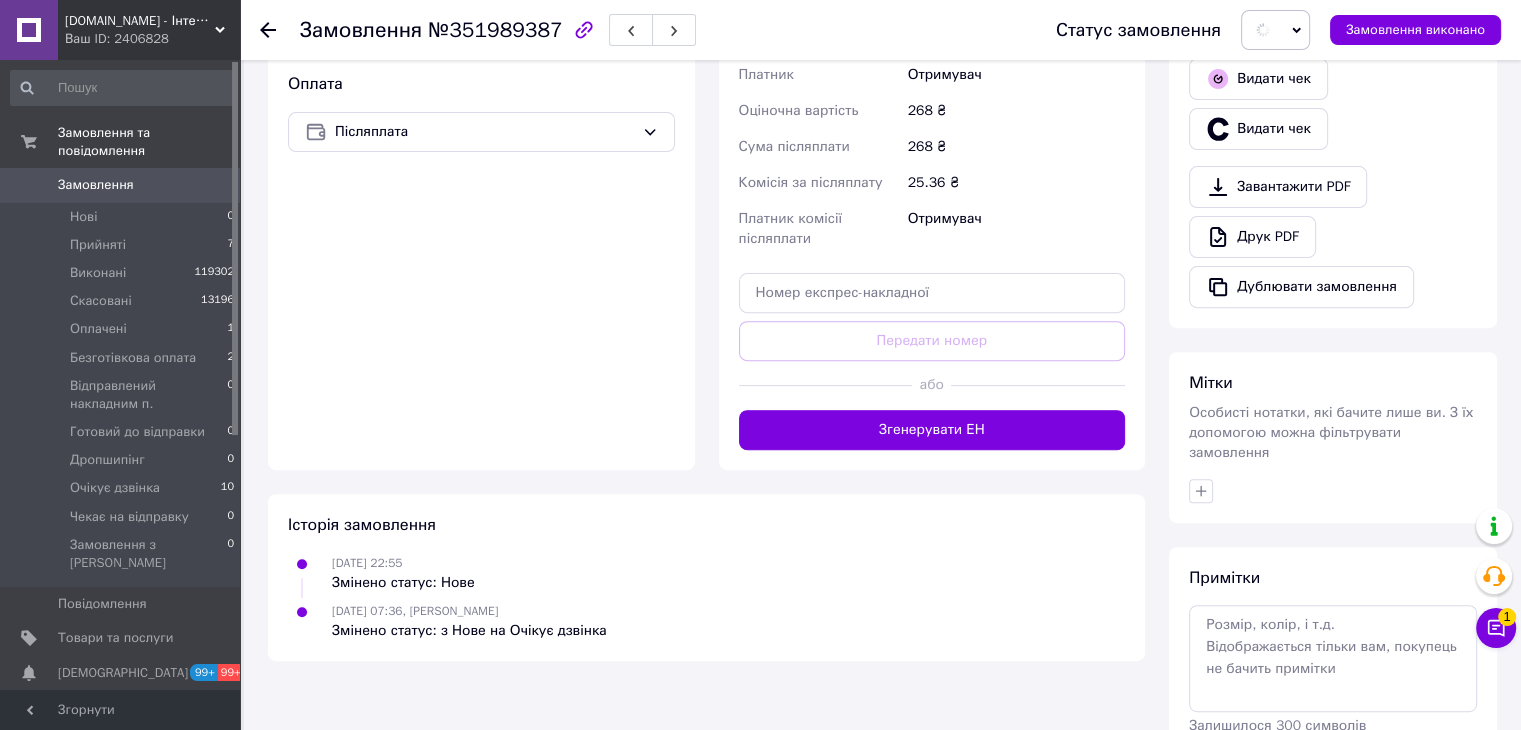 scroll, scrollTop: 700, scrollLeft: 0, axis: vertical 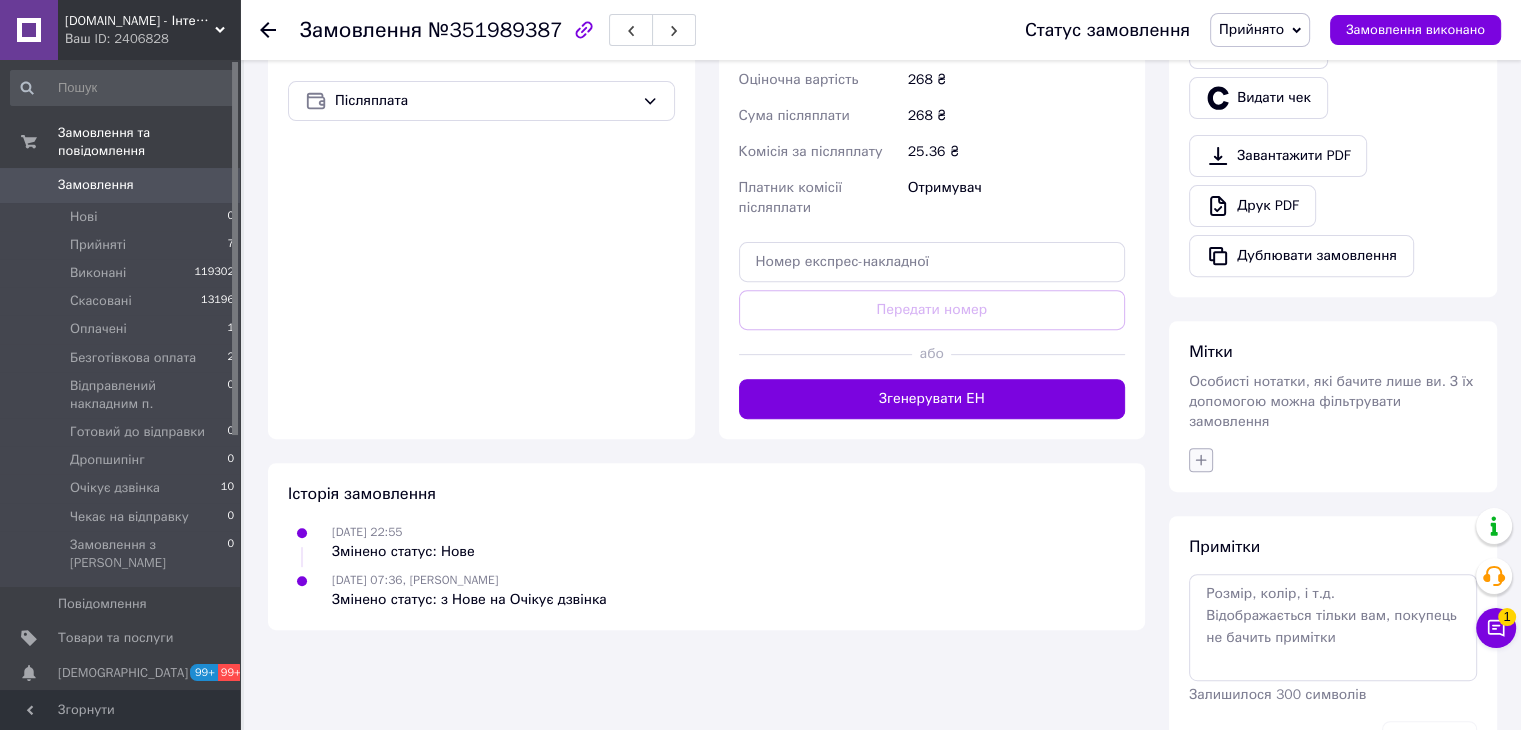 click at bounding box center (1201, 460) 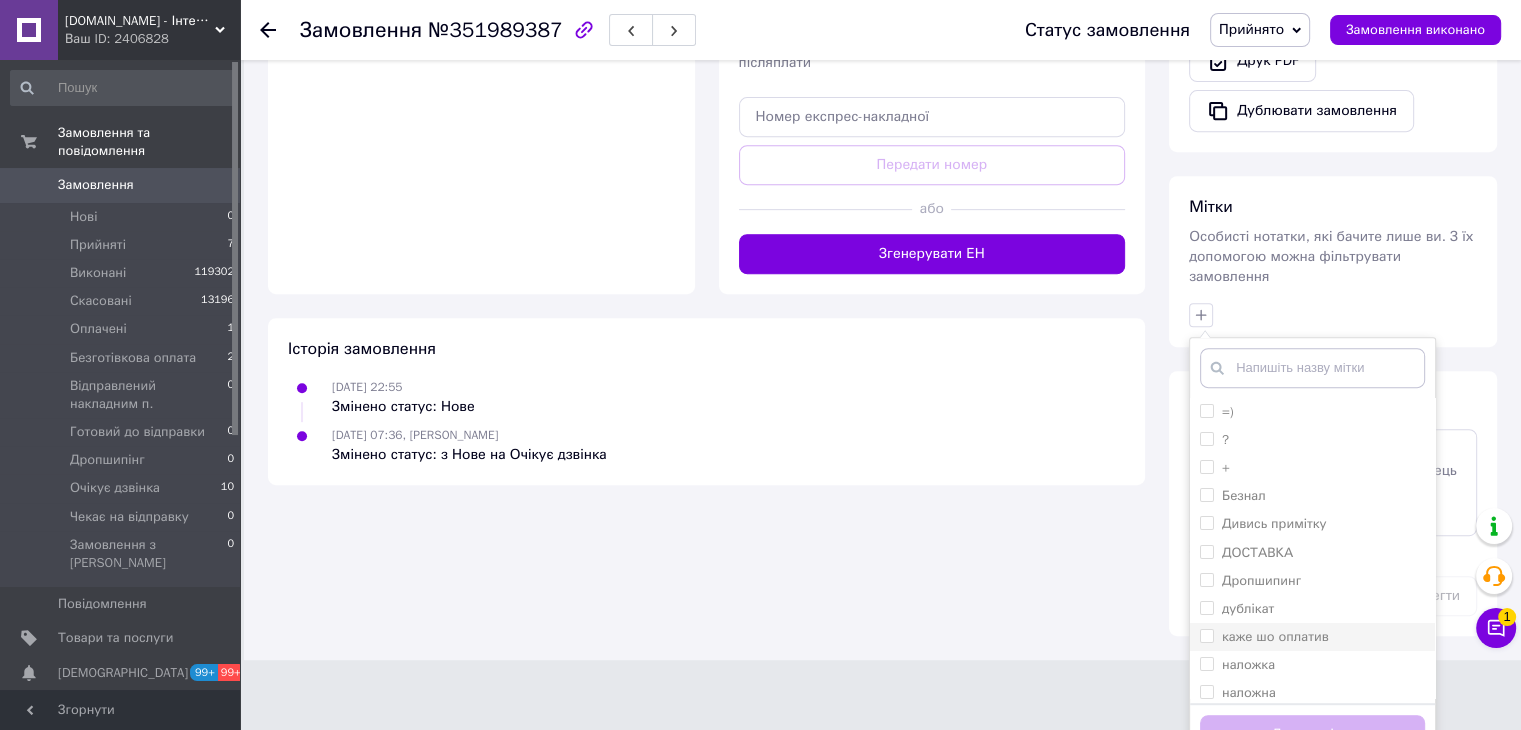 scroll, scrollTop: 855, scrollLeft: 0, axis: vertical 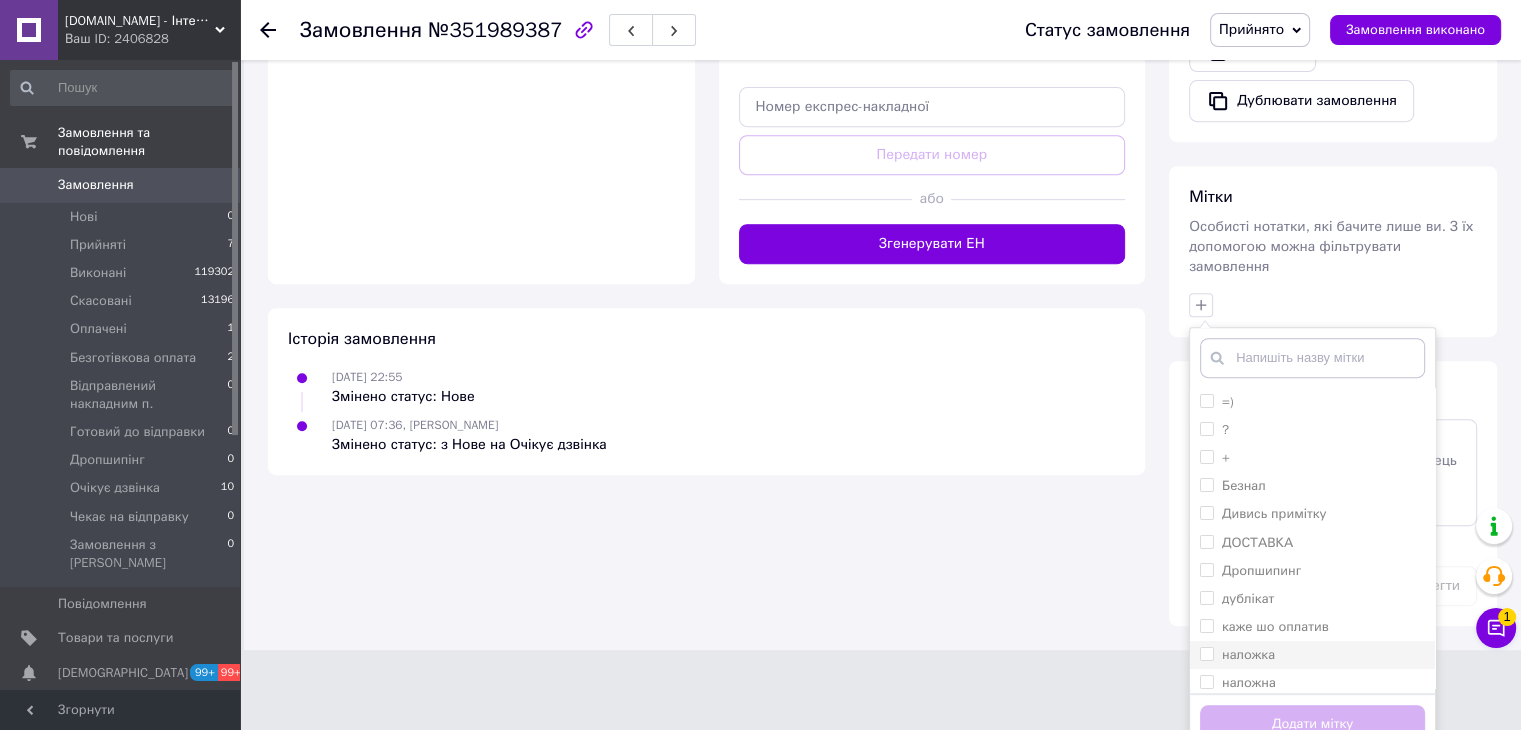 drag, startPoint x: 1205, startPoint y: 631, endPoint x: 1284, endPoint y: 657, distance: 83.1685 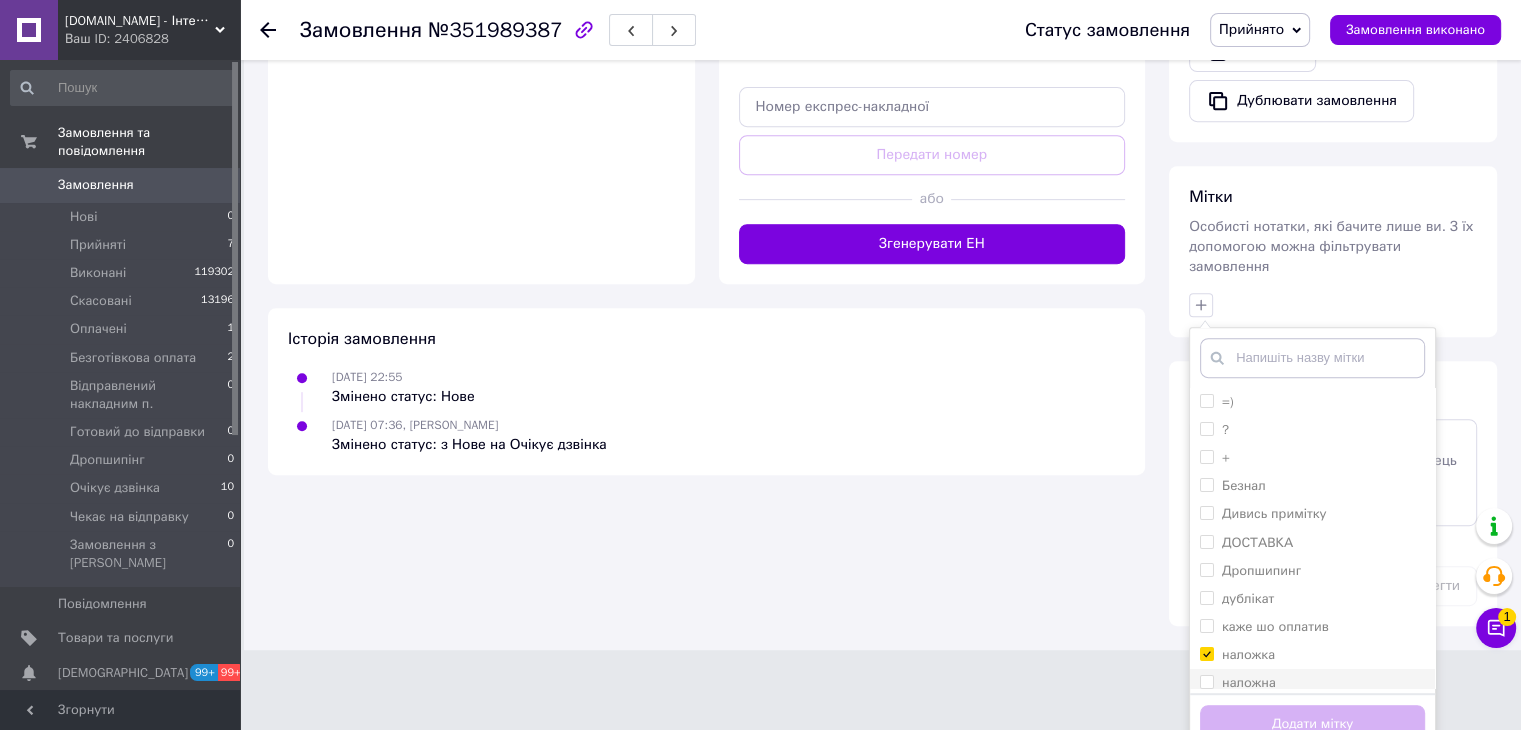 checkbox on "true" 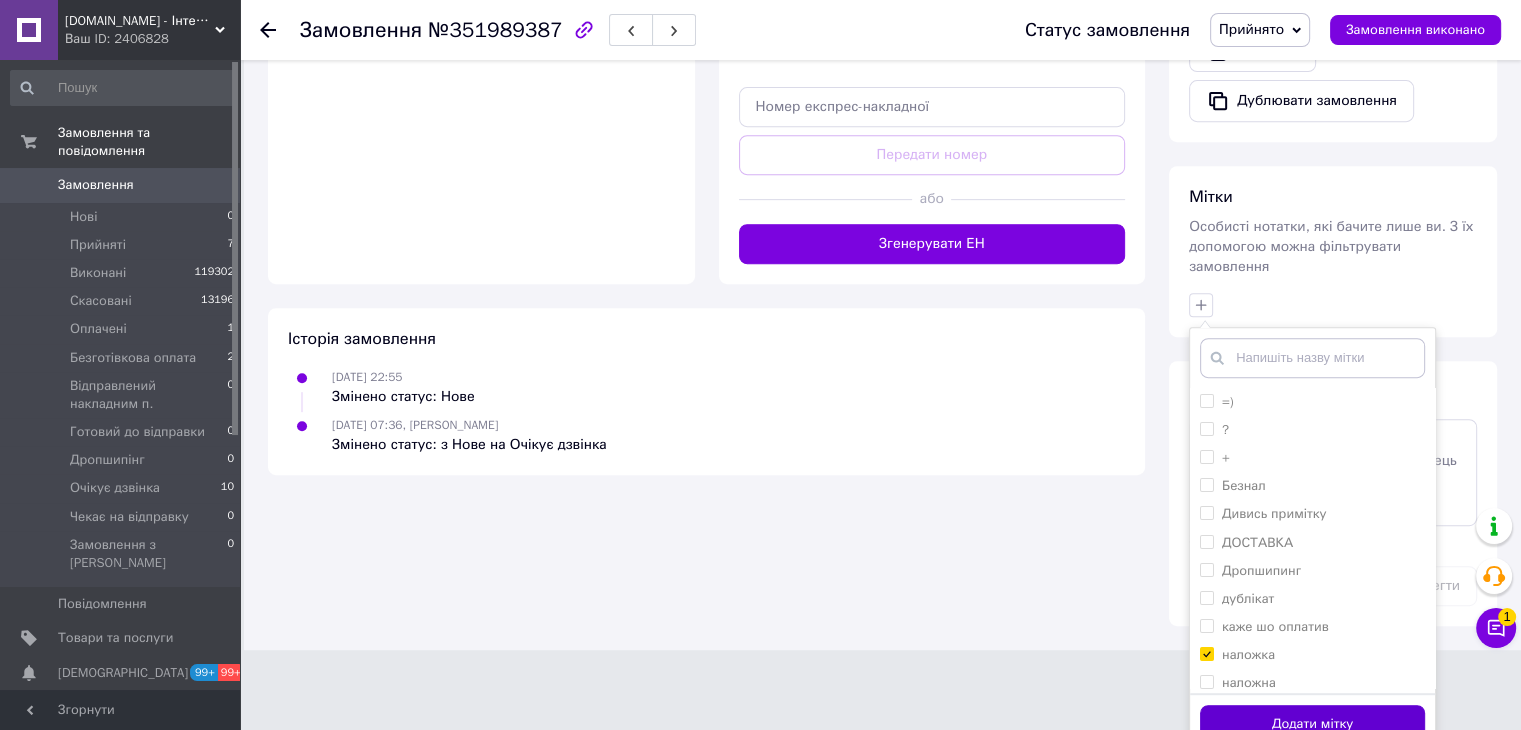 click on "Додати мітку" at bounding box center (1312, 724) 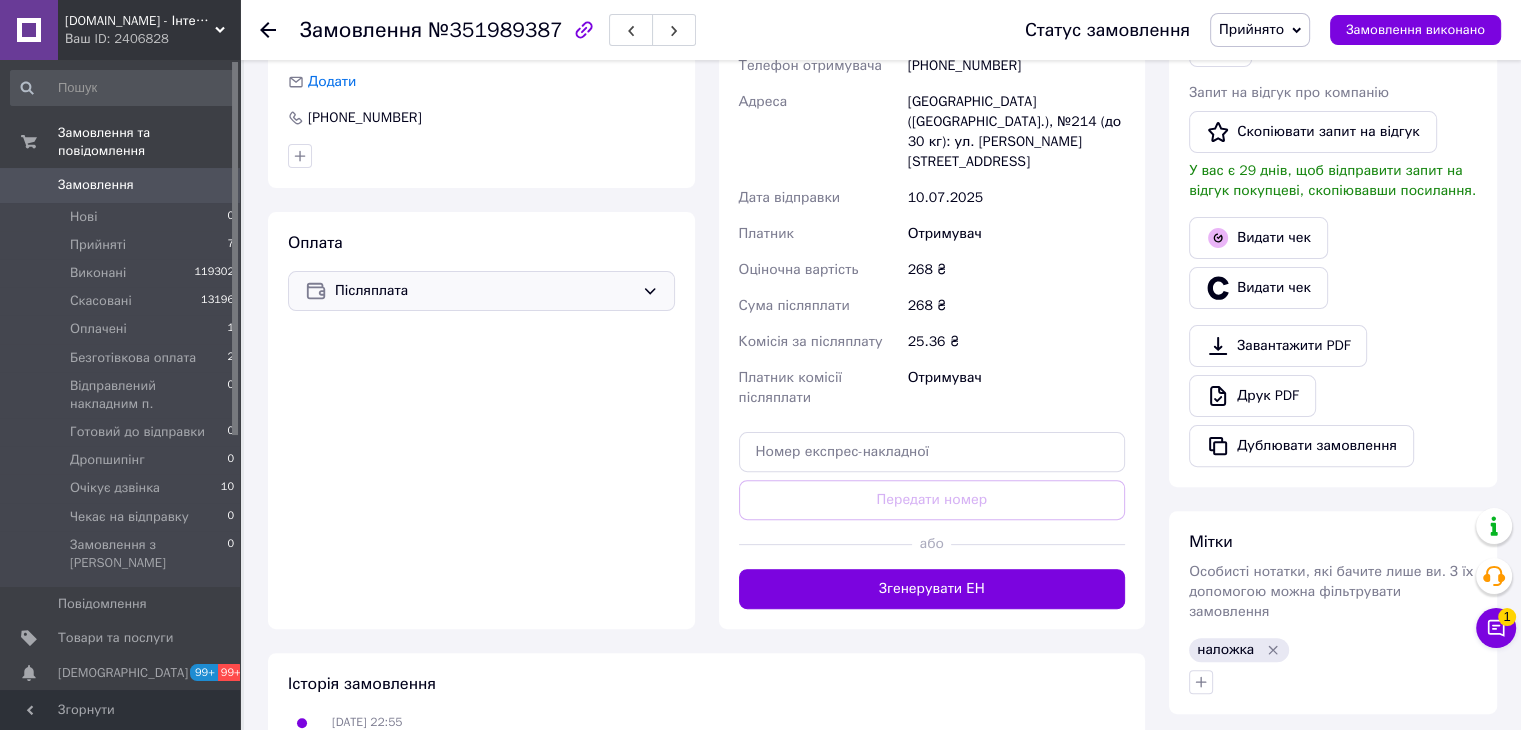 scroll, scrollTop: 484, scrollLeft: 0, axis: vertical 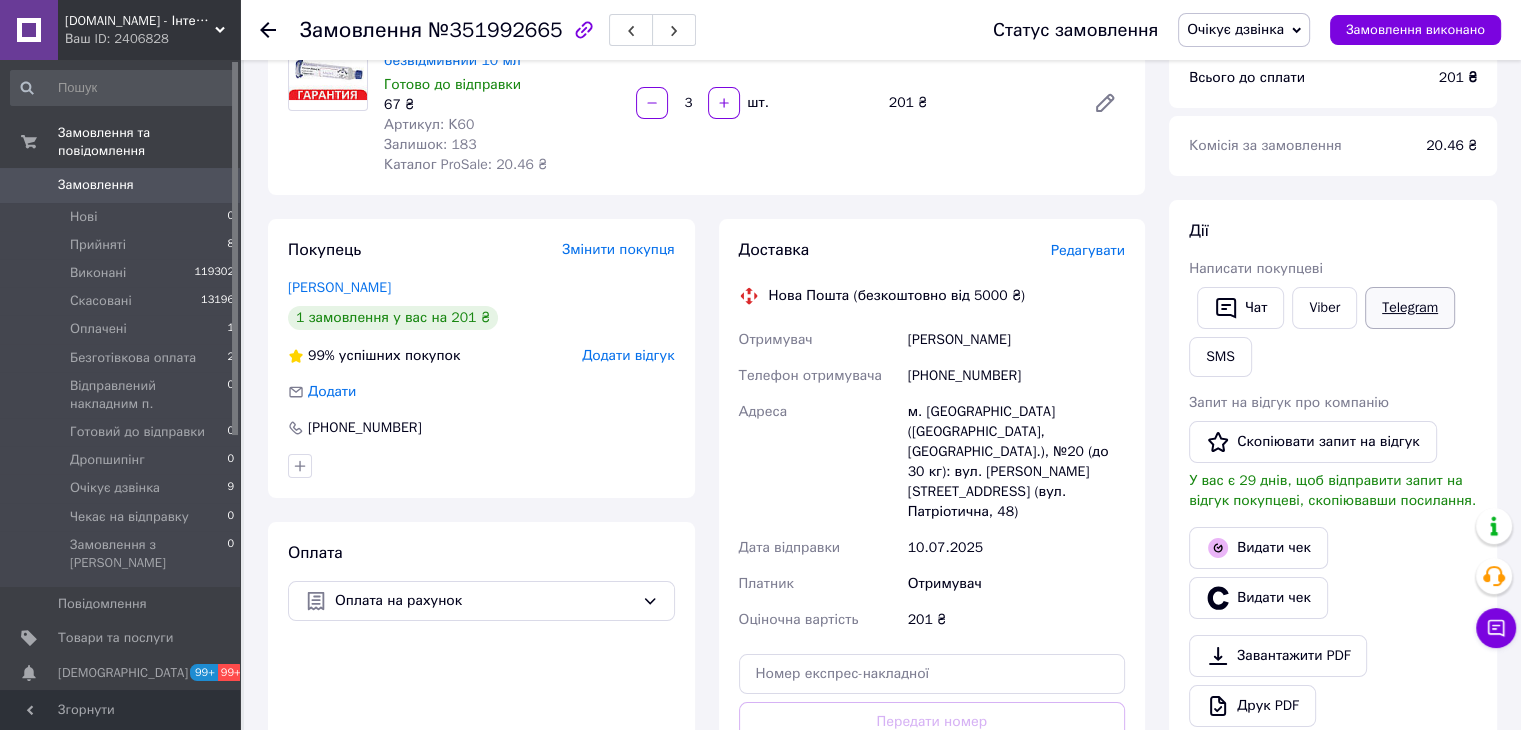 click on "Telegram" at bounding box center [1410, 308] 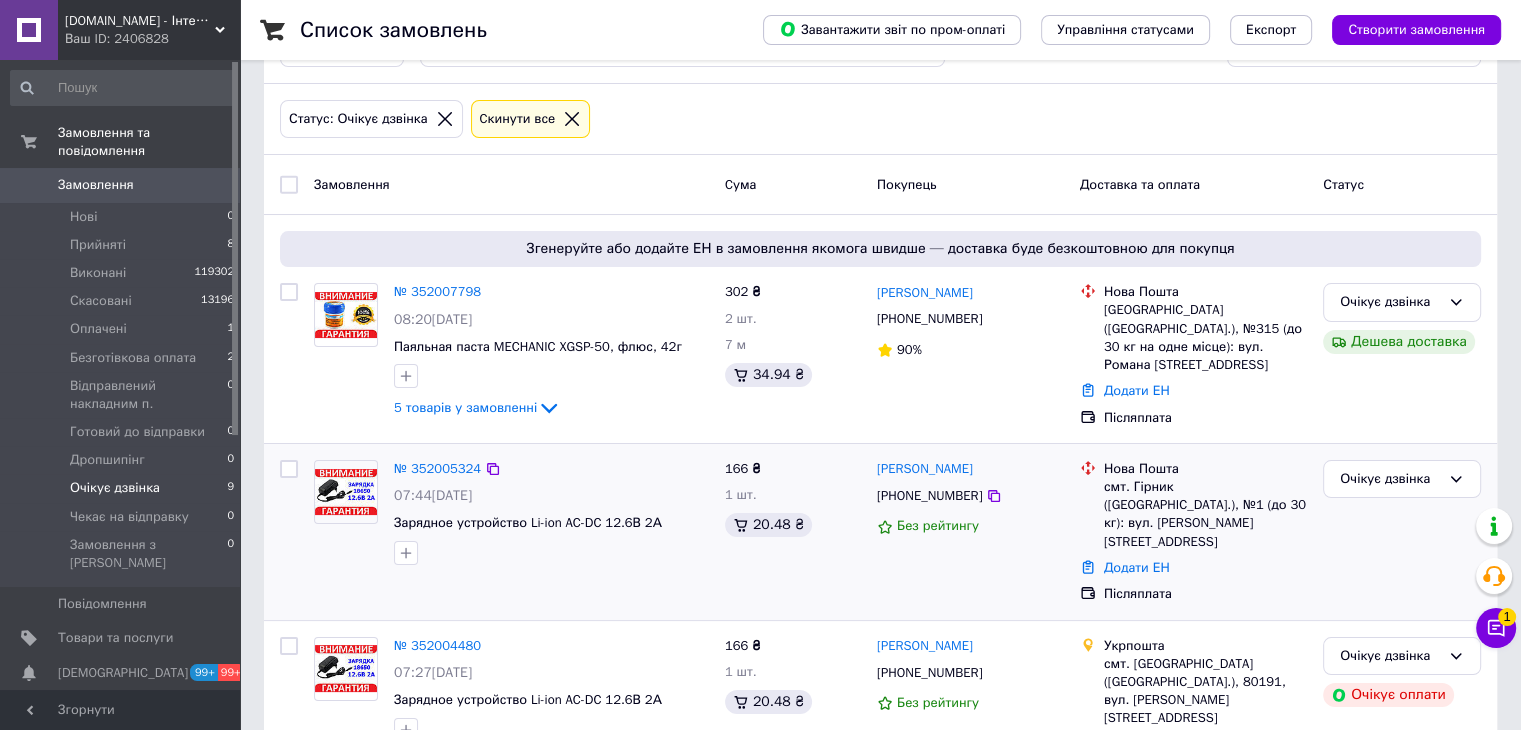 scroll, scrollTop: 300, scrollLeft: 0, axis: vertical 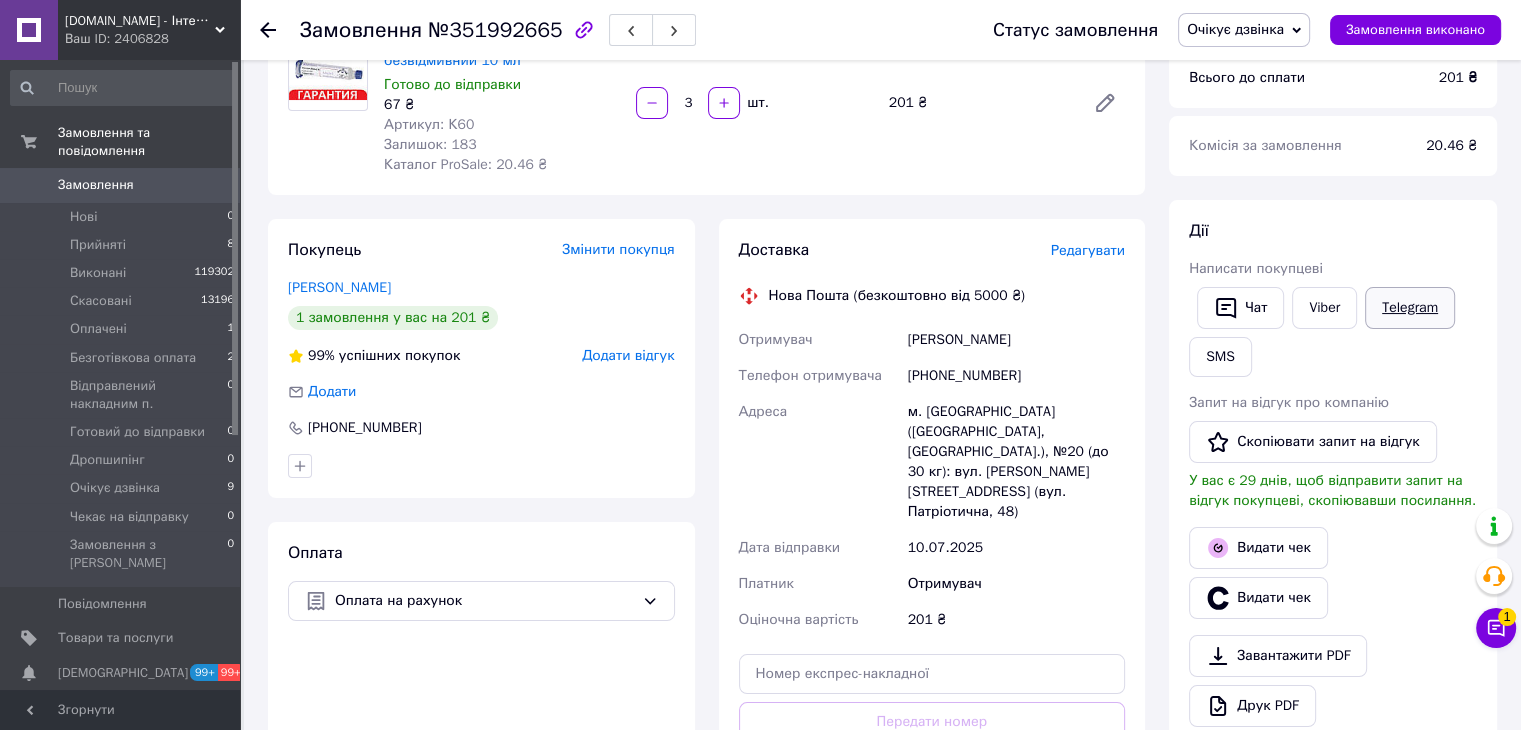 click on "Telegram" at bounding box center (1410, 308) 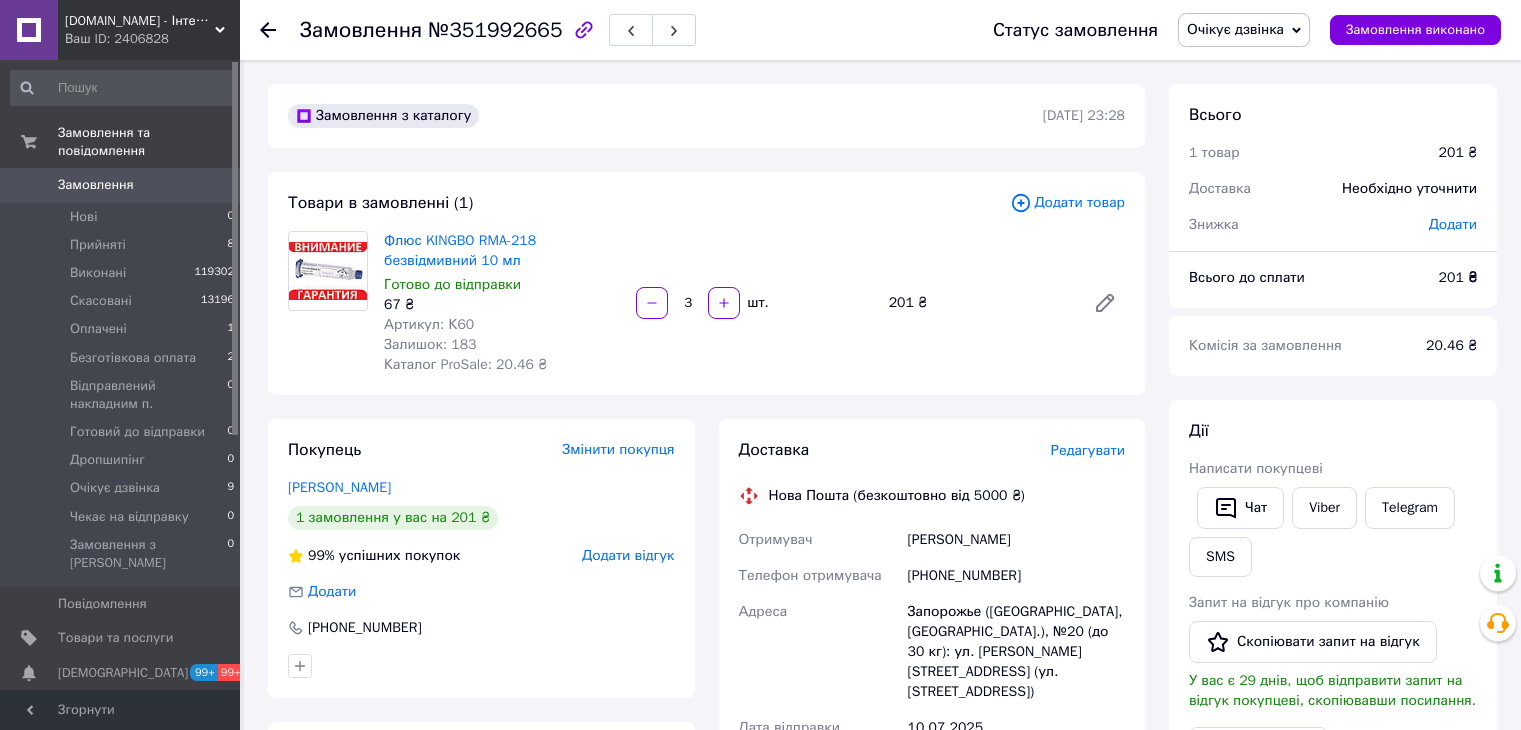 scroll, scrollTop: 200, scrollLeft: 0, axis: vertical 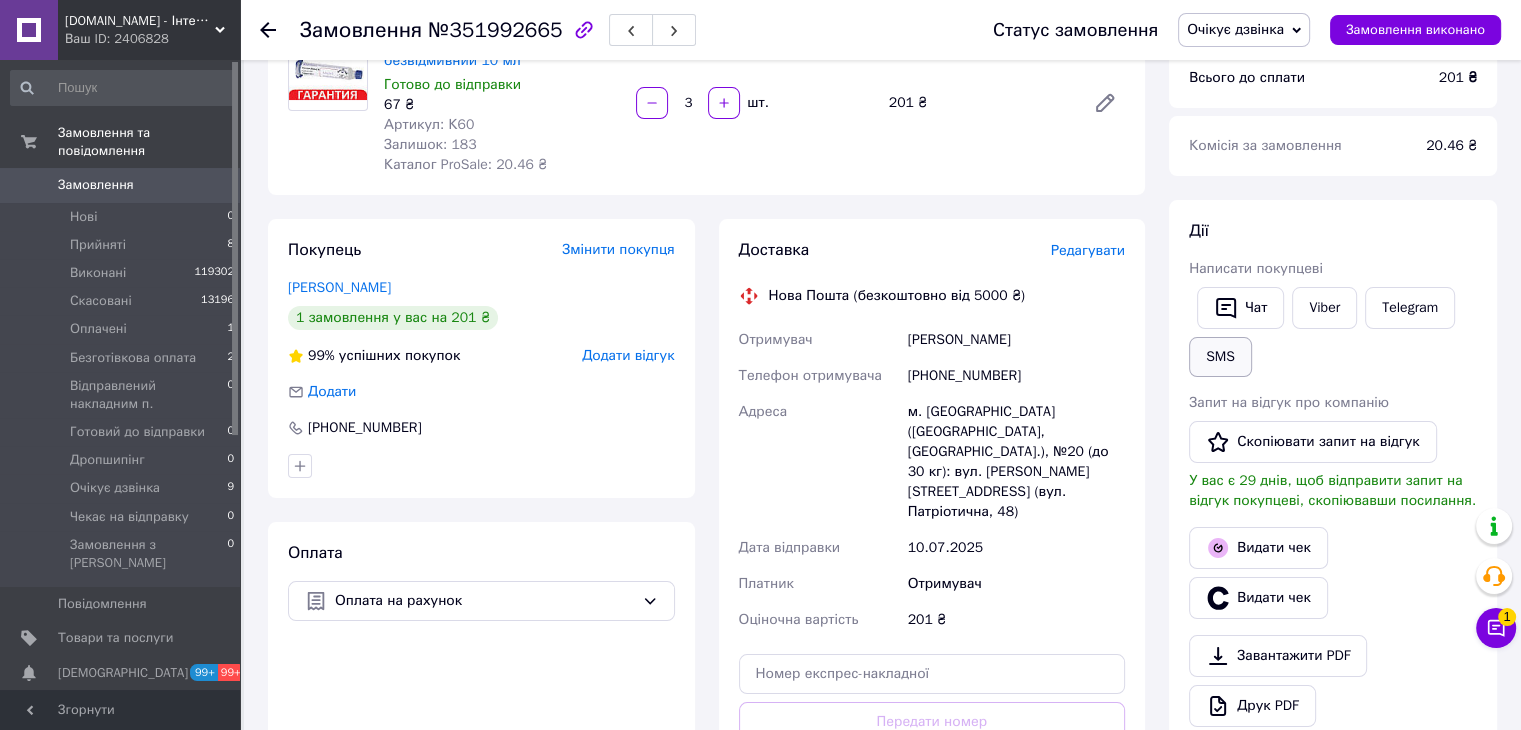 click on "SMS" at bounding box center (1220, 357) 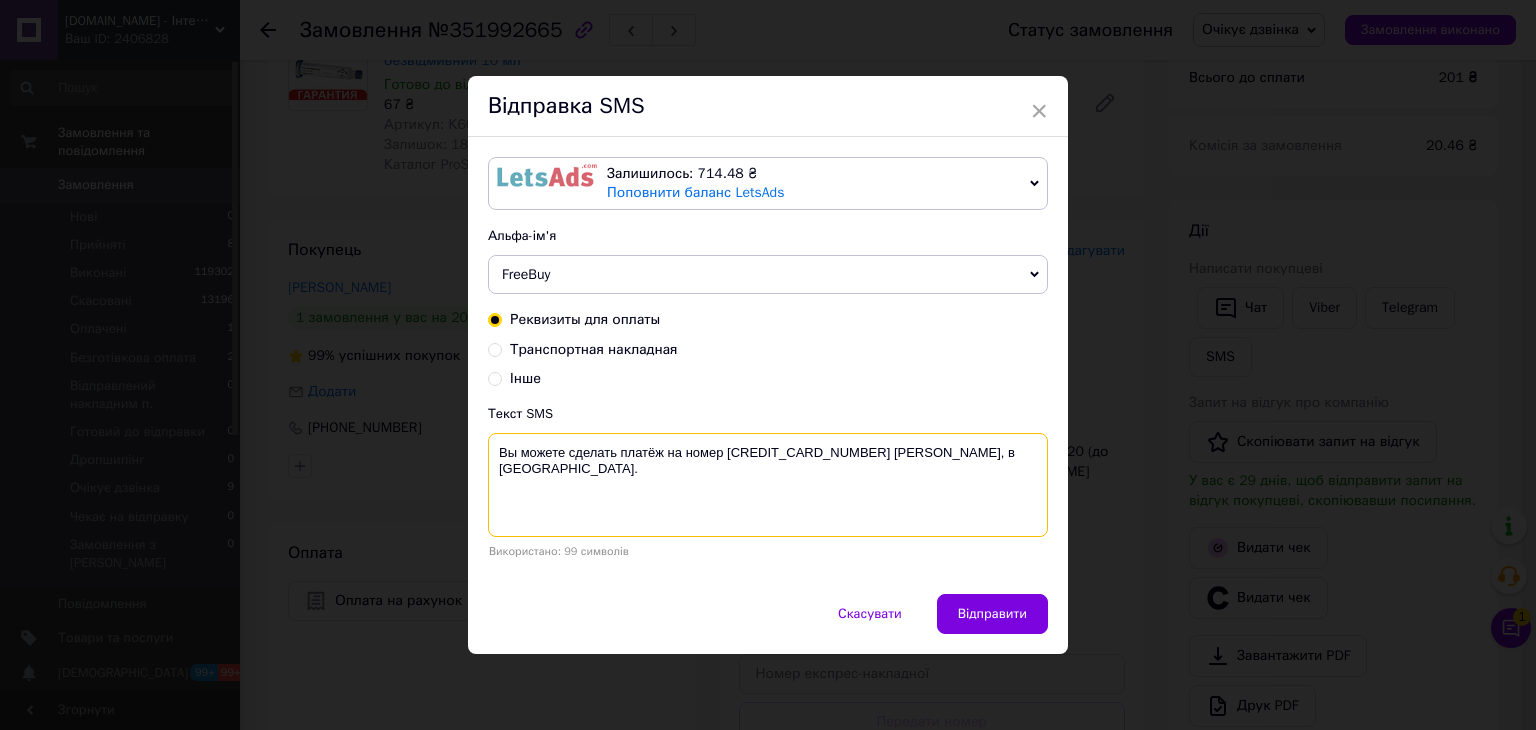 drag, startPoint x: 669, startPoint y: 473, endPoint x: 500, endPoint y: 449, distance: 170.69563 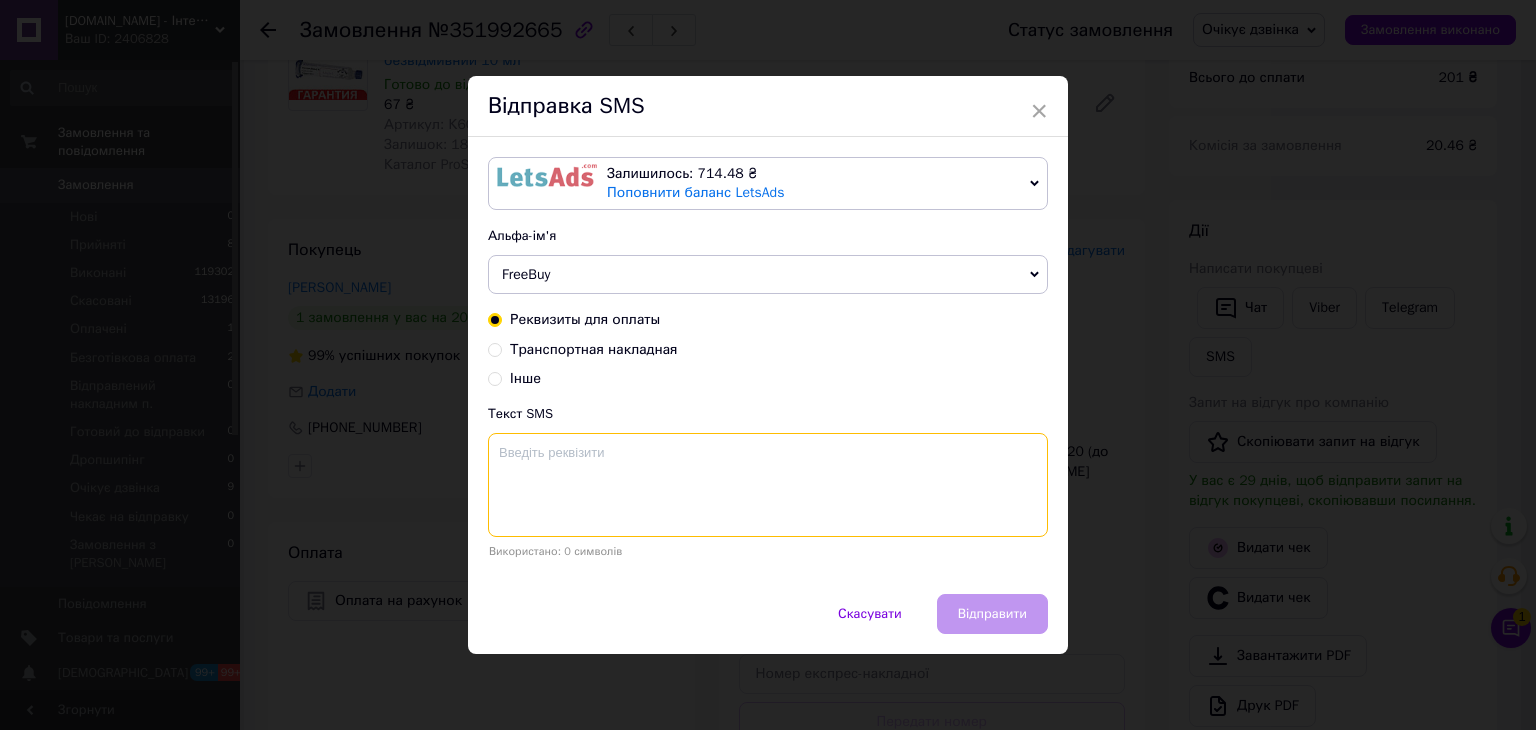 paste on "ФОП Войцеховський Андрій Анатолійович
UA543220010000026003340141740
ЄДРПОУ 2481015176 Призначення: Оплата за товар" 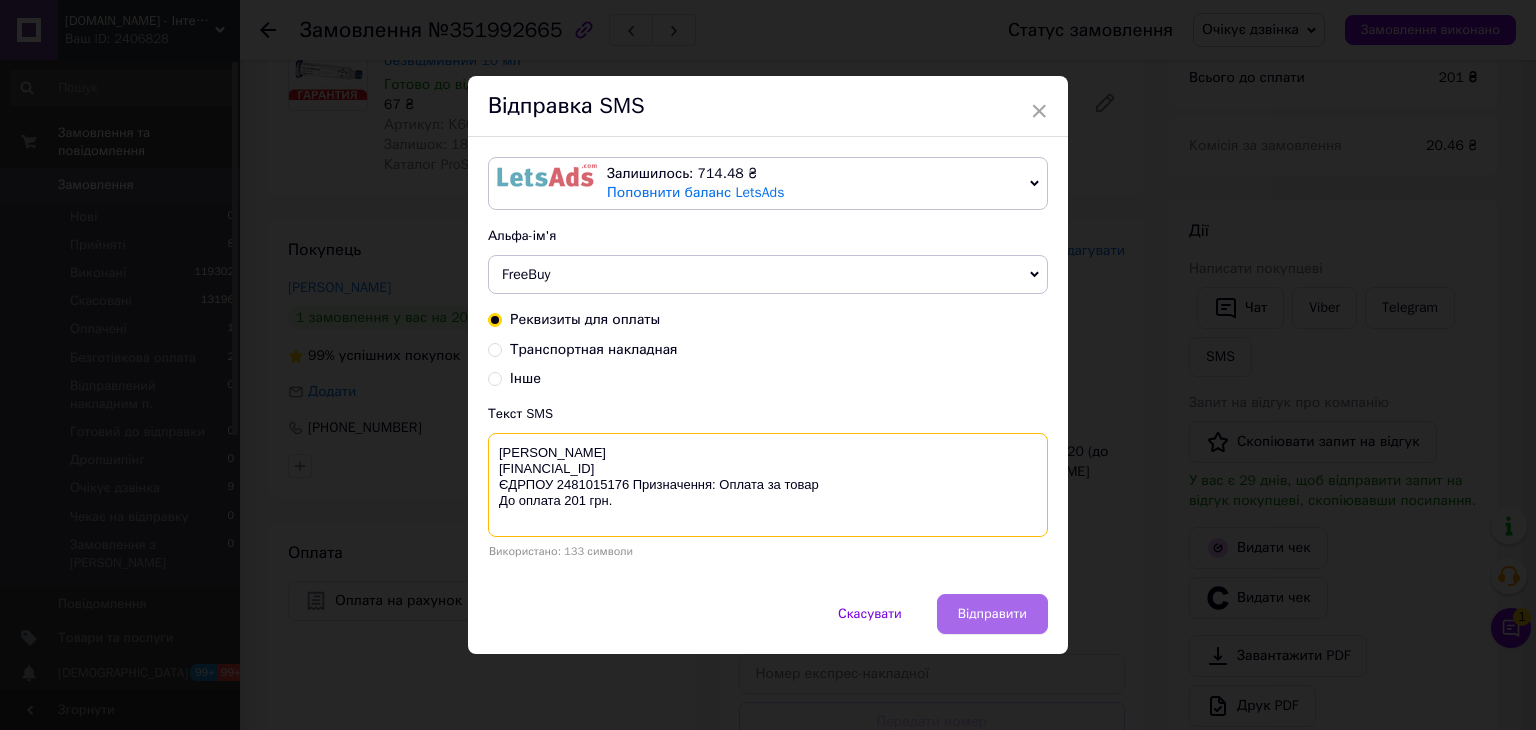 type on "ФОП Войцеховський Андрій Анатолійович
UA543220010000026003340141740
ЄДРПОУ 2481015176 Призначення: Оплата за товар
До оплата 201 грн." 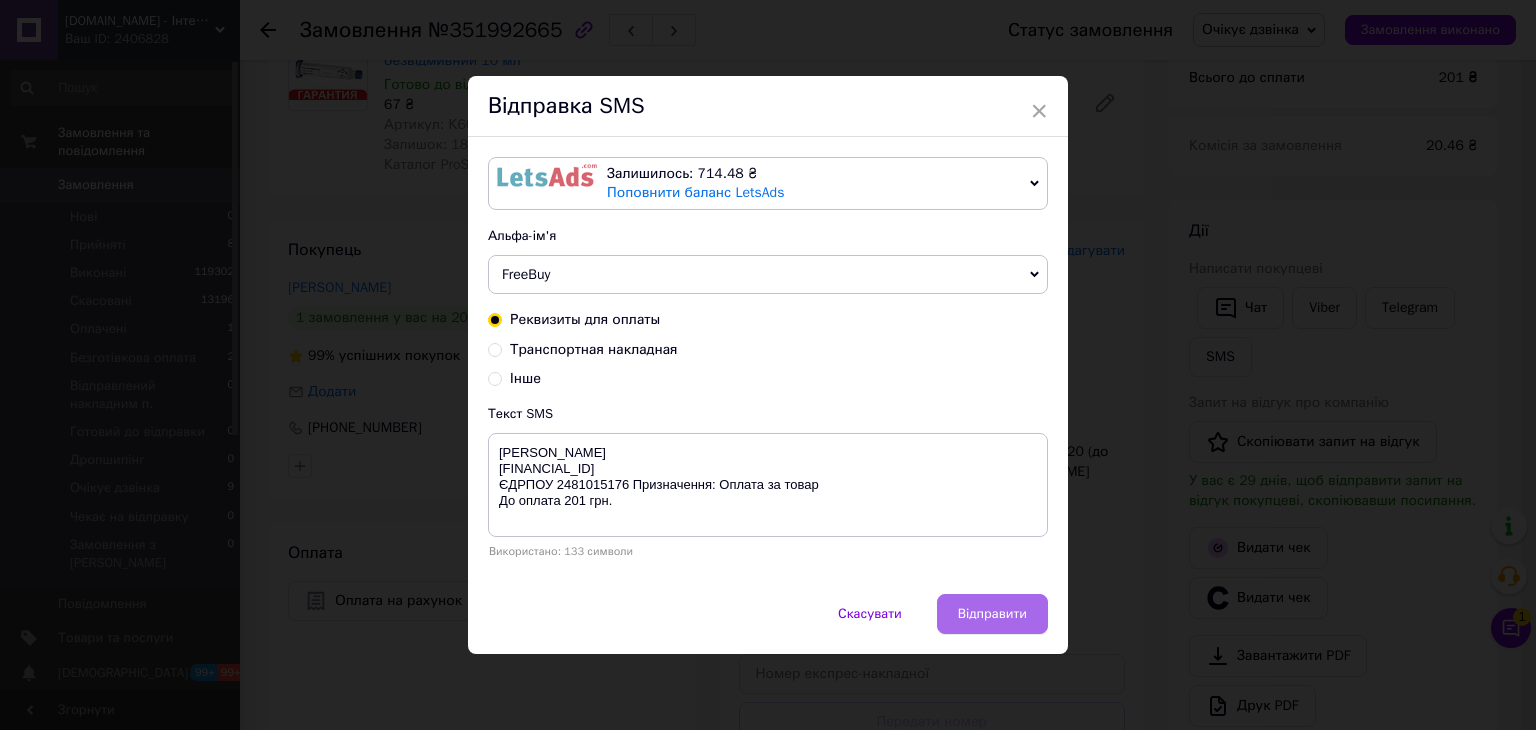 click on "Скасувати   Відправити" at bounding box center [768, 624] 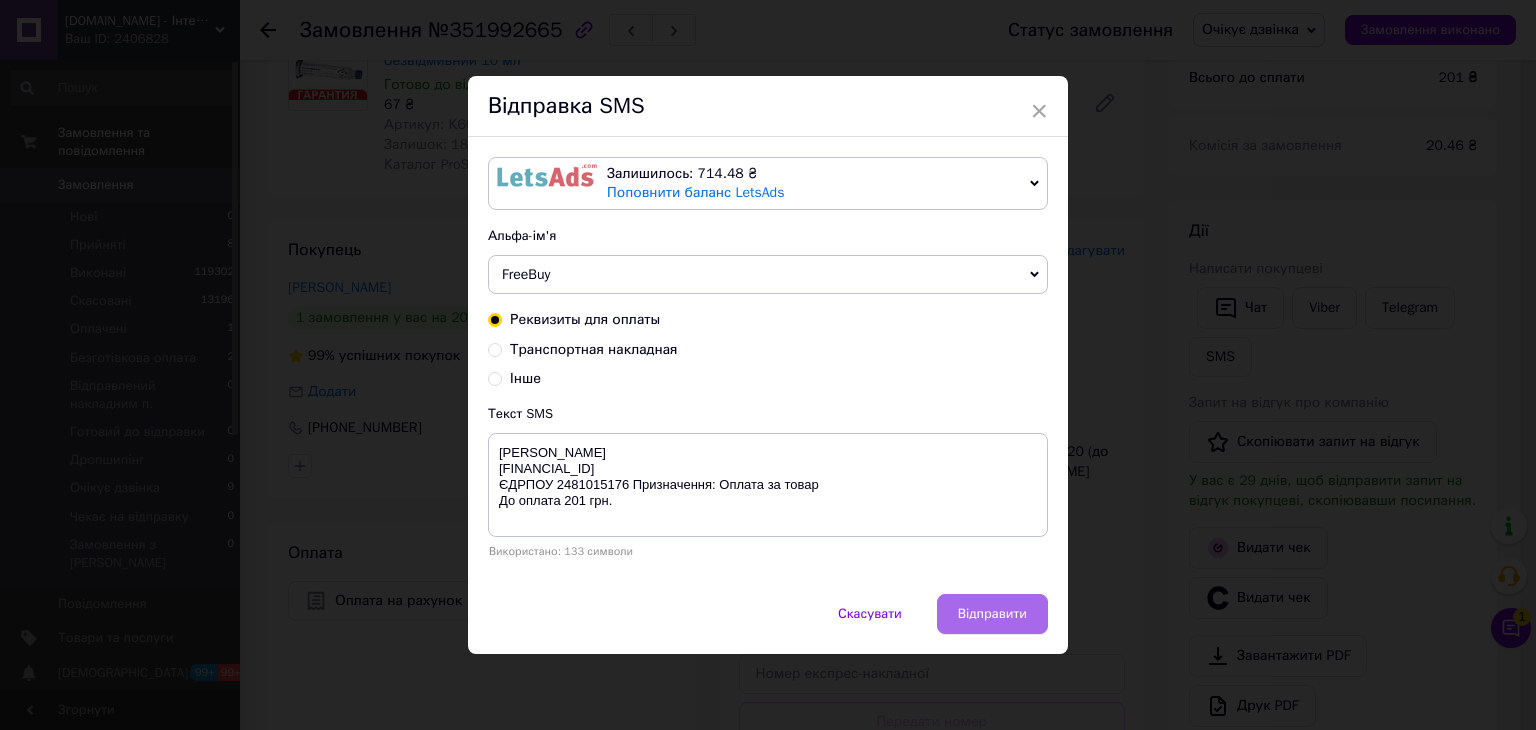click on "Відправити" at bounding box center (992, 614) 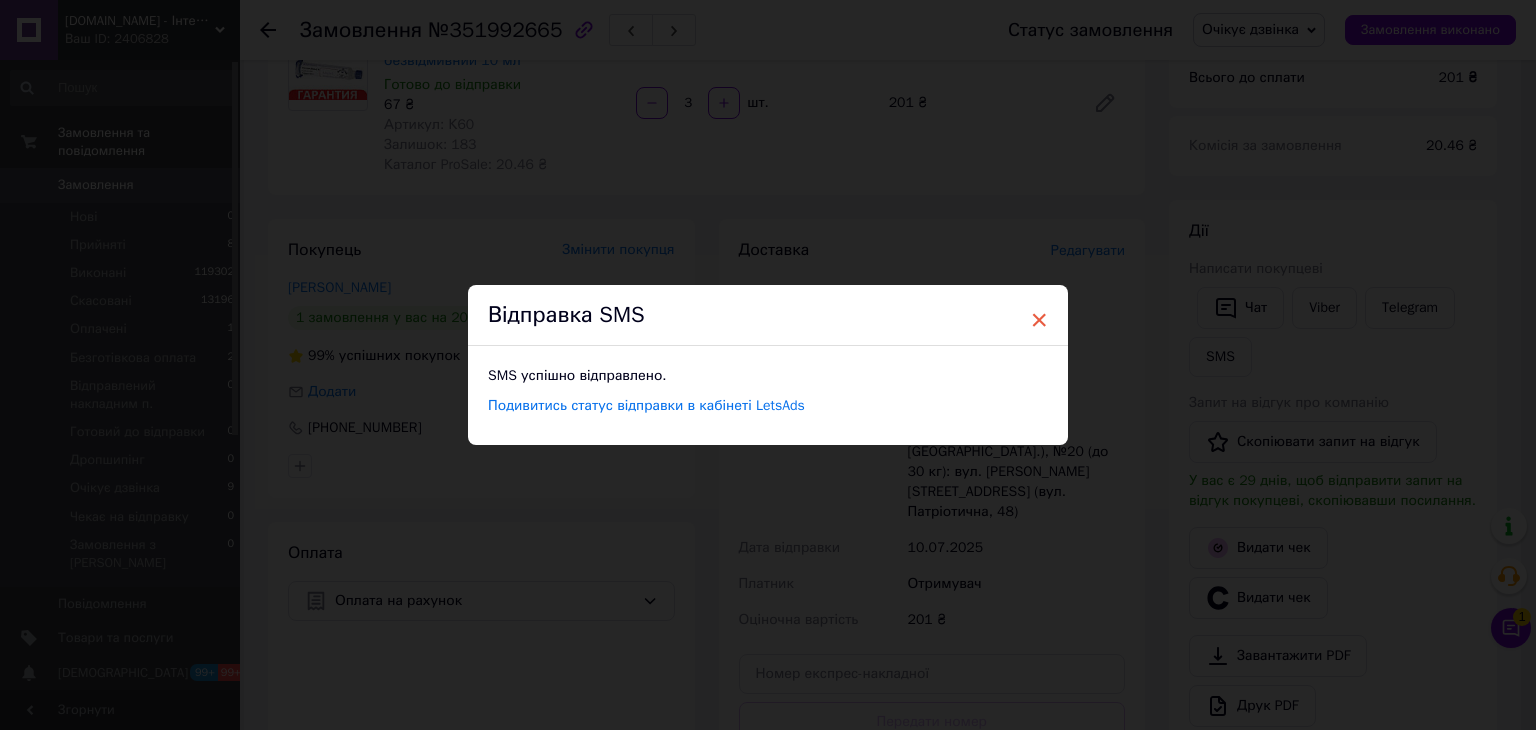 click on "×" at bounding box center (1039, 320) 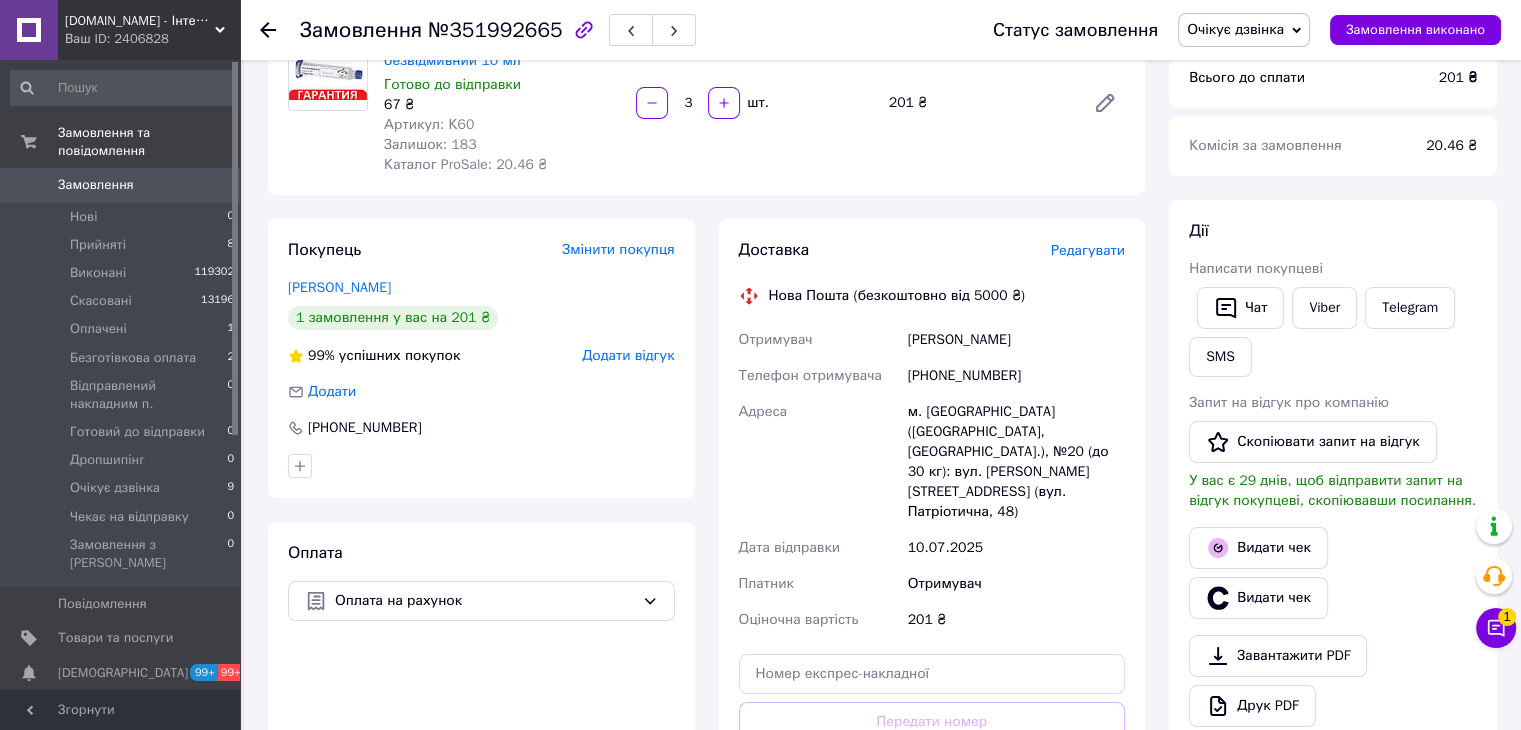 click on "Очікує дзвінка" at bounding box center (1235, 29) 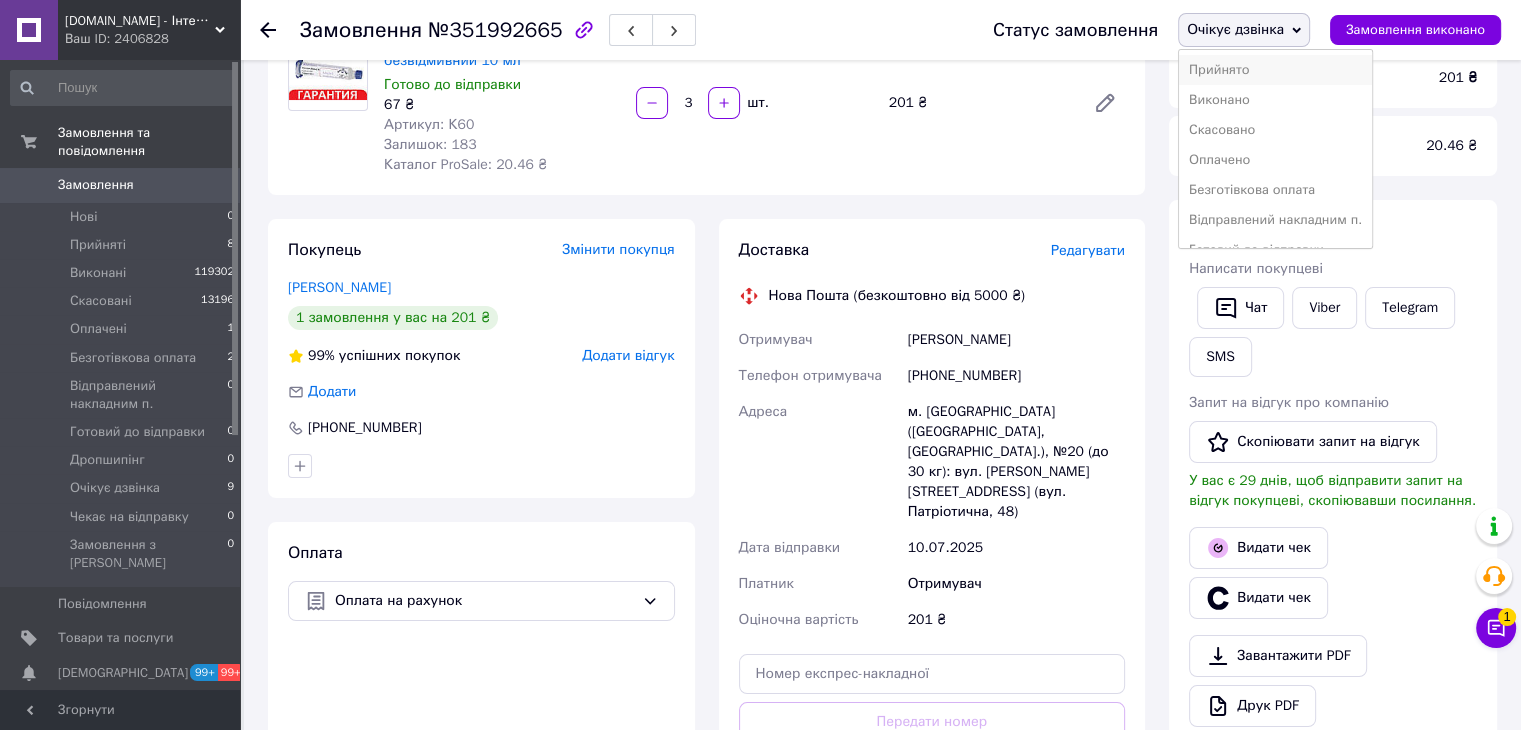 click on "Прийнято" at bounding box center (1275, 70) 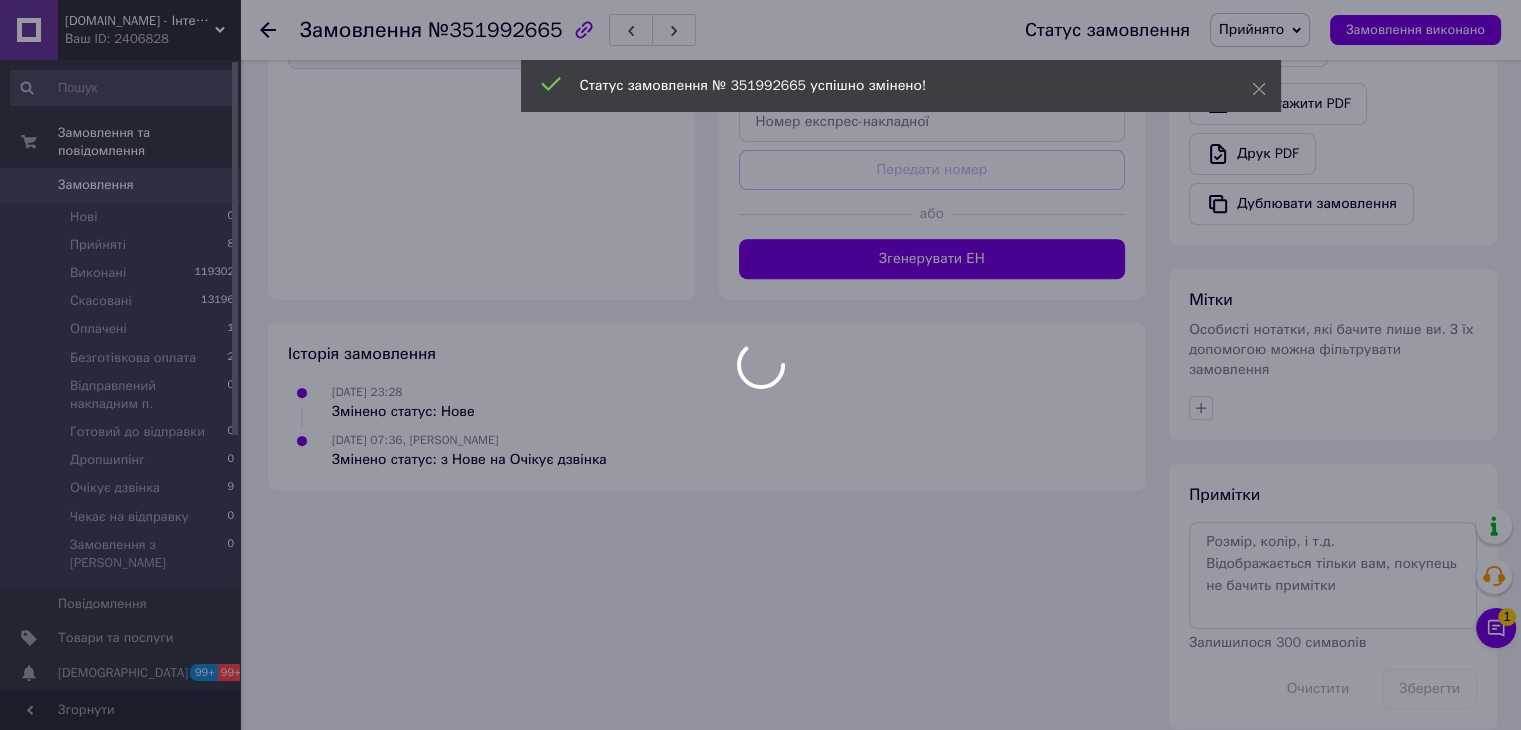 scroll, scrollTop: 716, scrollLeft: 0, axis: vertical 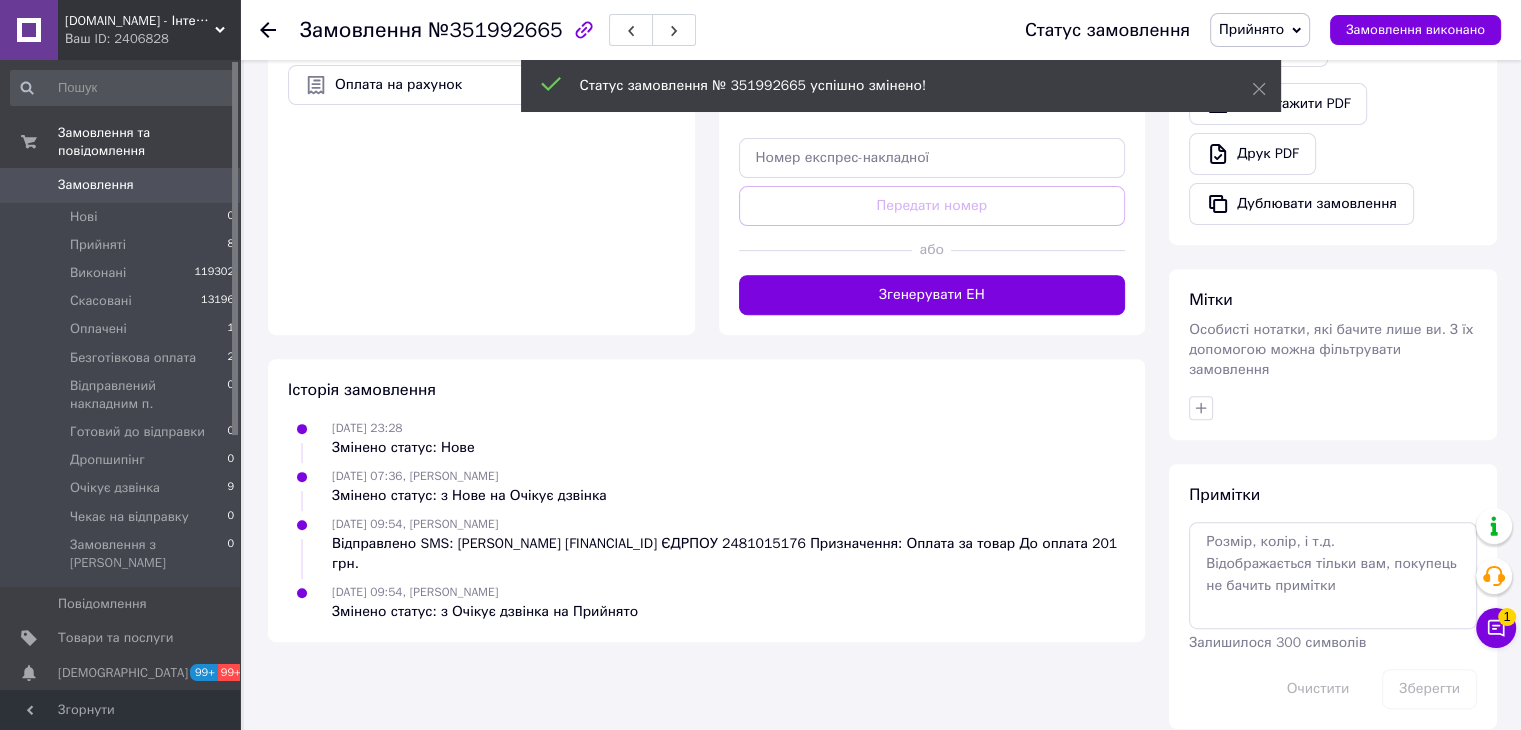 click at bounding box center (1333, 408) 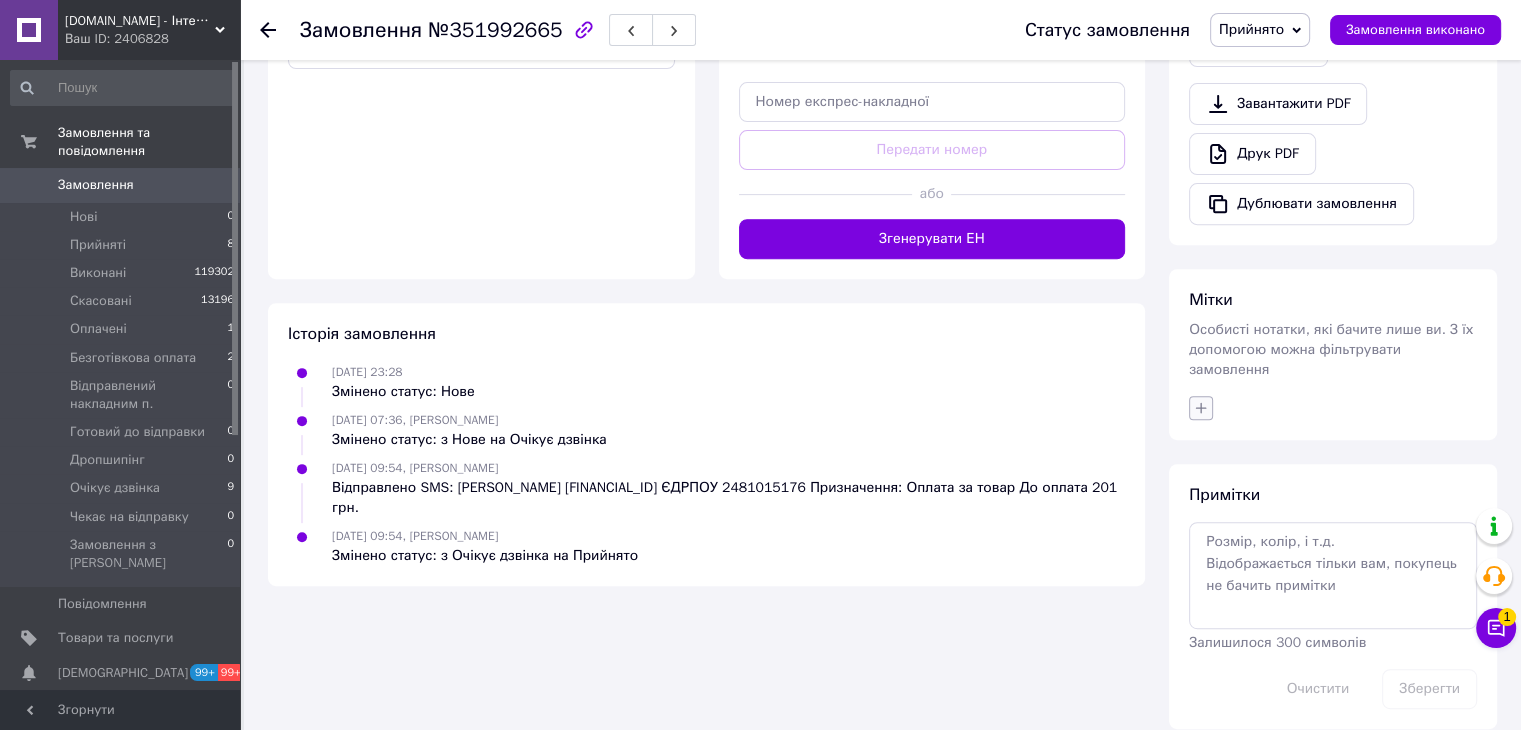 drag, startPoint x: 1208, startPoint y: 377, endPoint x: 1221, endPoint y: 377, distance: 13 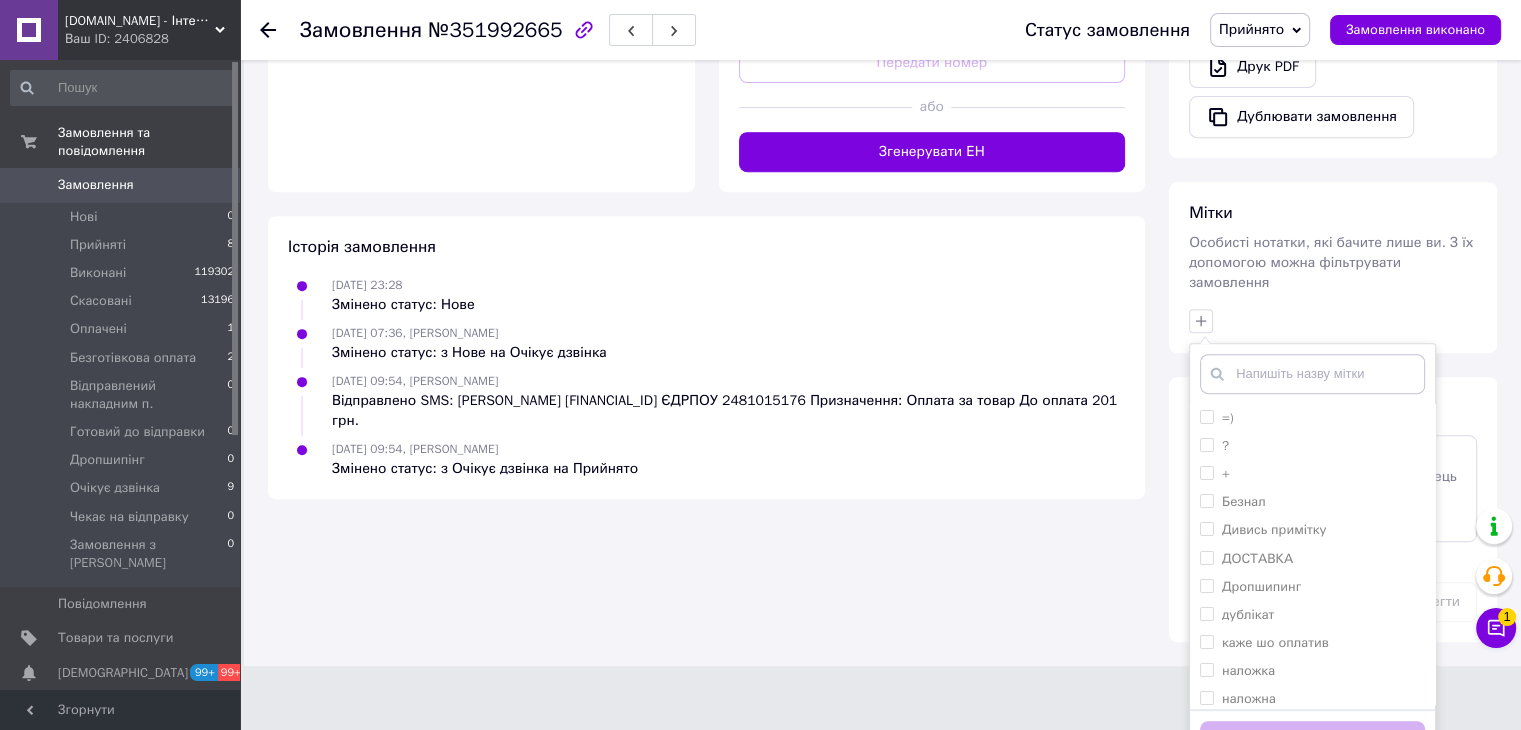 scroll, scrollTop: 855, scrollLeft: 0, axis: vertical 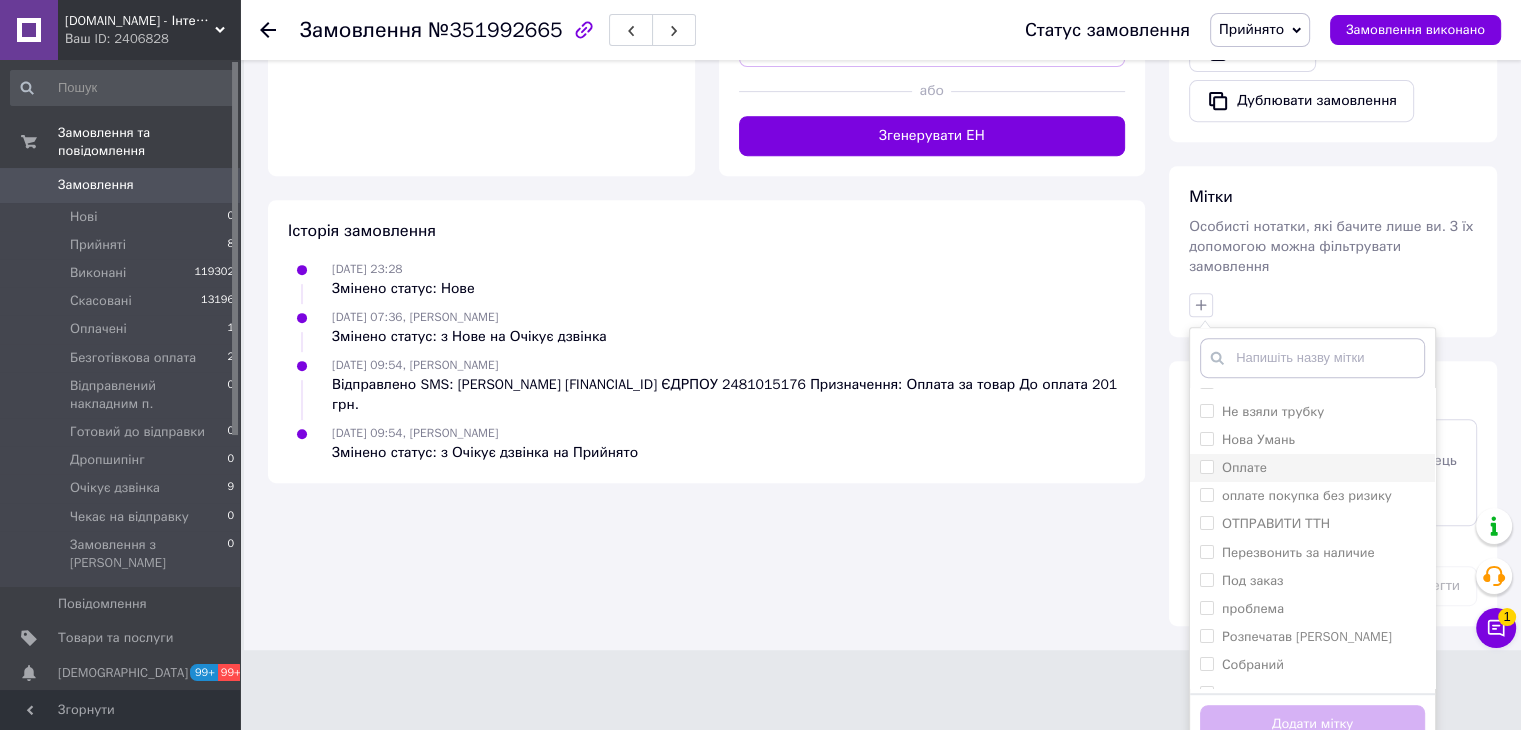click on "Оплате" at bounding box center [1233, 468] 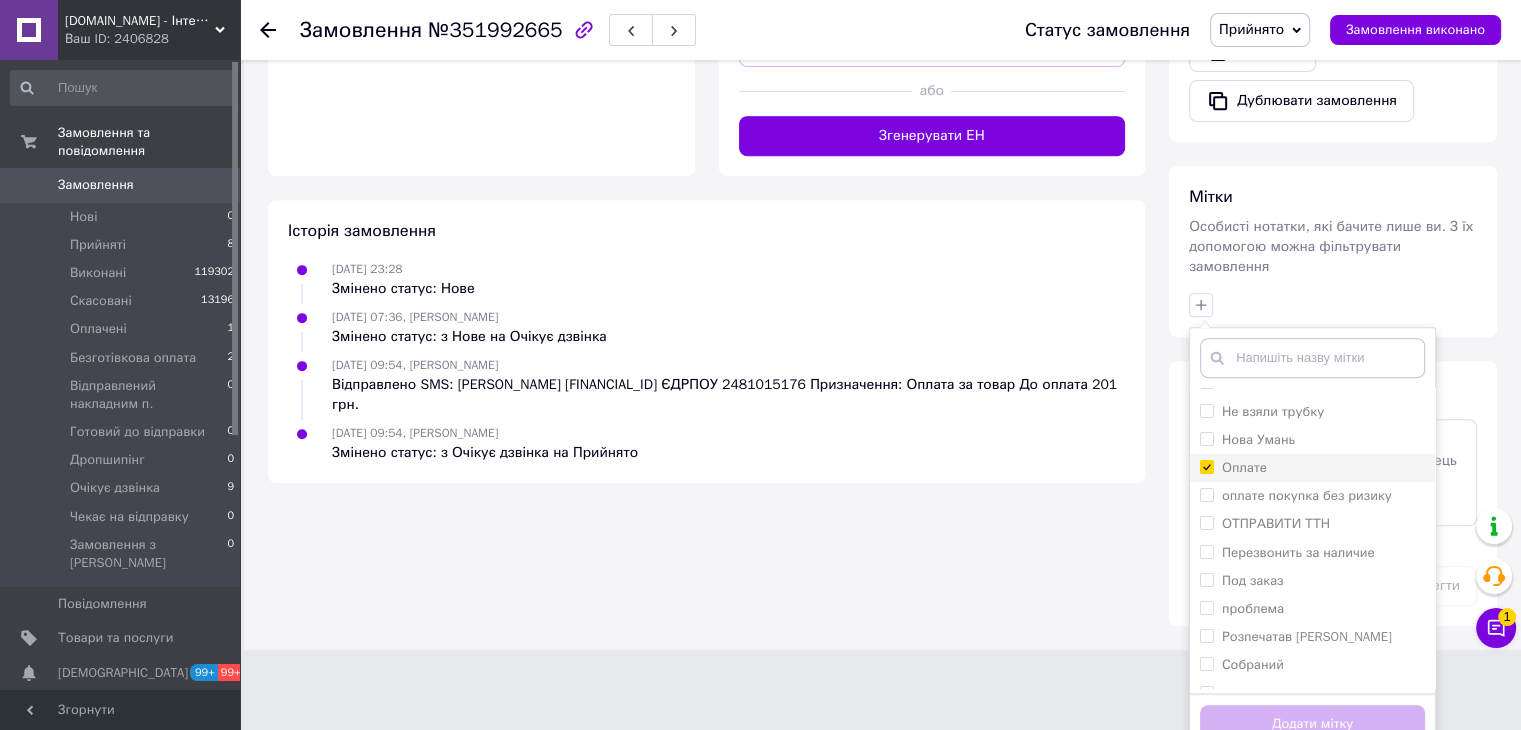 click on "Оплате" at bounding box center [1206, 466] 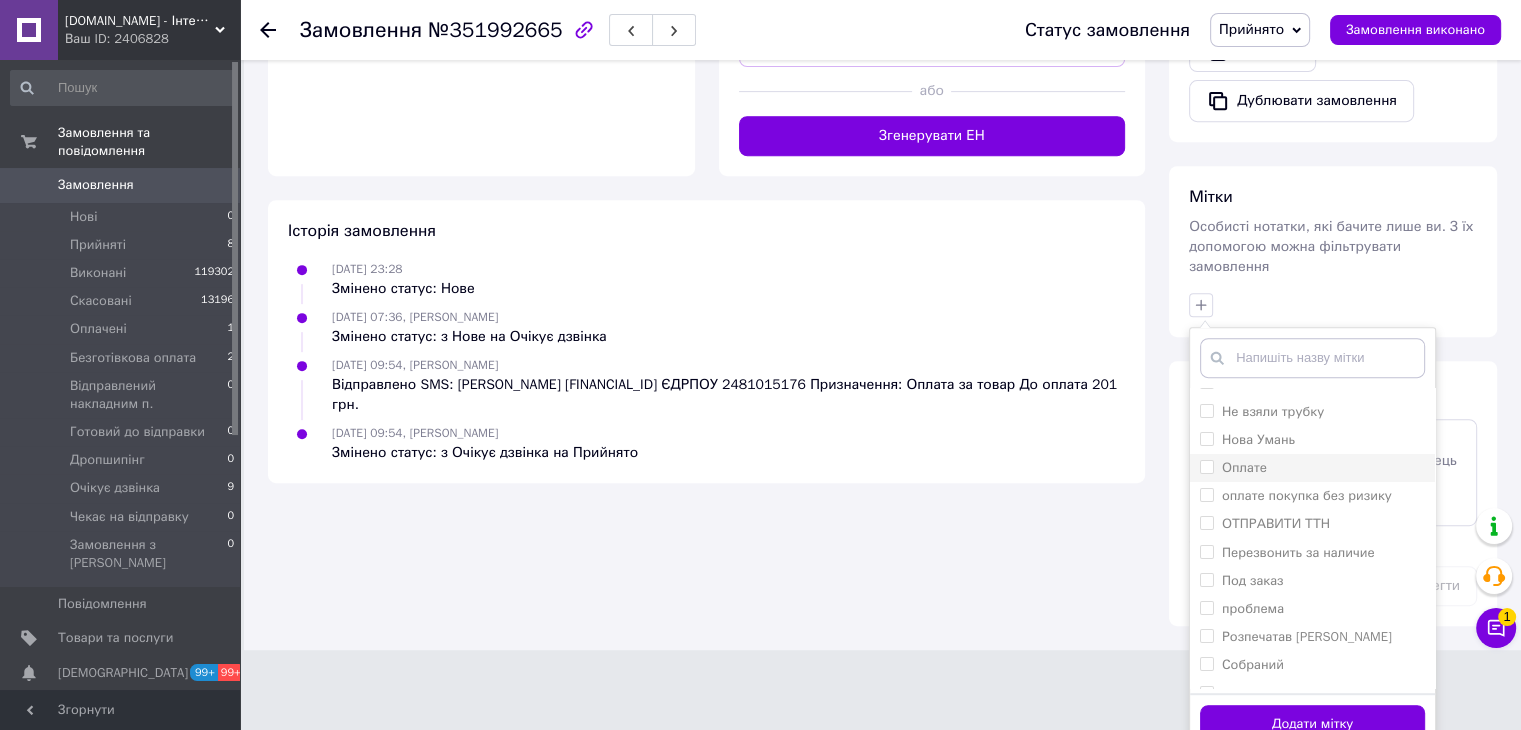 click on "Оплате" at bounding box center (1206, 466) 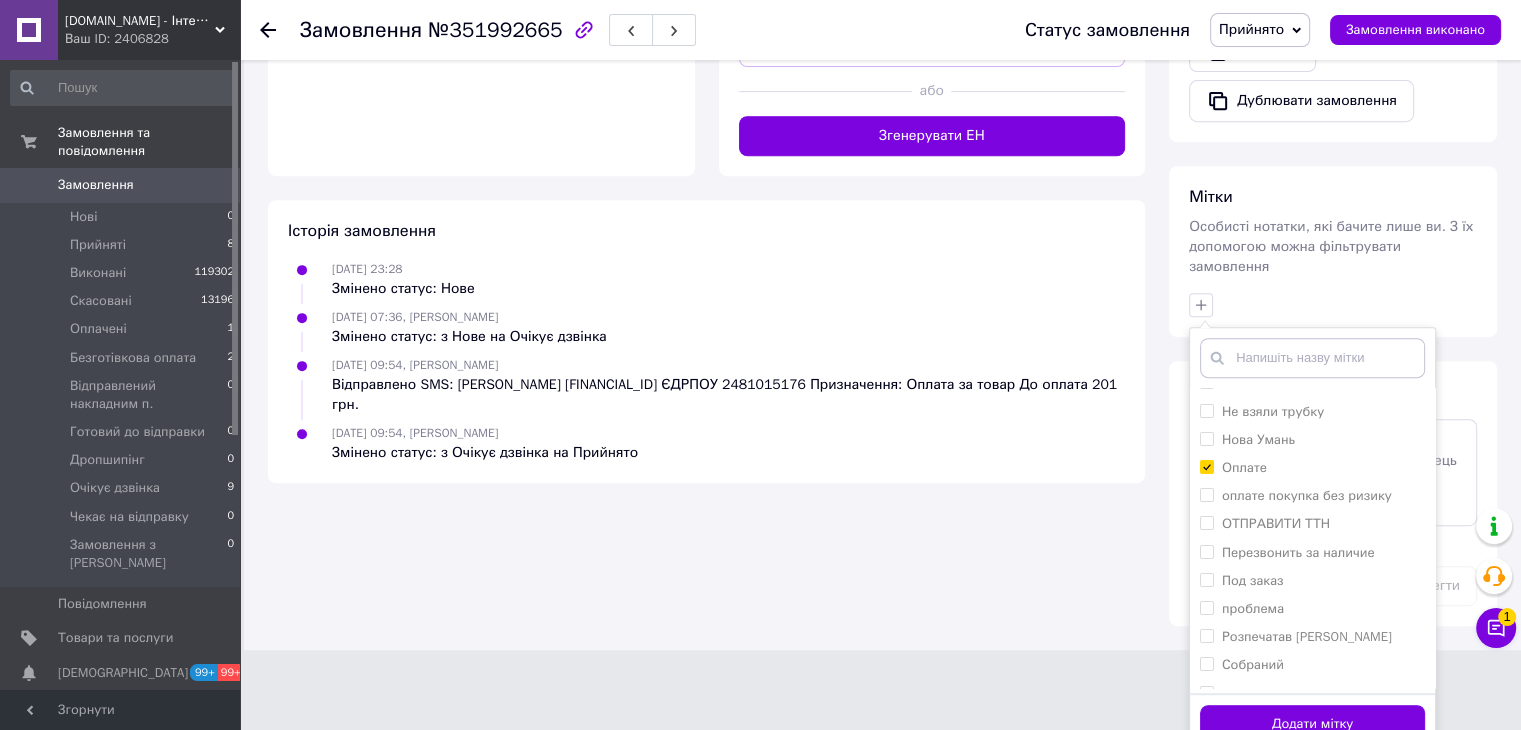click on "Додати мітку" at bounding box center [1312, 724] 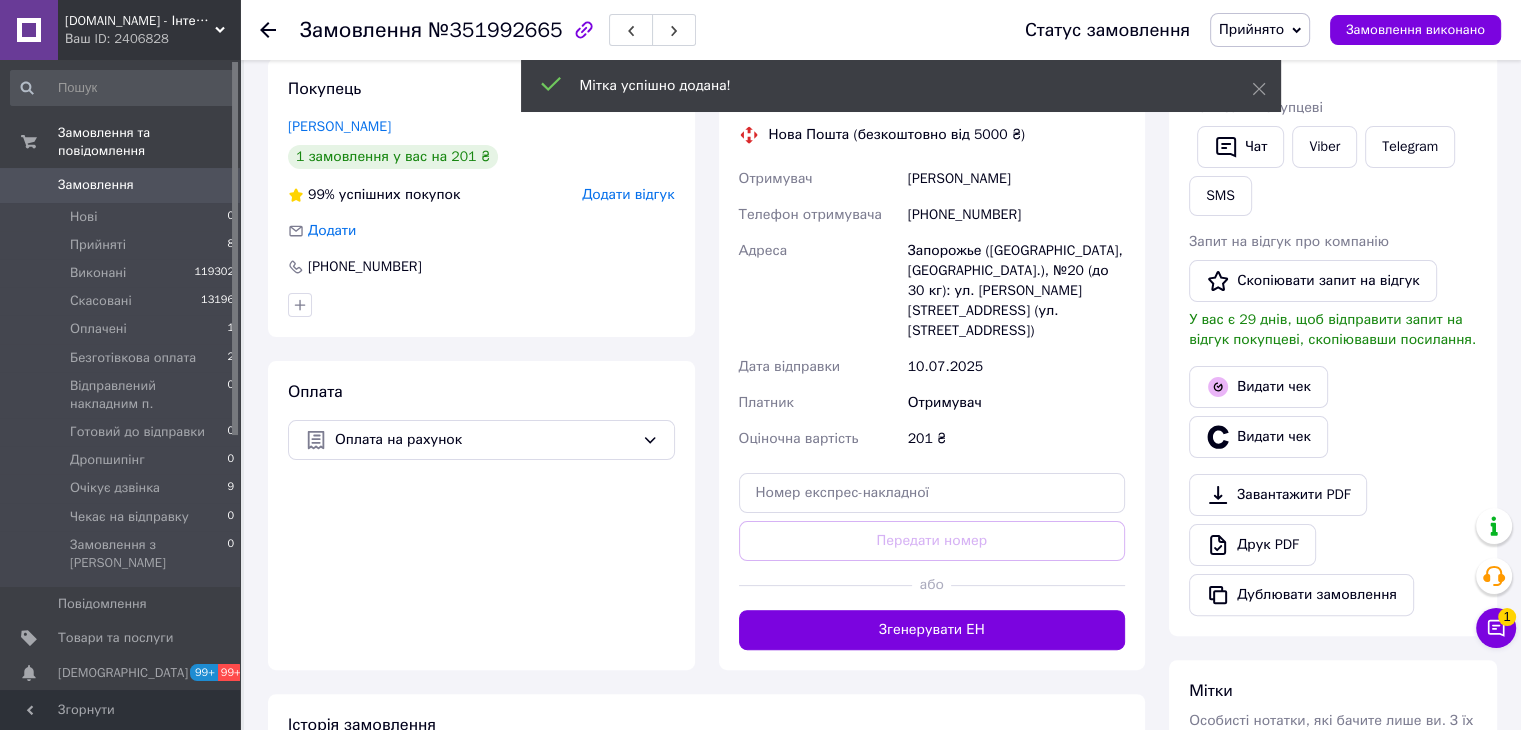 scroll, scrollTop: 152, scrollLeft: 0, axis: vertical 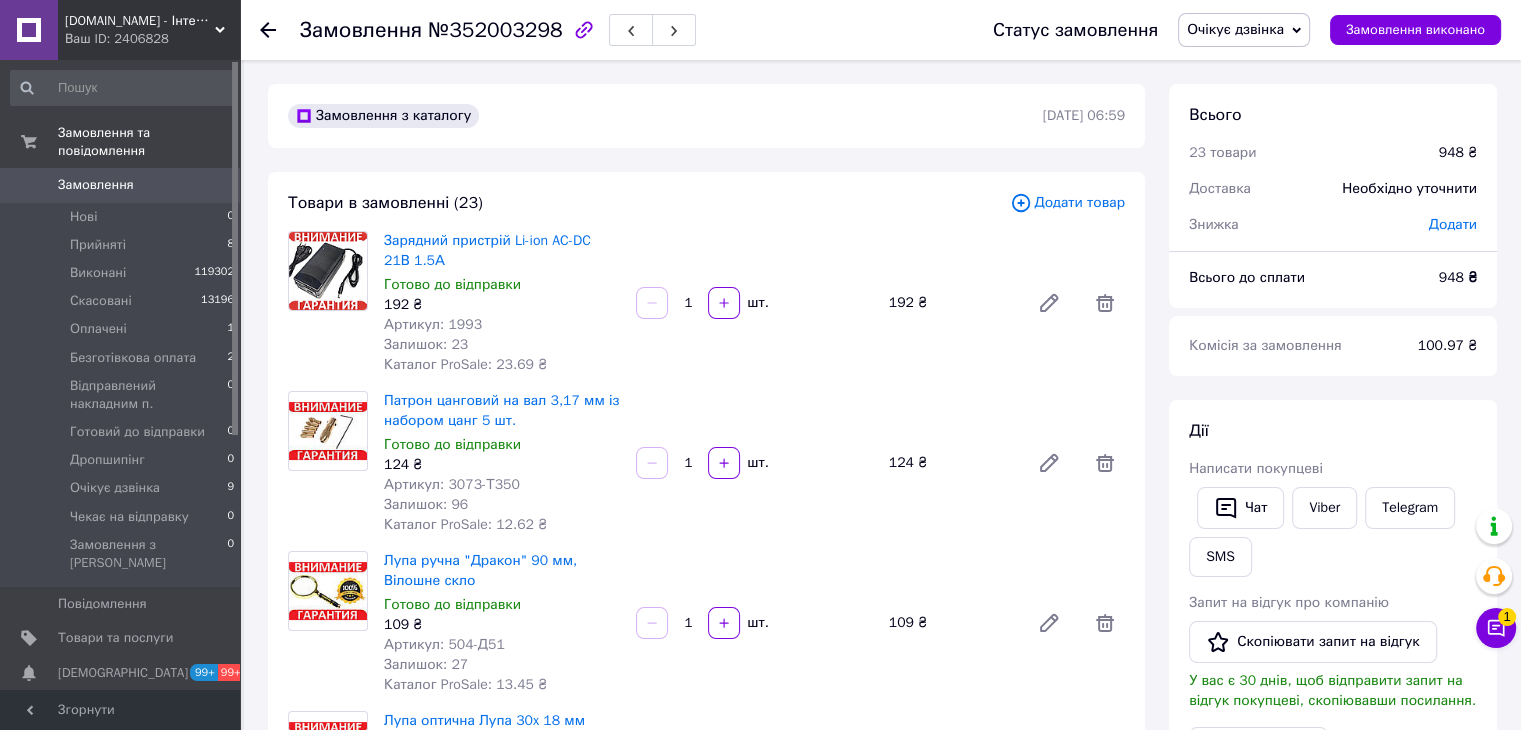 click on "Додати товар" at bounding box center (1067, 203) 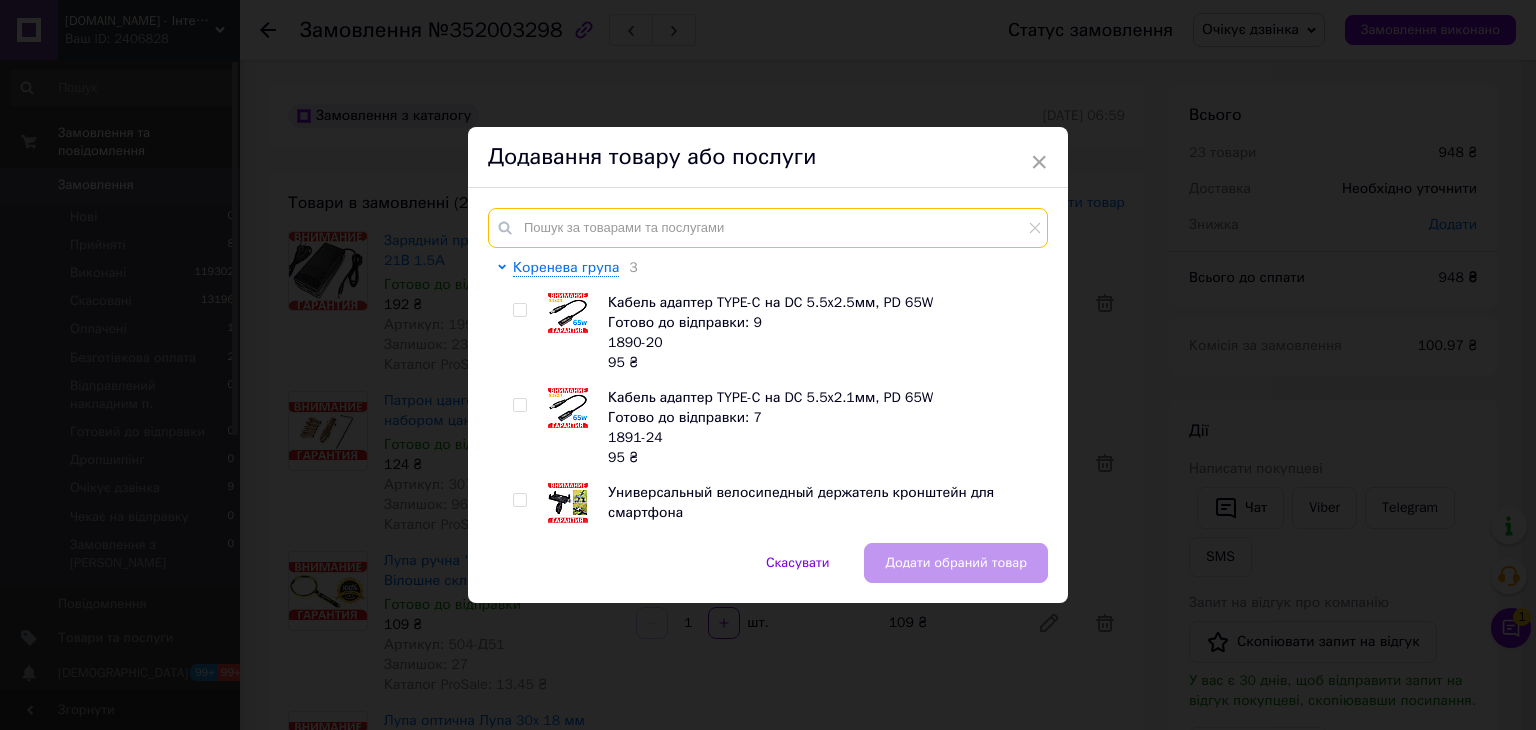 click at bounding box center (768, 228) 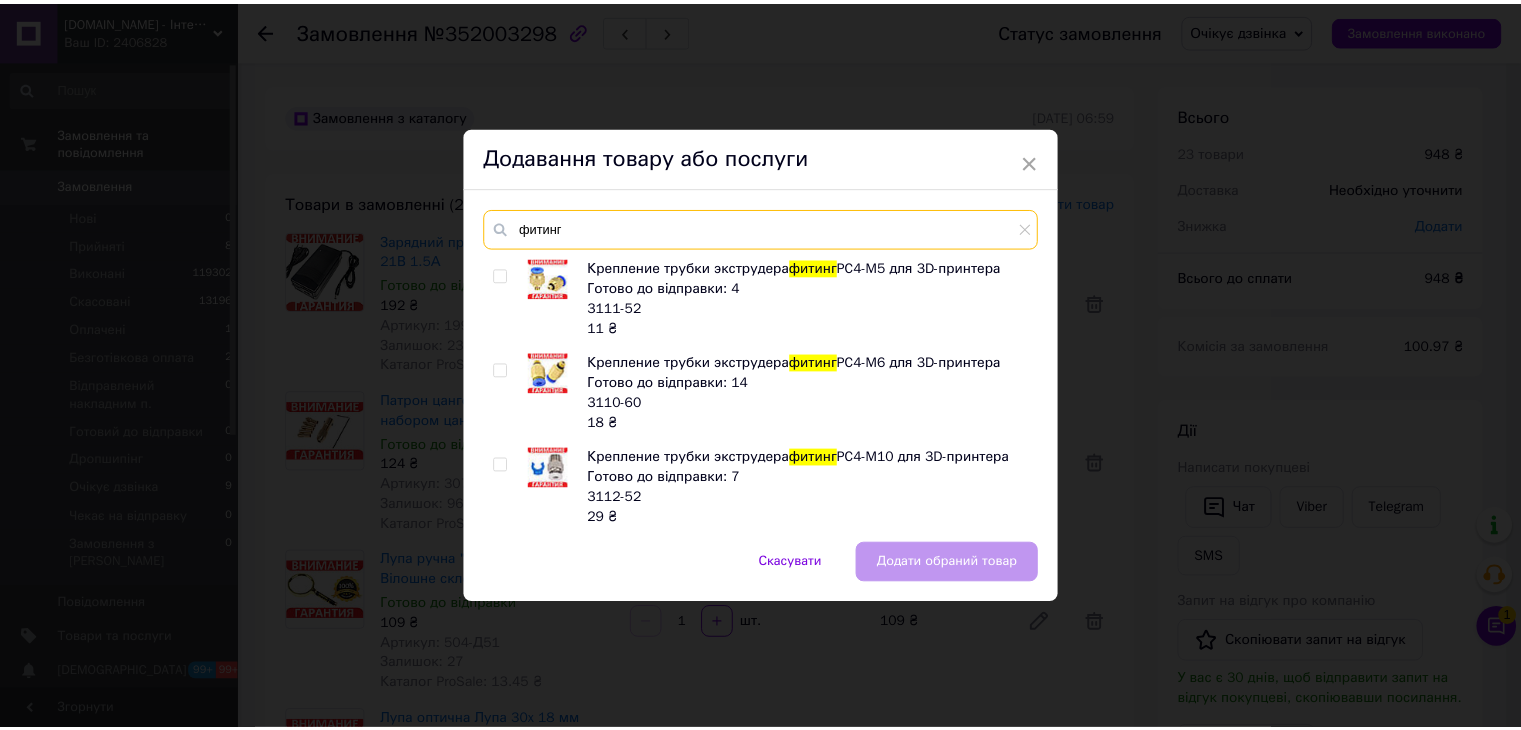 scroll, scrollTop: 4, scrollLeft: 0, axis: vertical 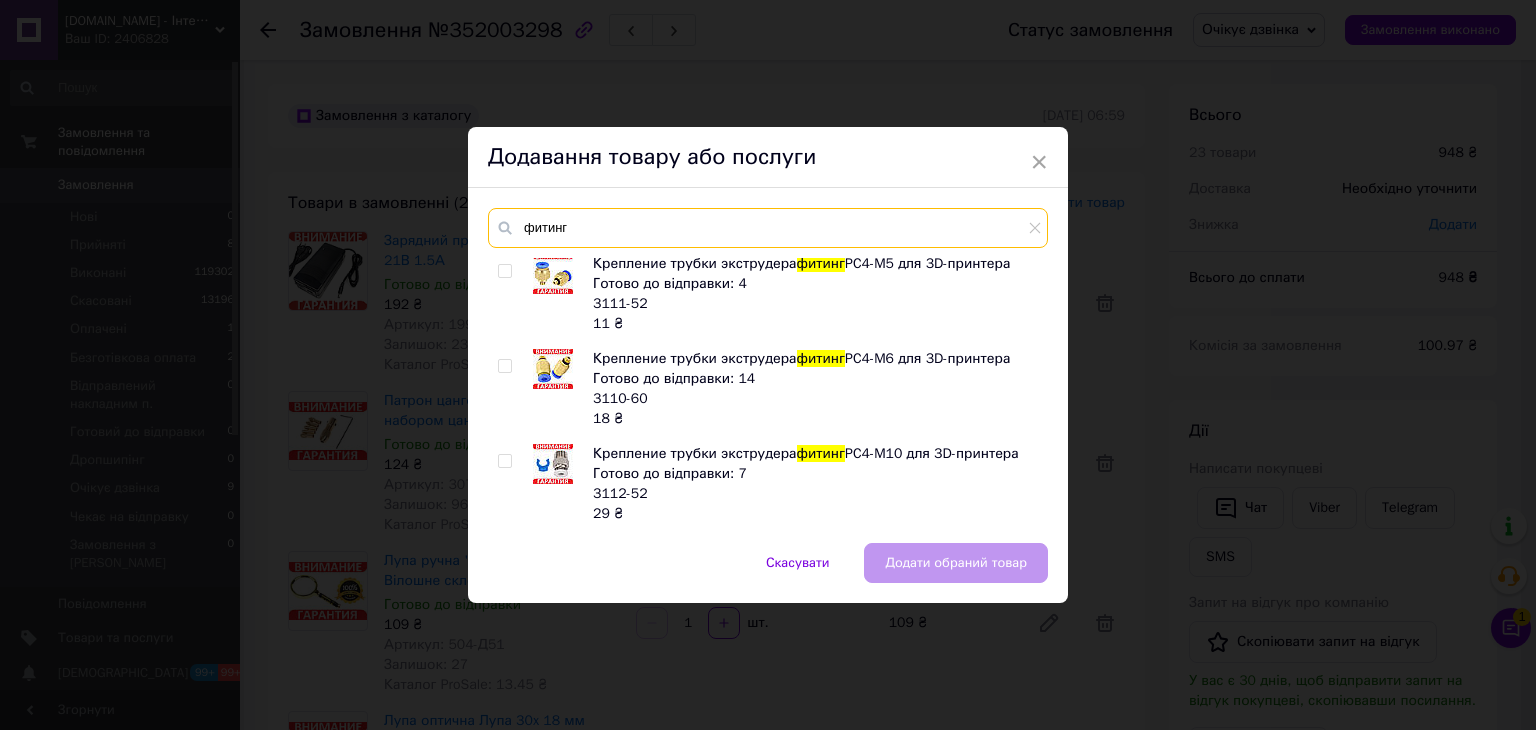 type on "фитинг" 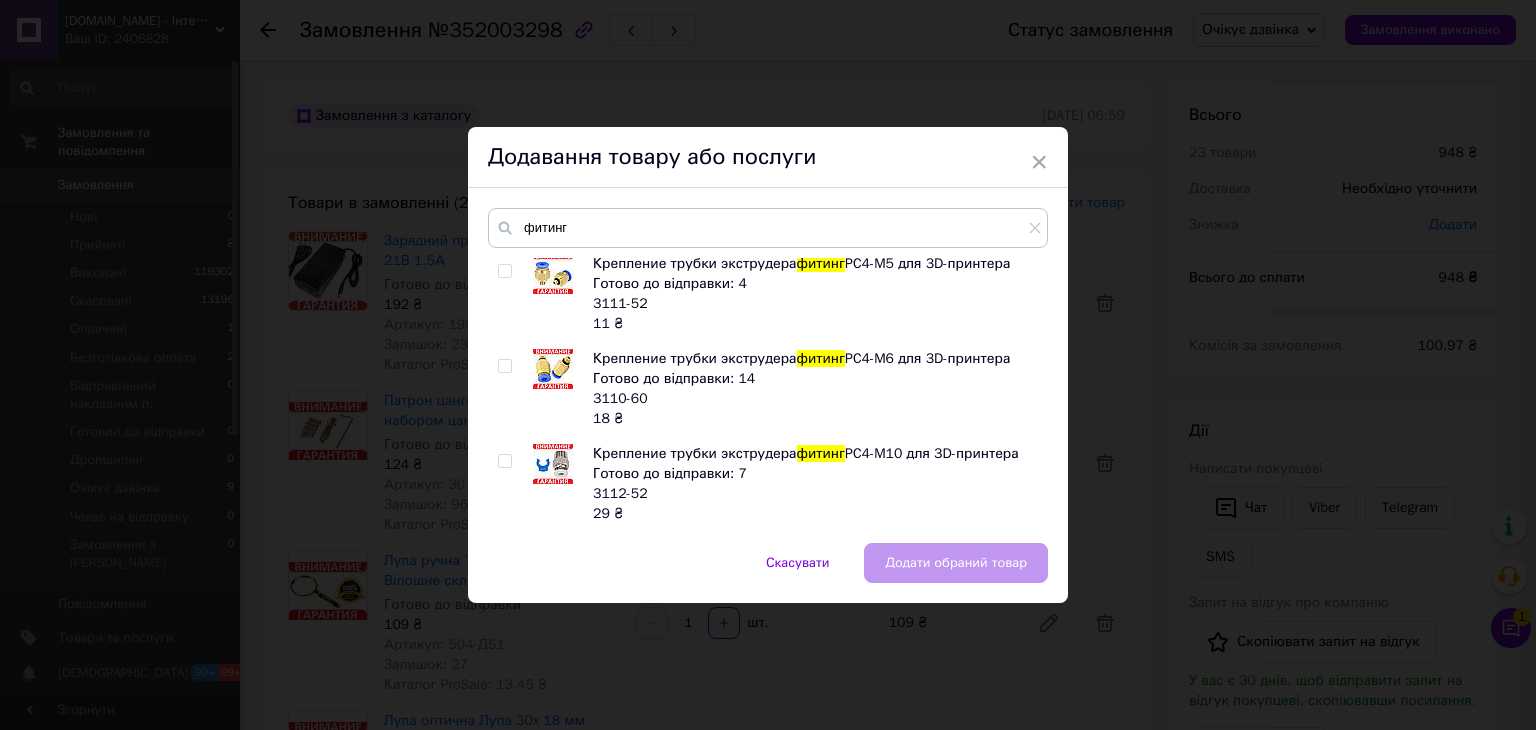 click at bounding box center (504, 271) 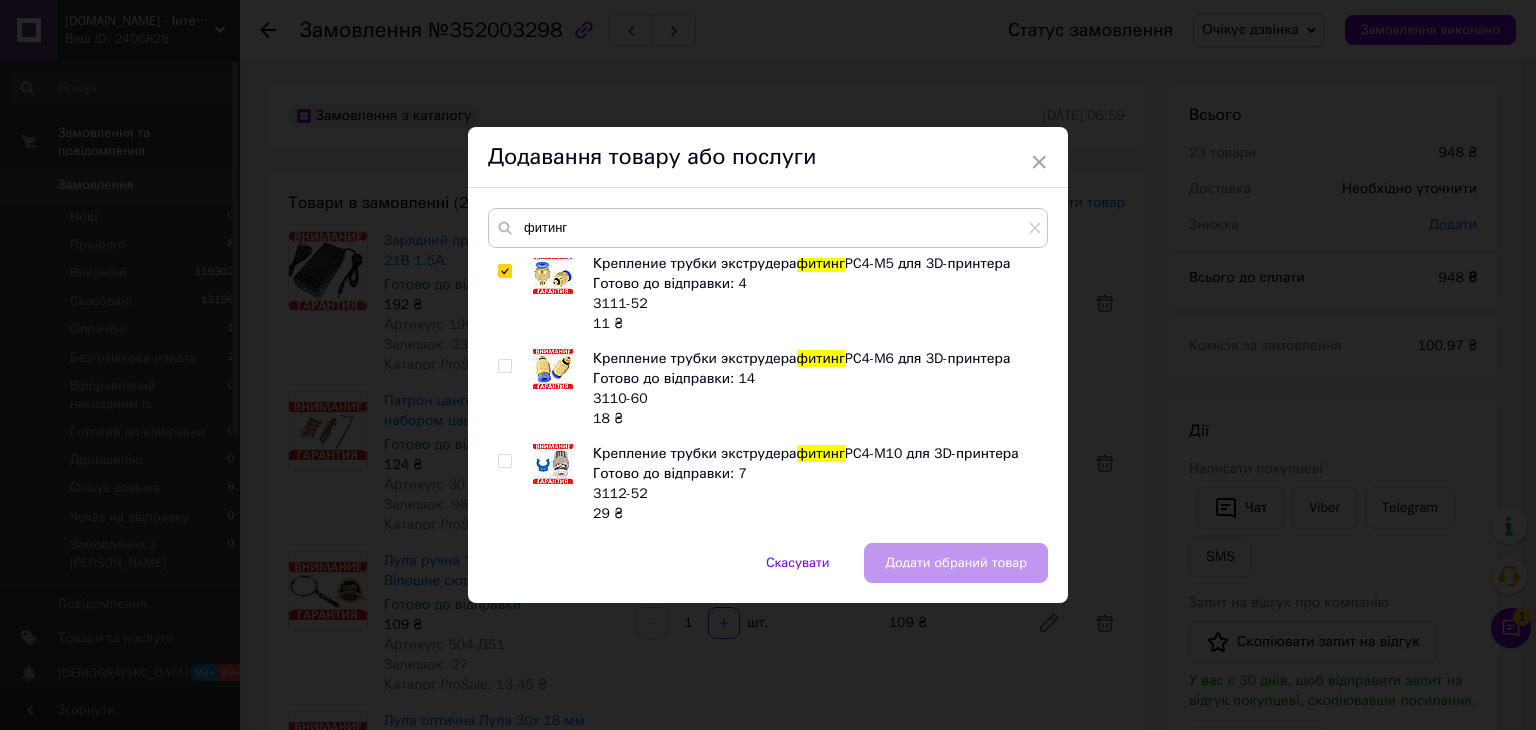 checkbox on "true" 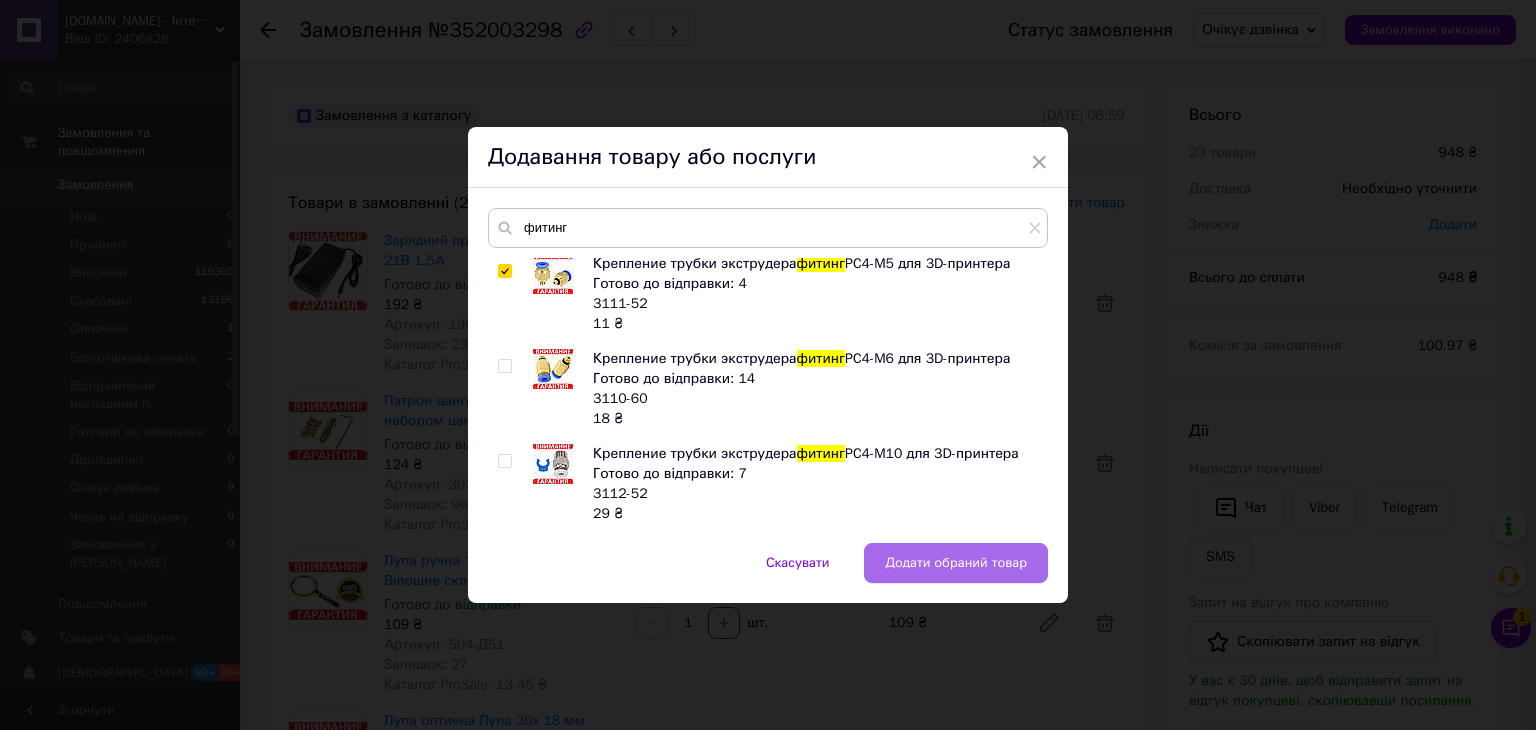 click on "Додати обраний товар" at bounding box center (956, 563) 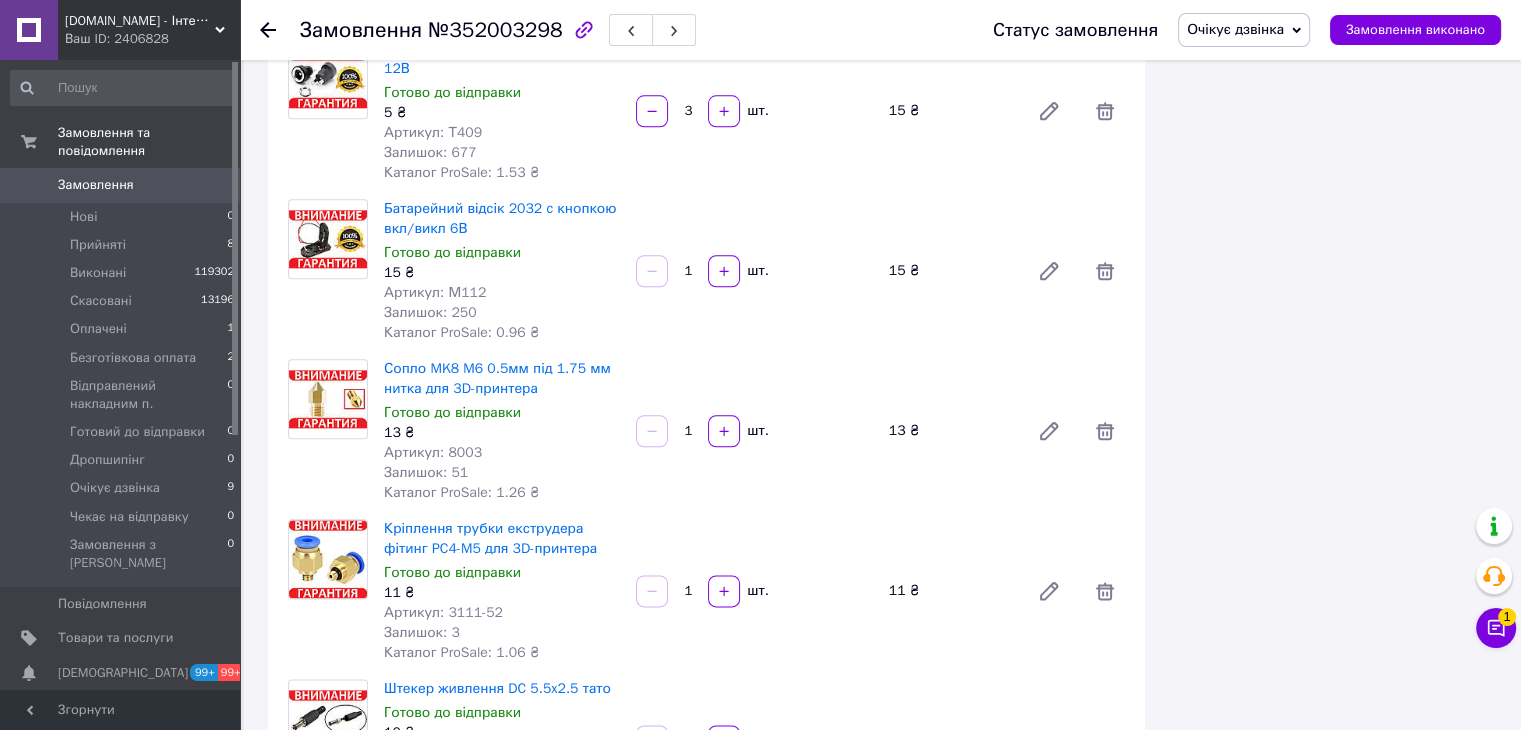 scroll, scrollTop: 2500, scrollLeft: 0, axis: vertical 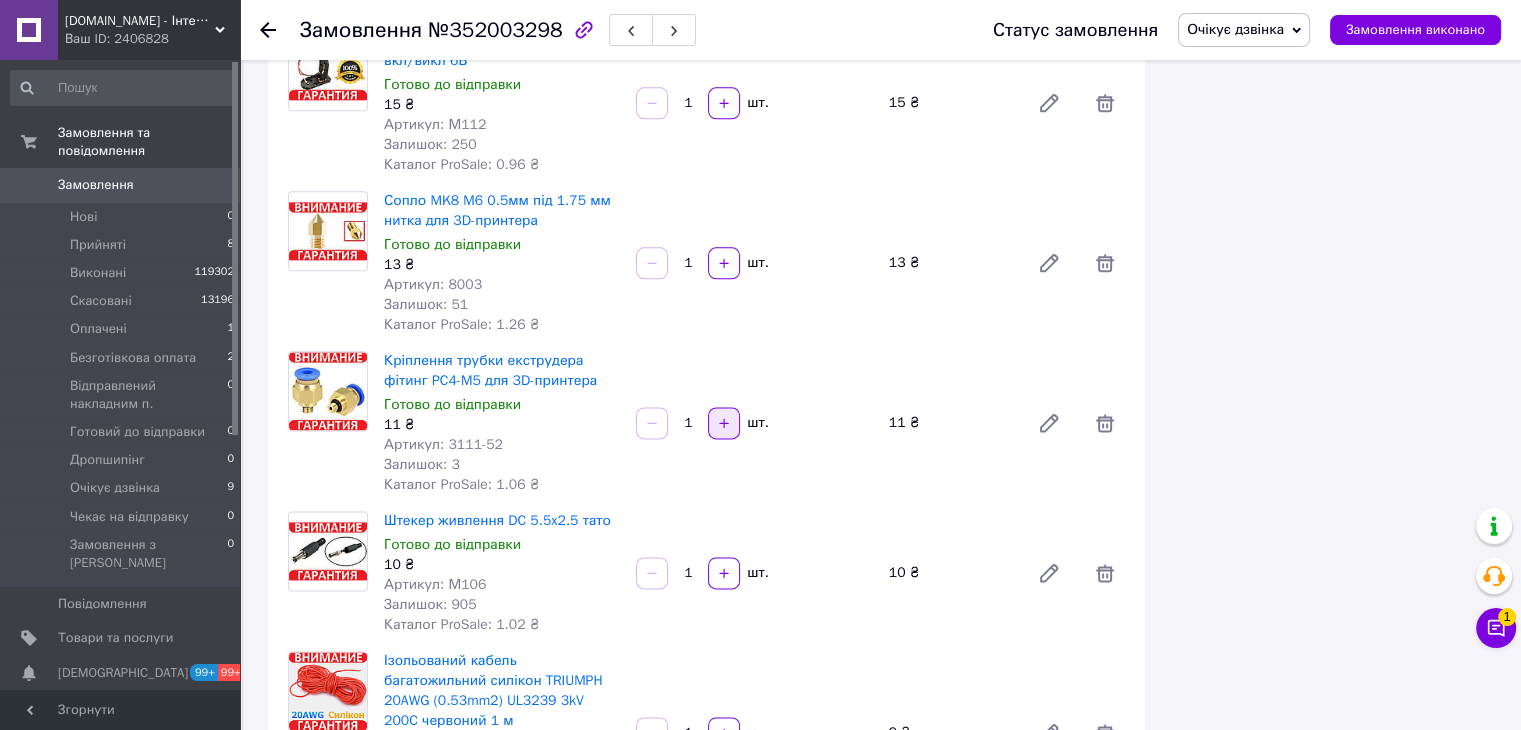 click at bounding box center (724, 423) 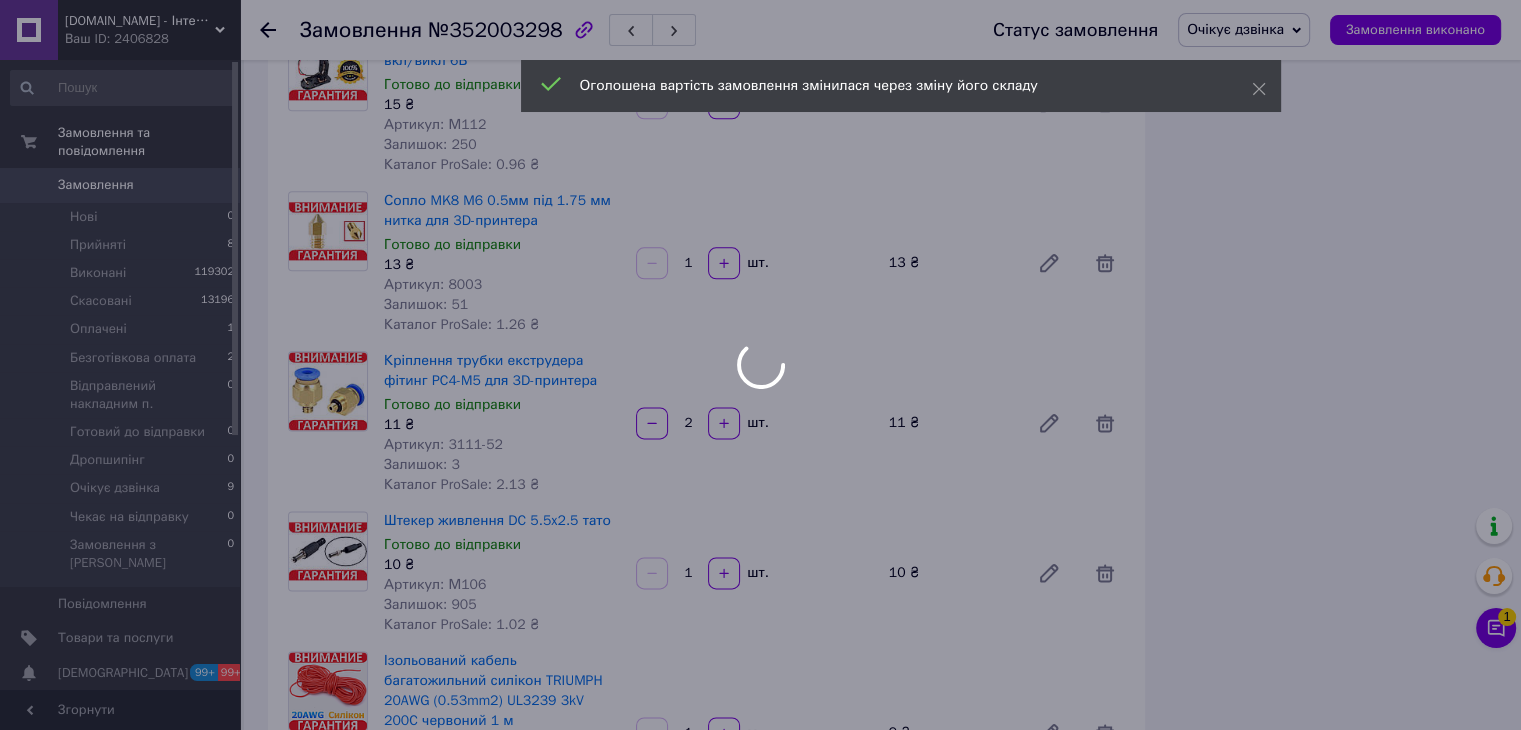 scroll, scrollTop: 1420, scrollLeft: 0, axis: vertical 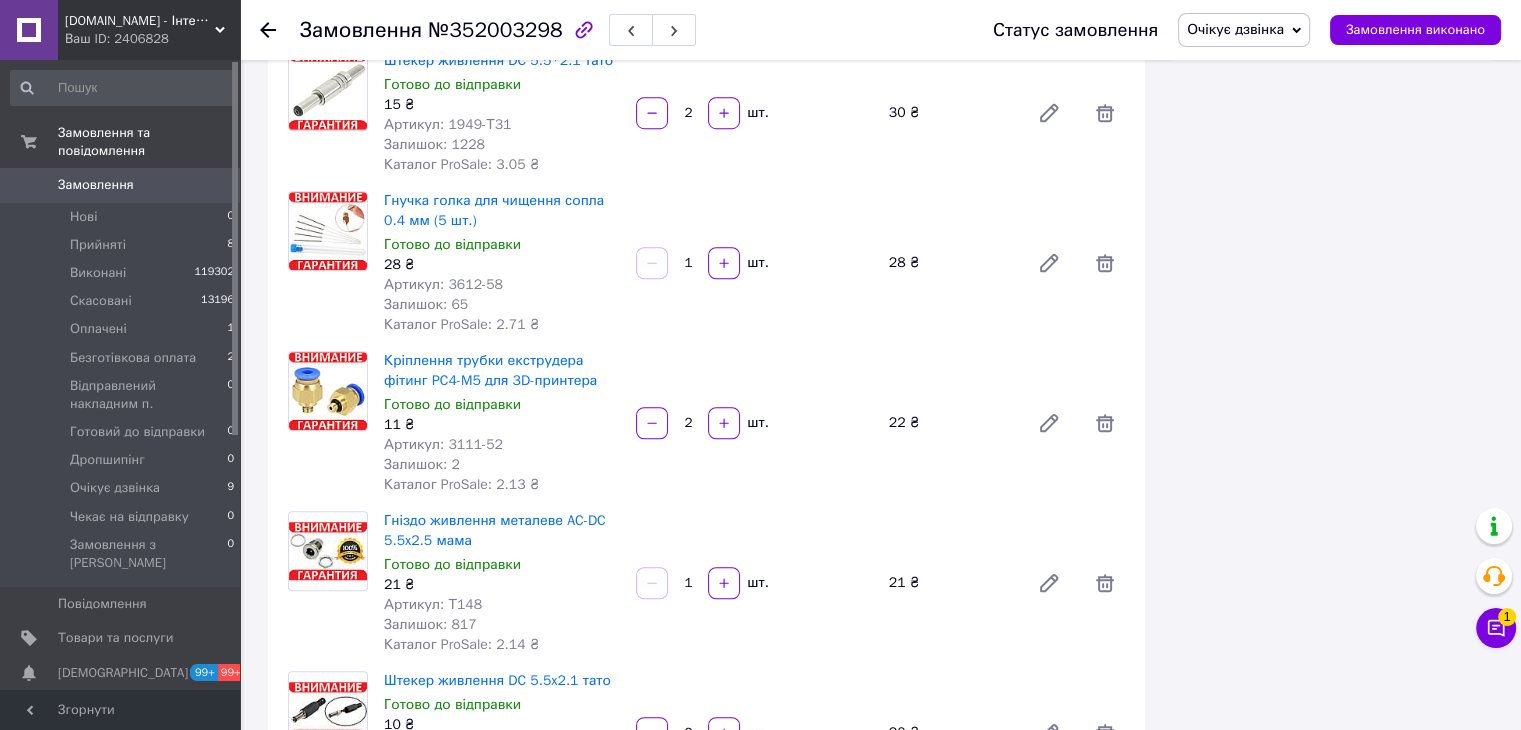 click on "Очікує дзвінка" at bounding box center [1235, 29] 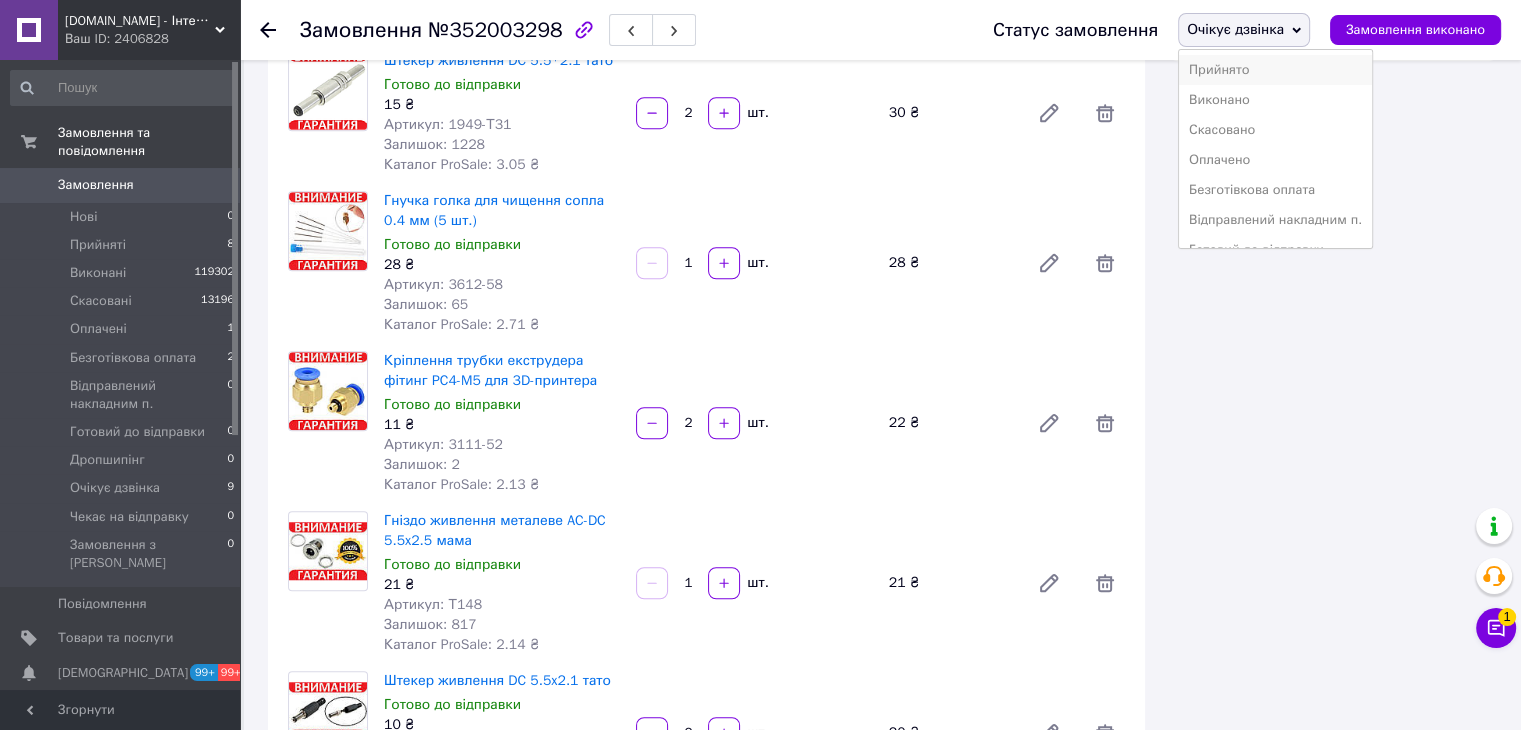 click on "Прийнято" at bounding box center (1275, 70) 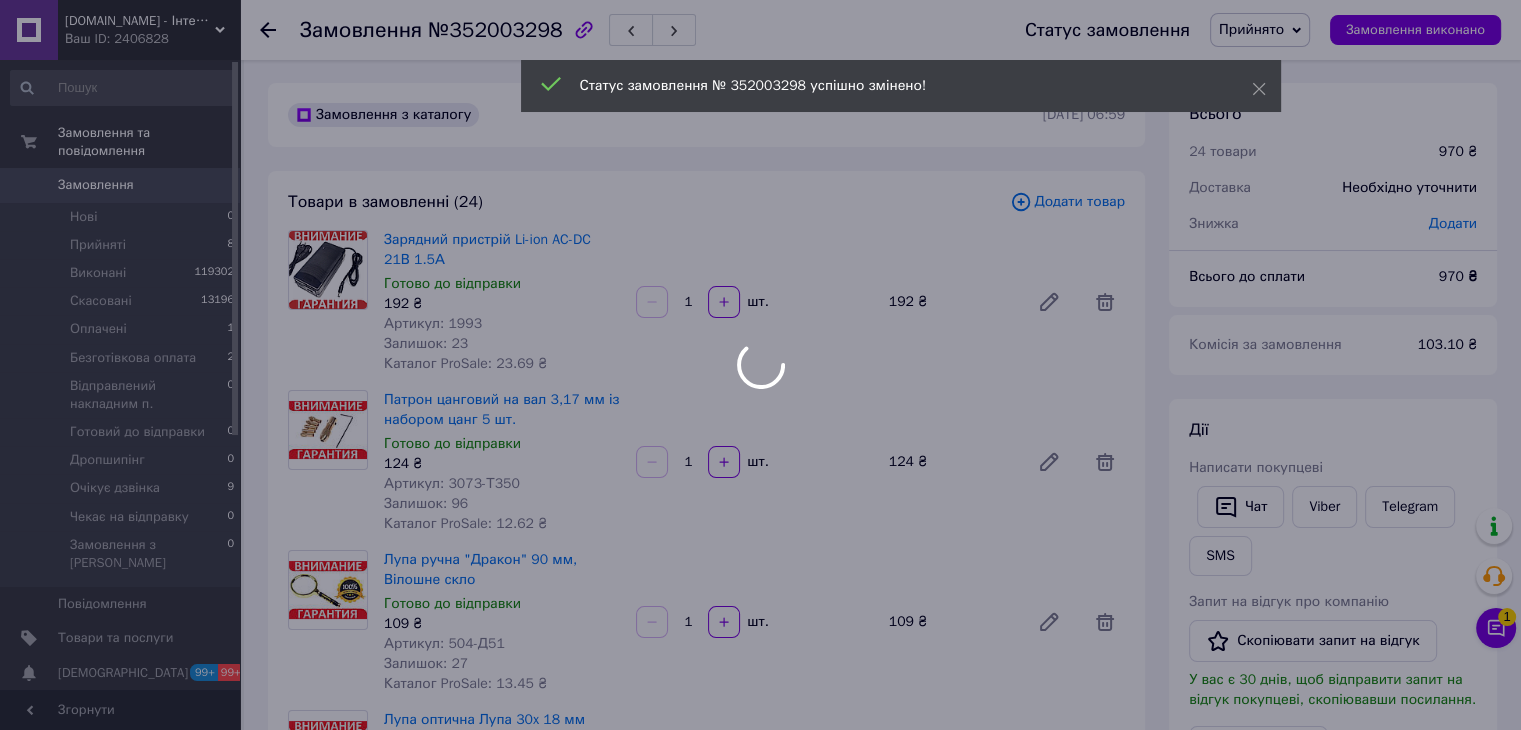 scroll, scrollTop: 0, scrollLeft: 0, axis: both 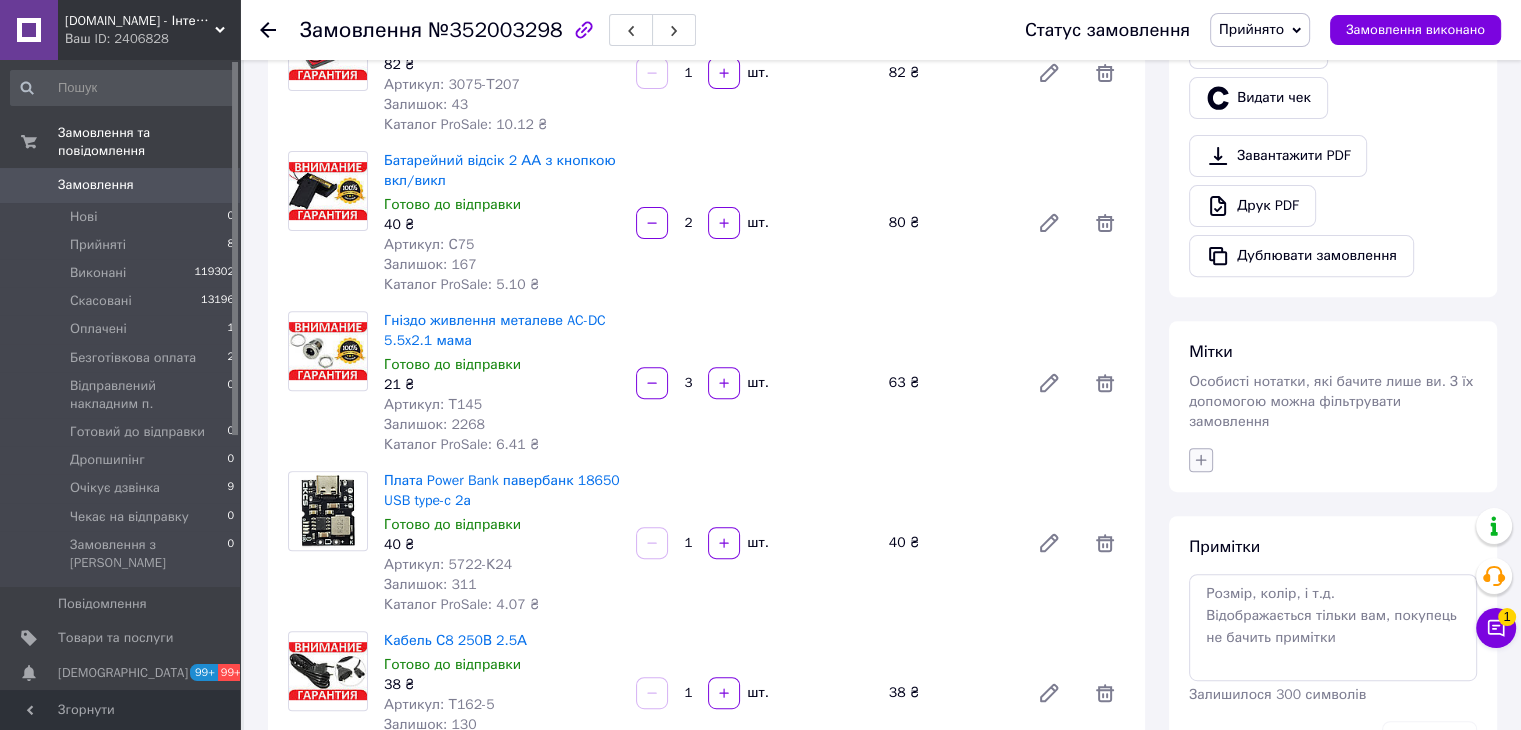 click 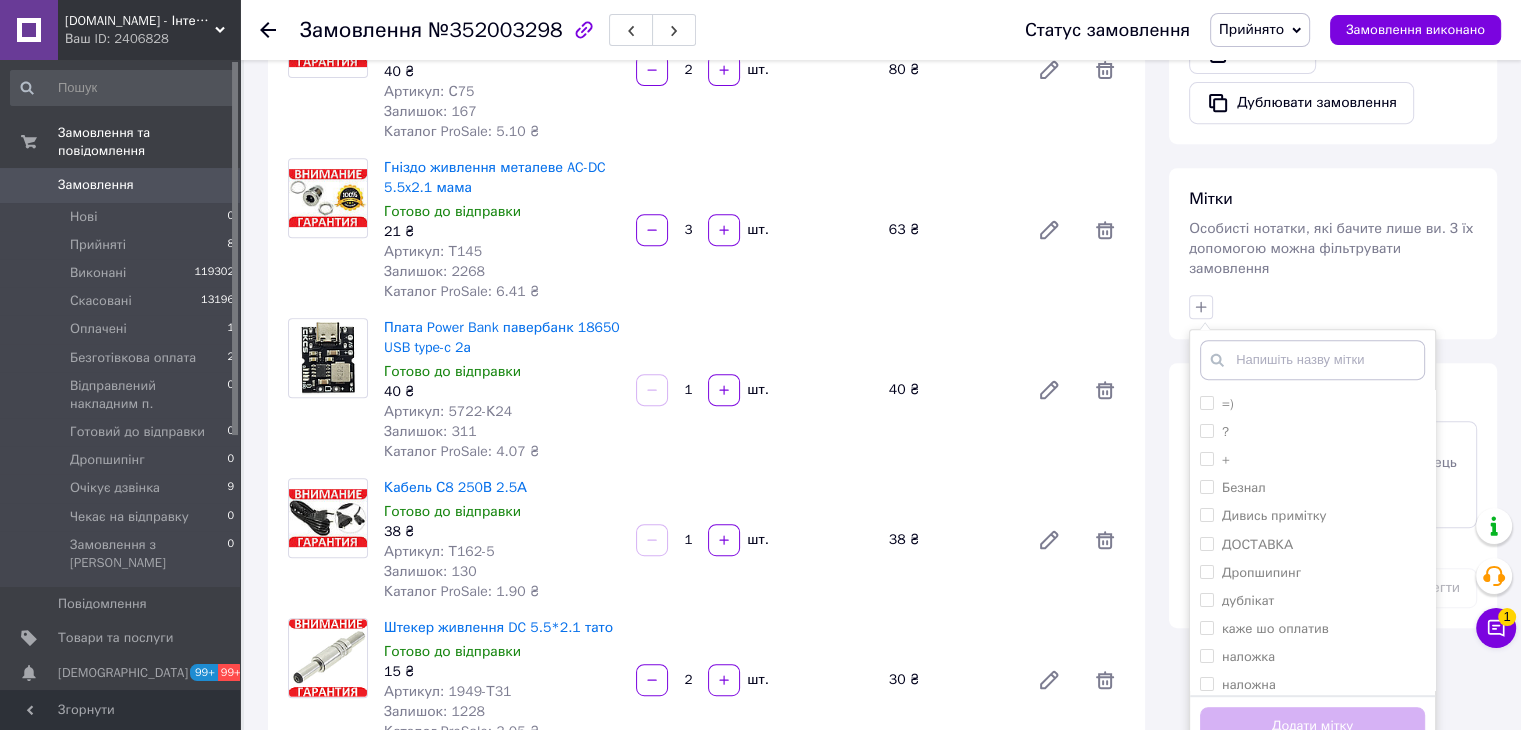 scroll, scrollTop: 1200, scrollLeft: 0, axis: vertical 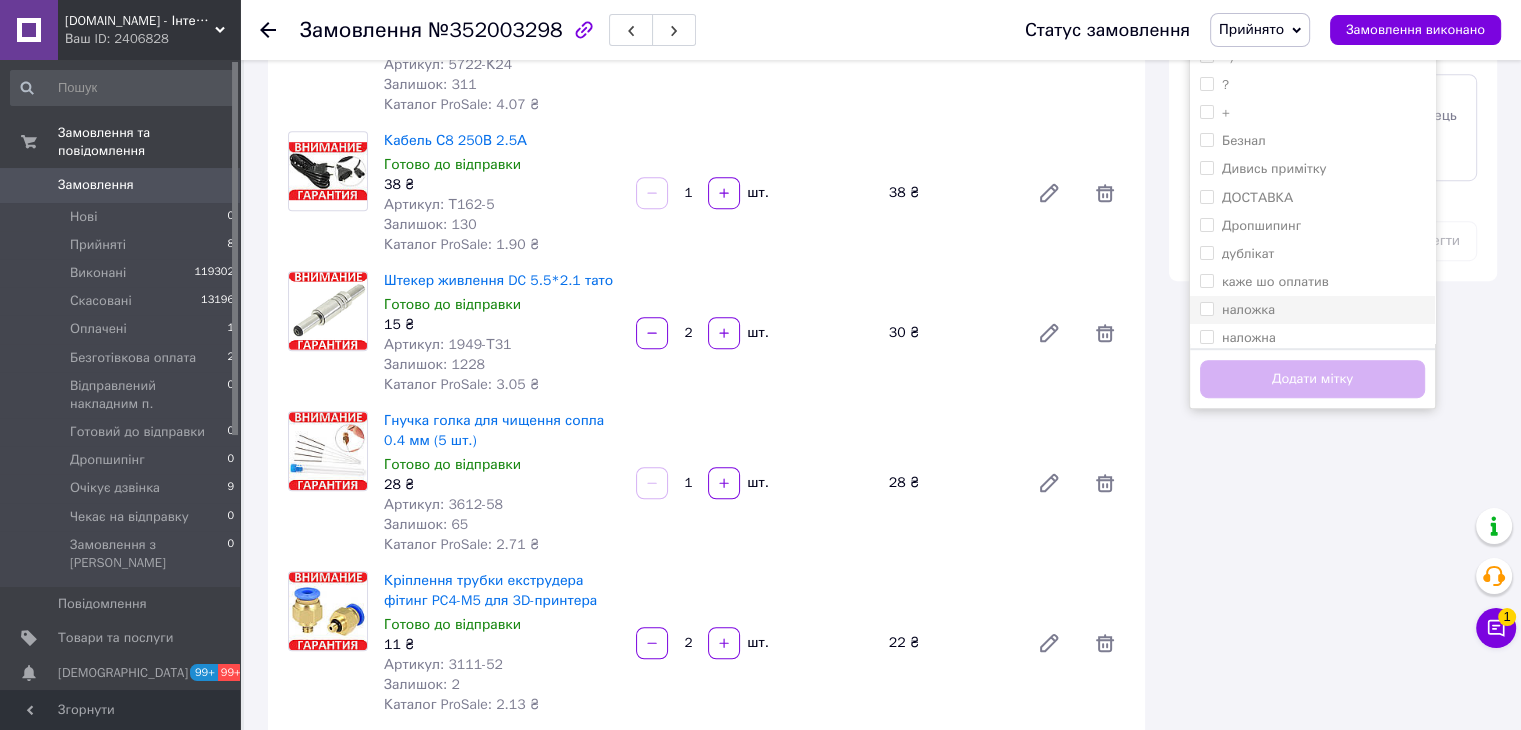 click on "наложка" at bounding box center [1312, 310] 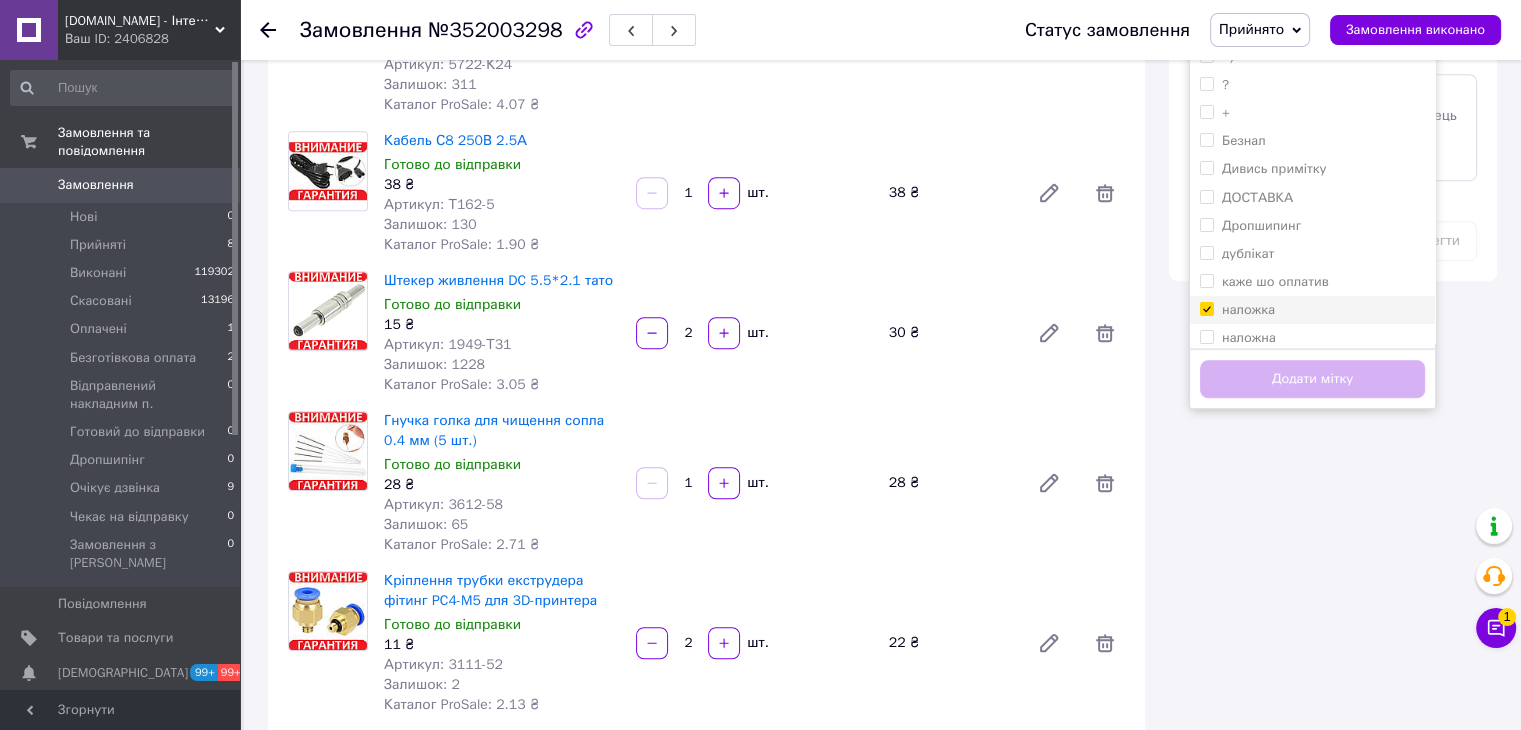 checkbox on "true" 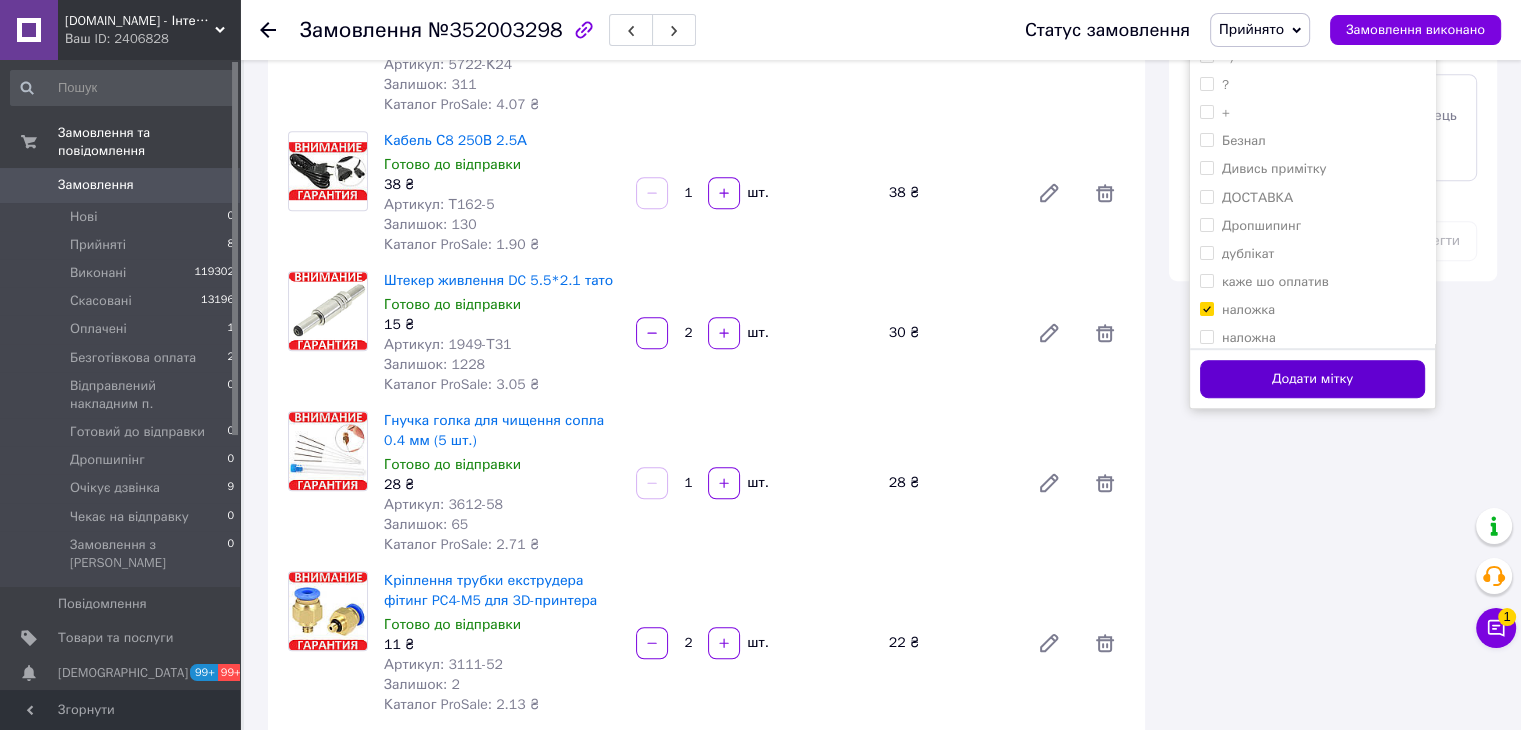 click on "Додати мітку" at bounding box center [1312, 379] 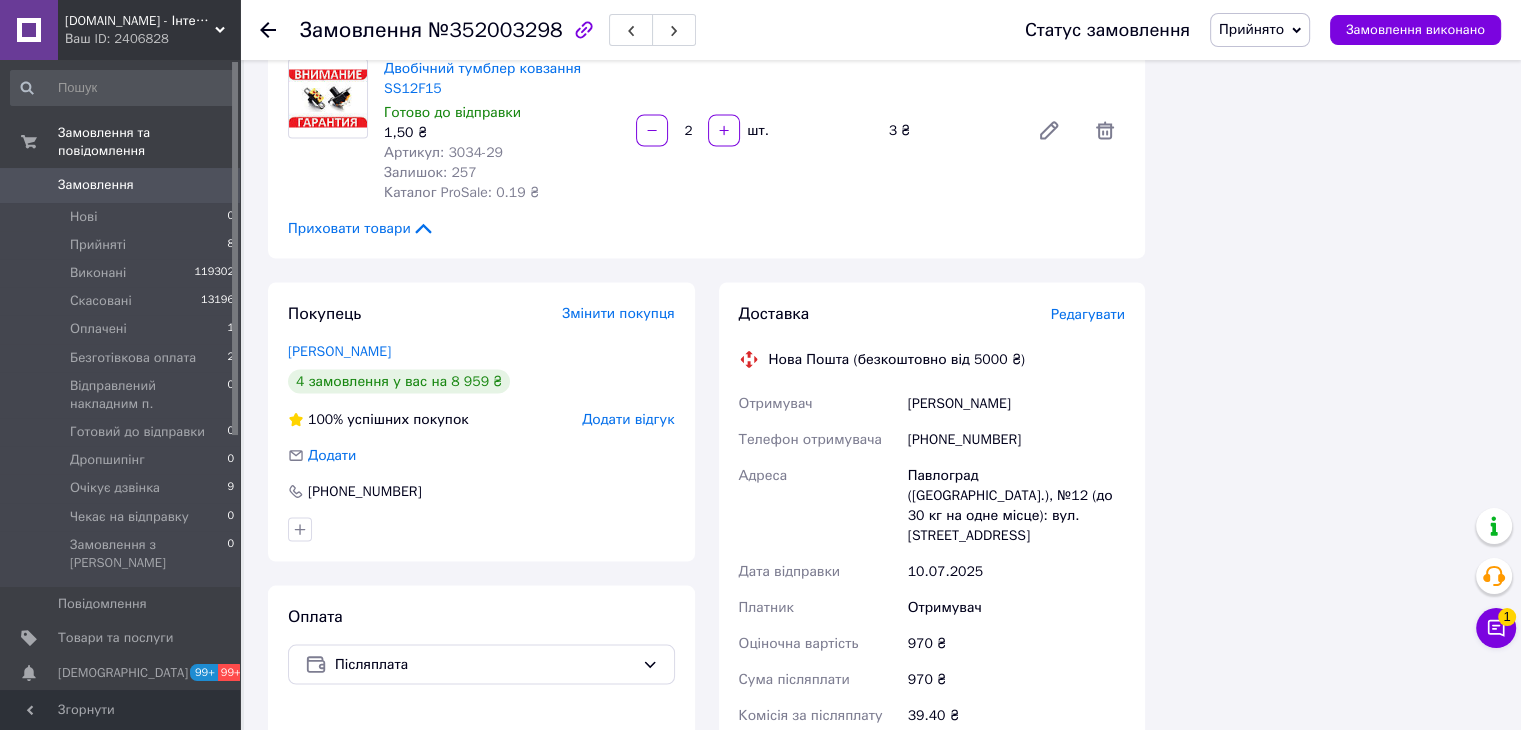 scroll, scrollTop: 3800, scrollLeft: 0, axis: vertical 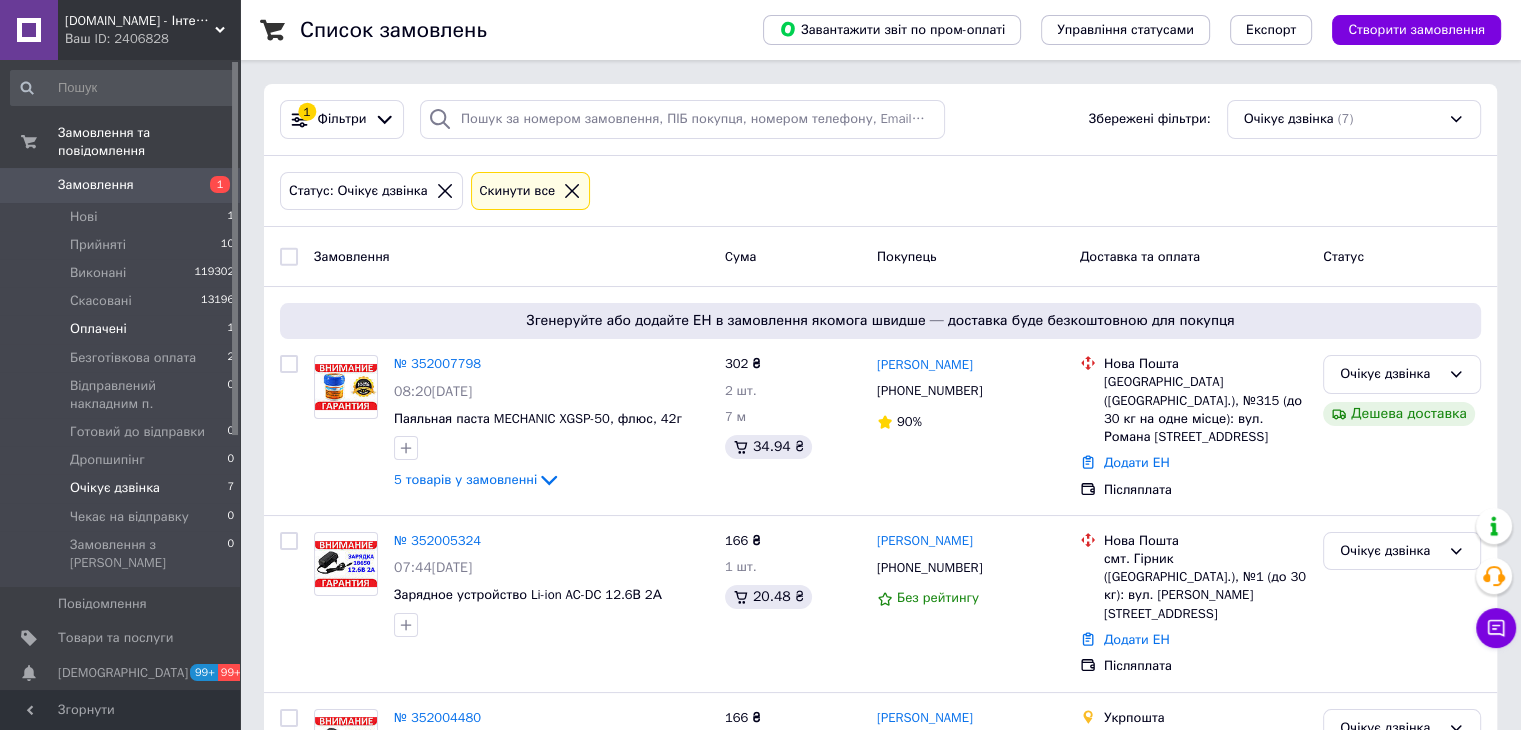 click on "Оплачені" at bounding box center [98, 329] 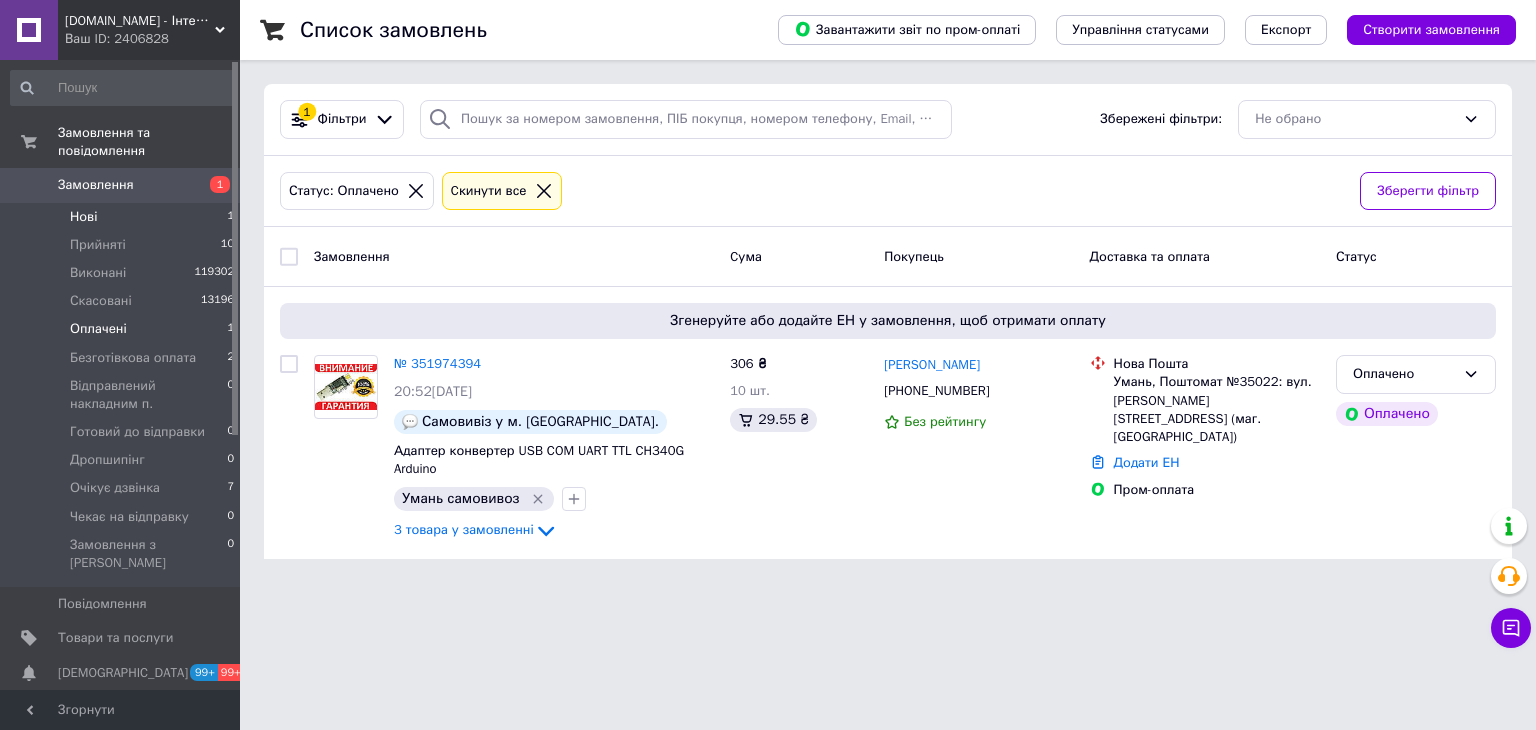 click on "Нові" at bounding box center [83, 217] 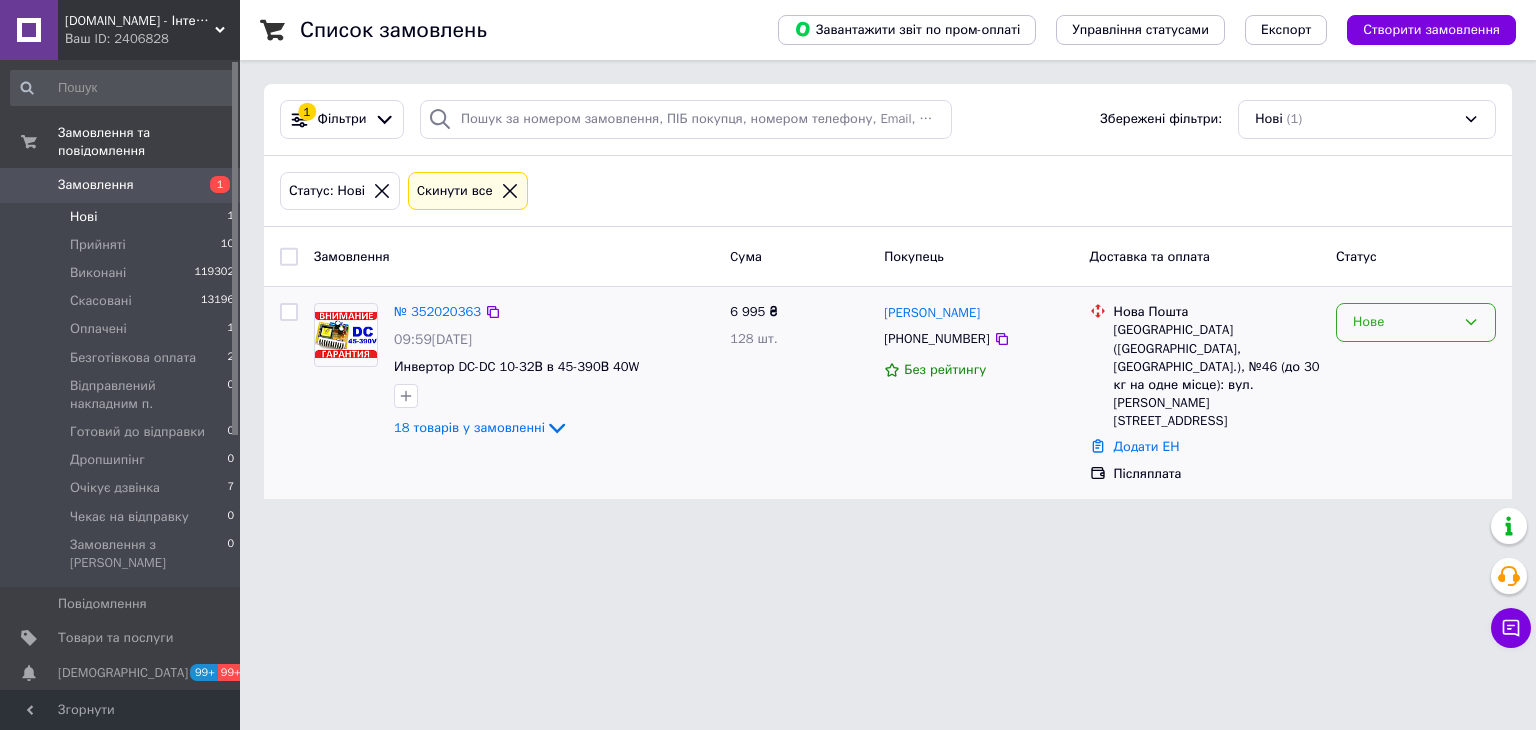 click on "Нове" at bounding box center [1416, 322] 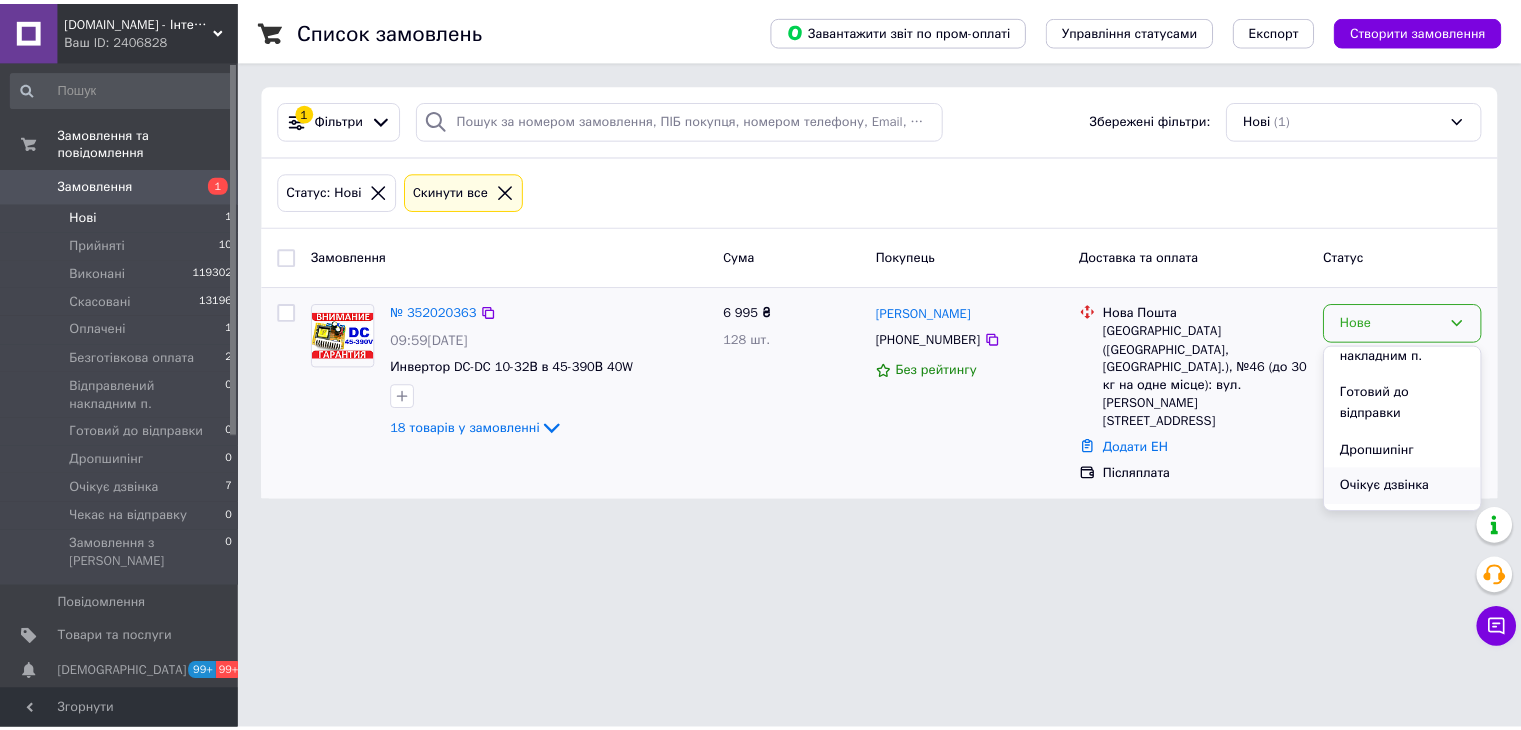 scroll, scrollTop: 241, scrollLeft: 0, axis: vertical 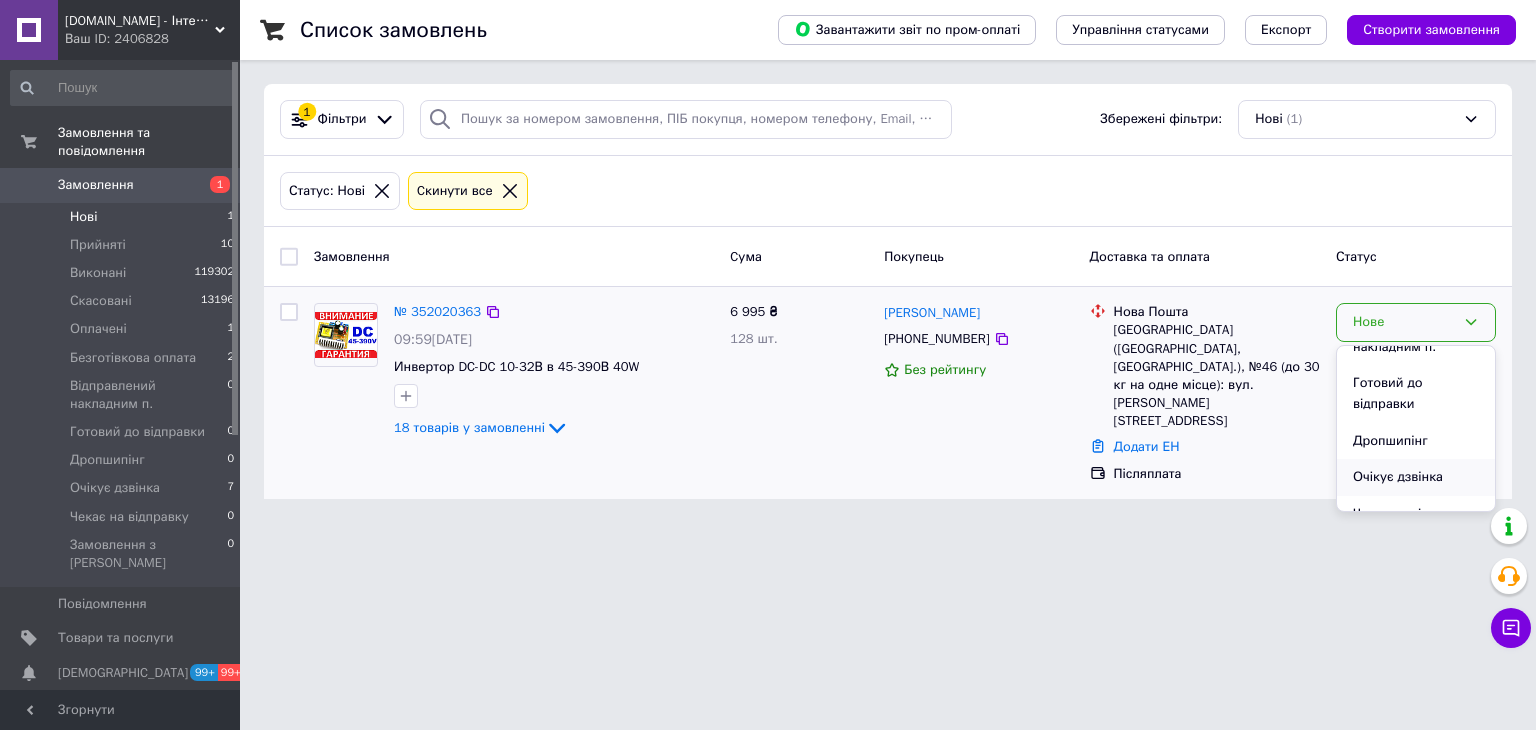 click on "Очікує дзвінка" at bounding box center (1416, 477) 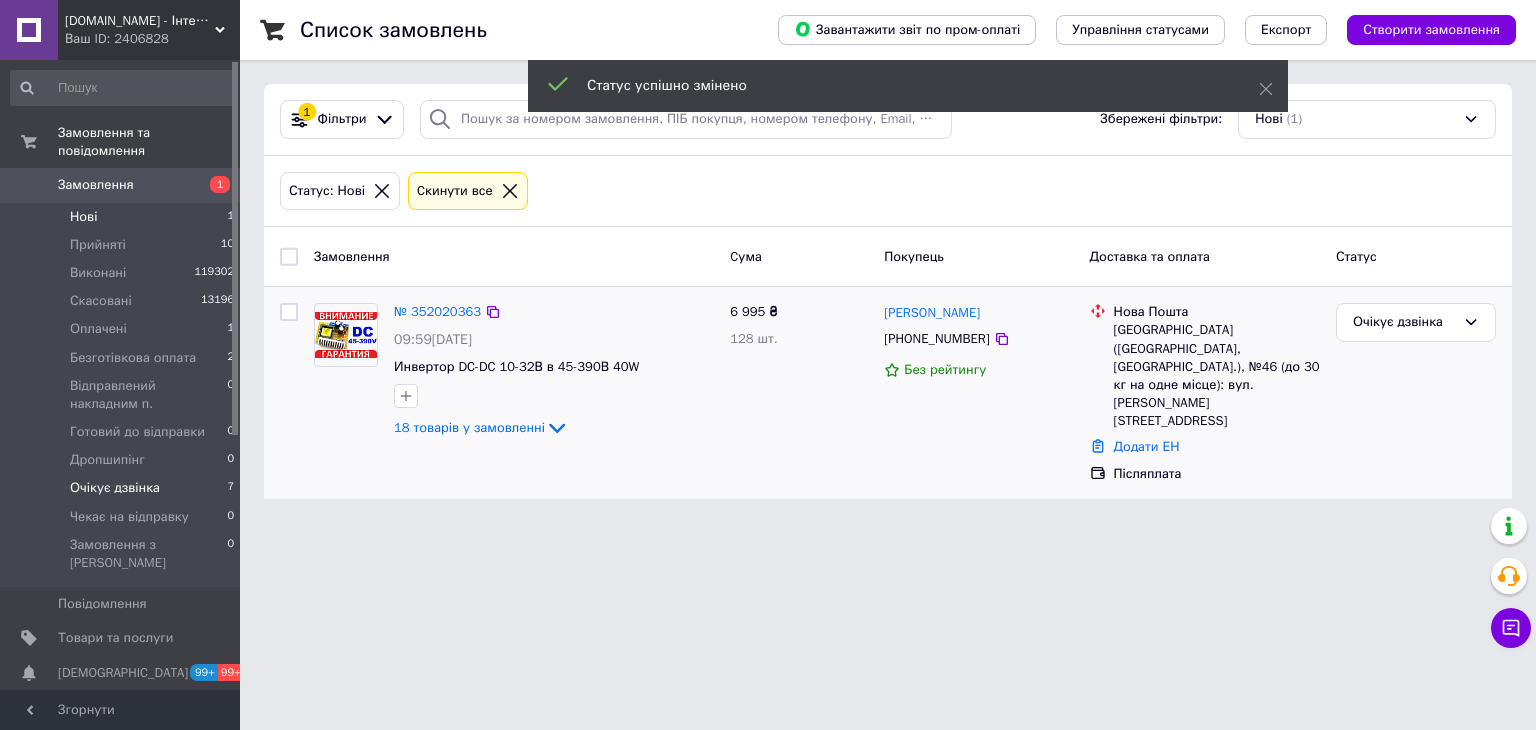 click on "Очікує дзвінка 7" at bounding box center [123, 488] 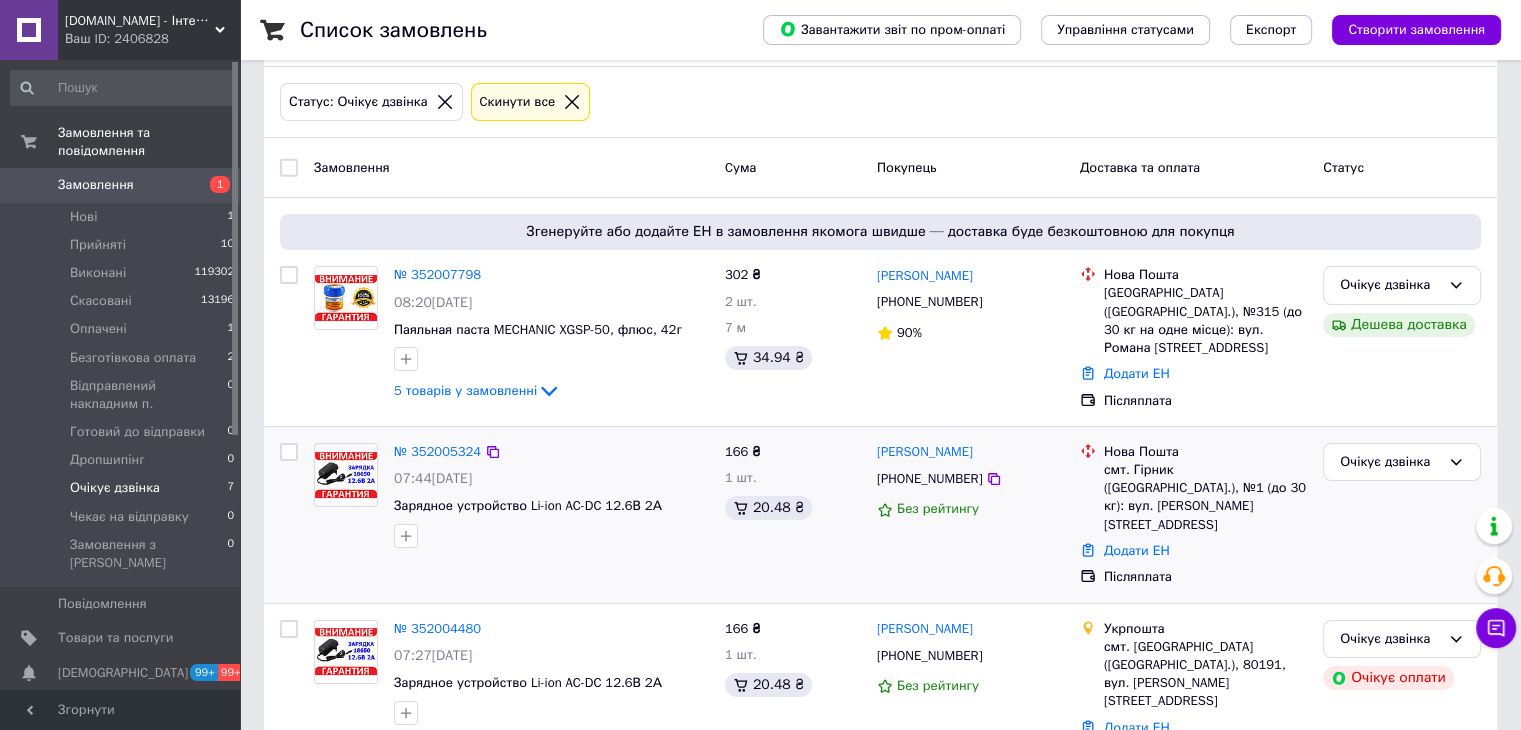 scroll, scrollTop: 100, scrollLeft: 0, axis: vertical 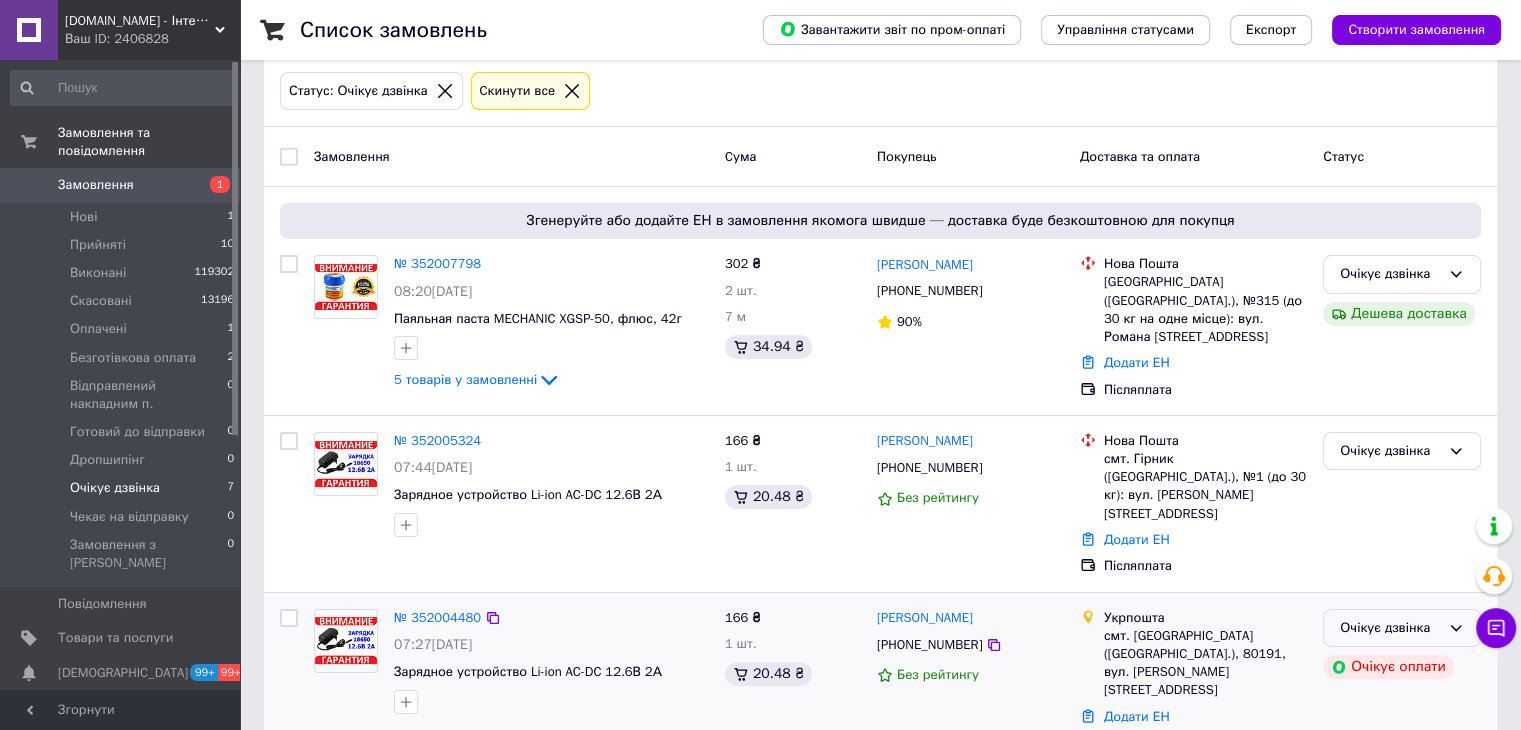 click on "Очікує дзвінка" at bounding box center (1390, 628) 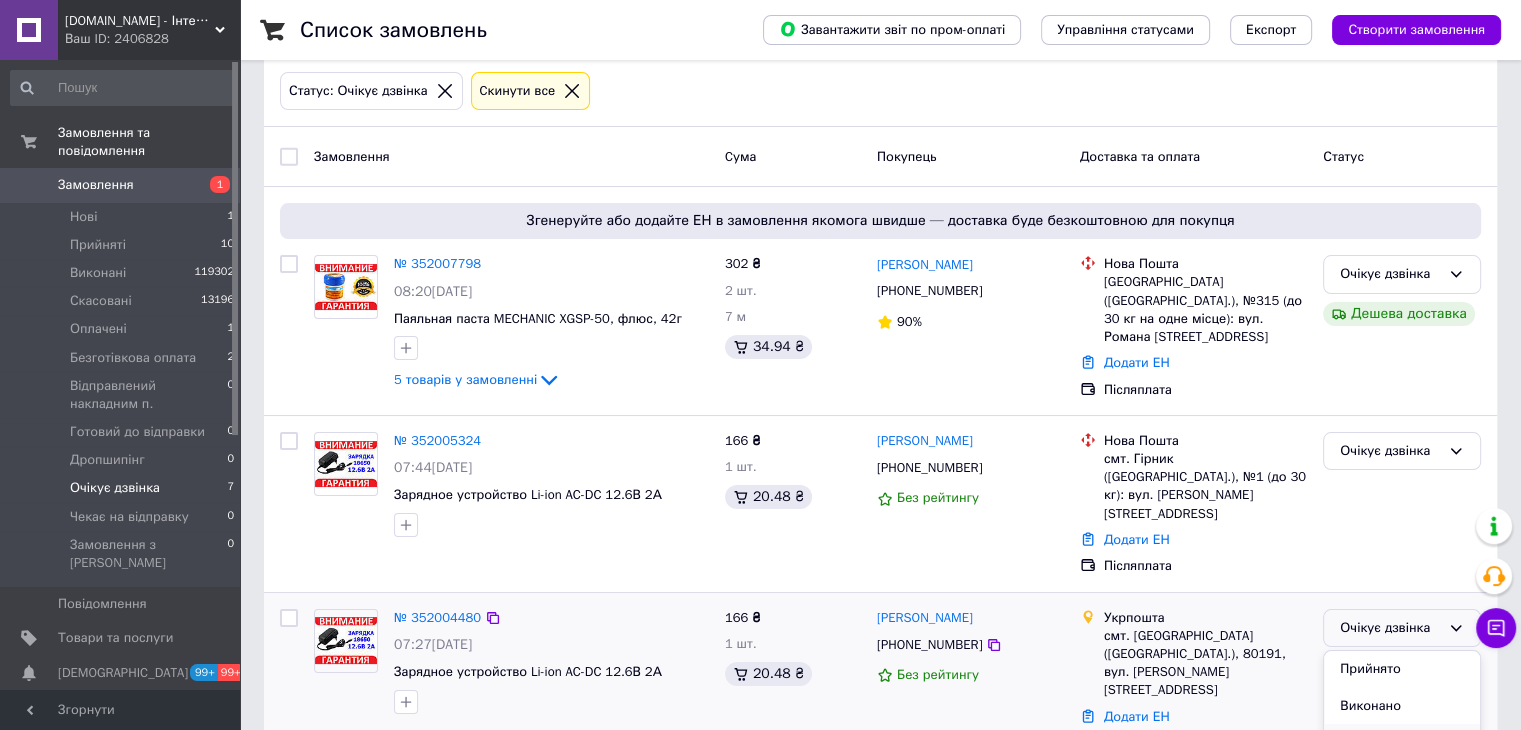 click on "Скасовано" at bounding box center [1402, 742] 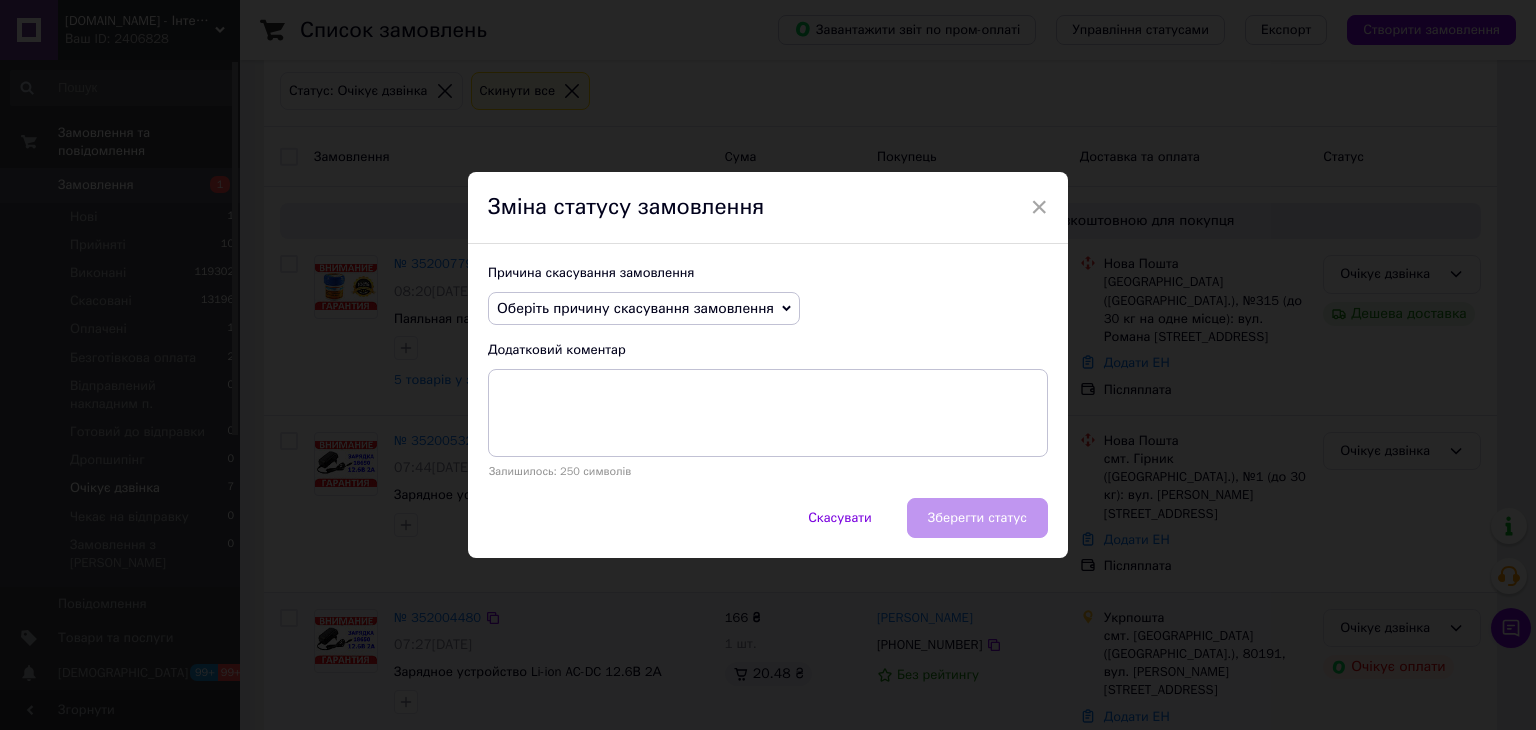 click on "Оберіть причину скасування замовлення" at bounding box center (635, 308) 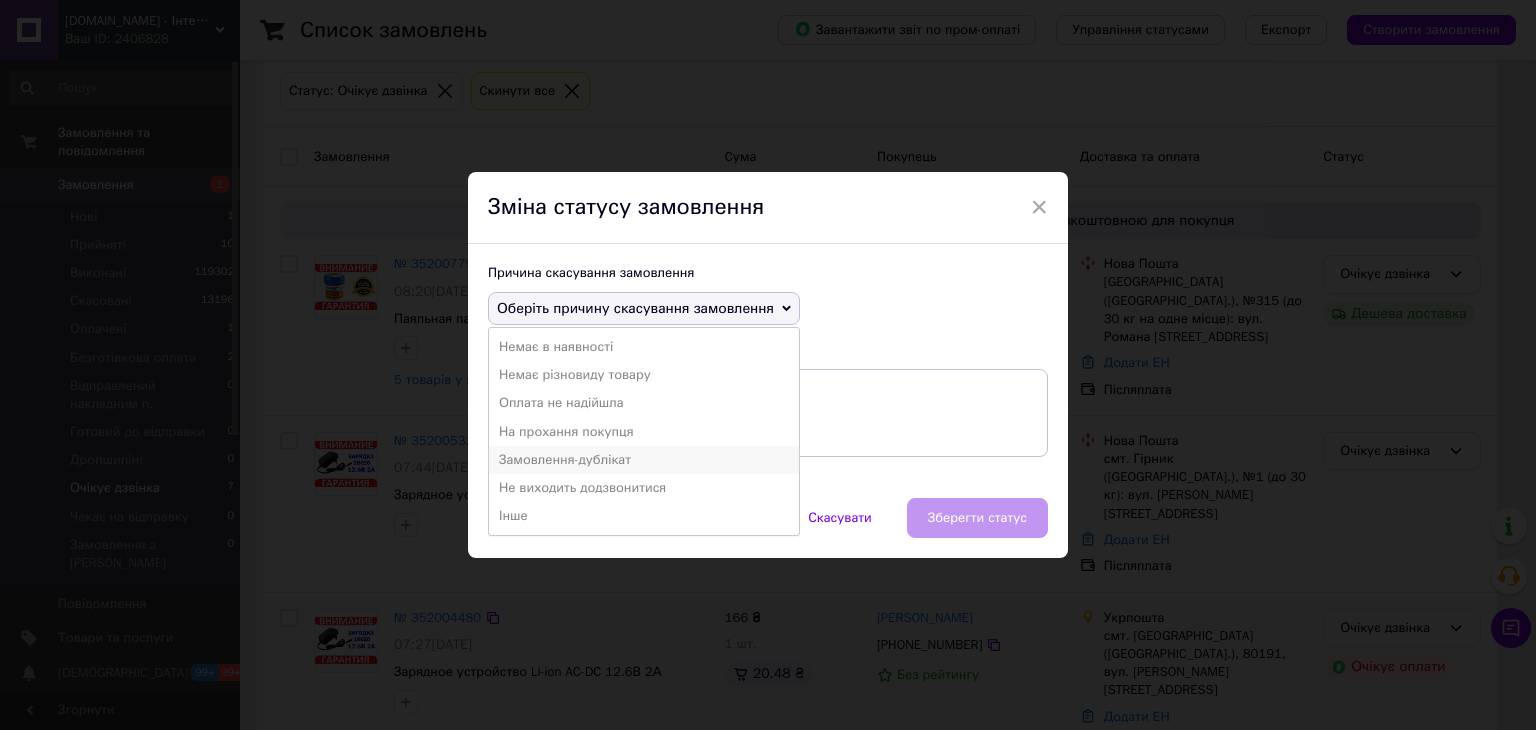 click on "Замовлення-дублікат" at bounding box center (644, 460) 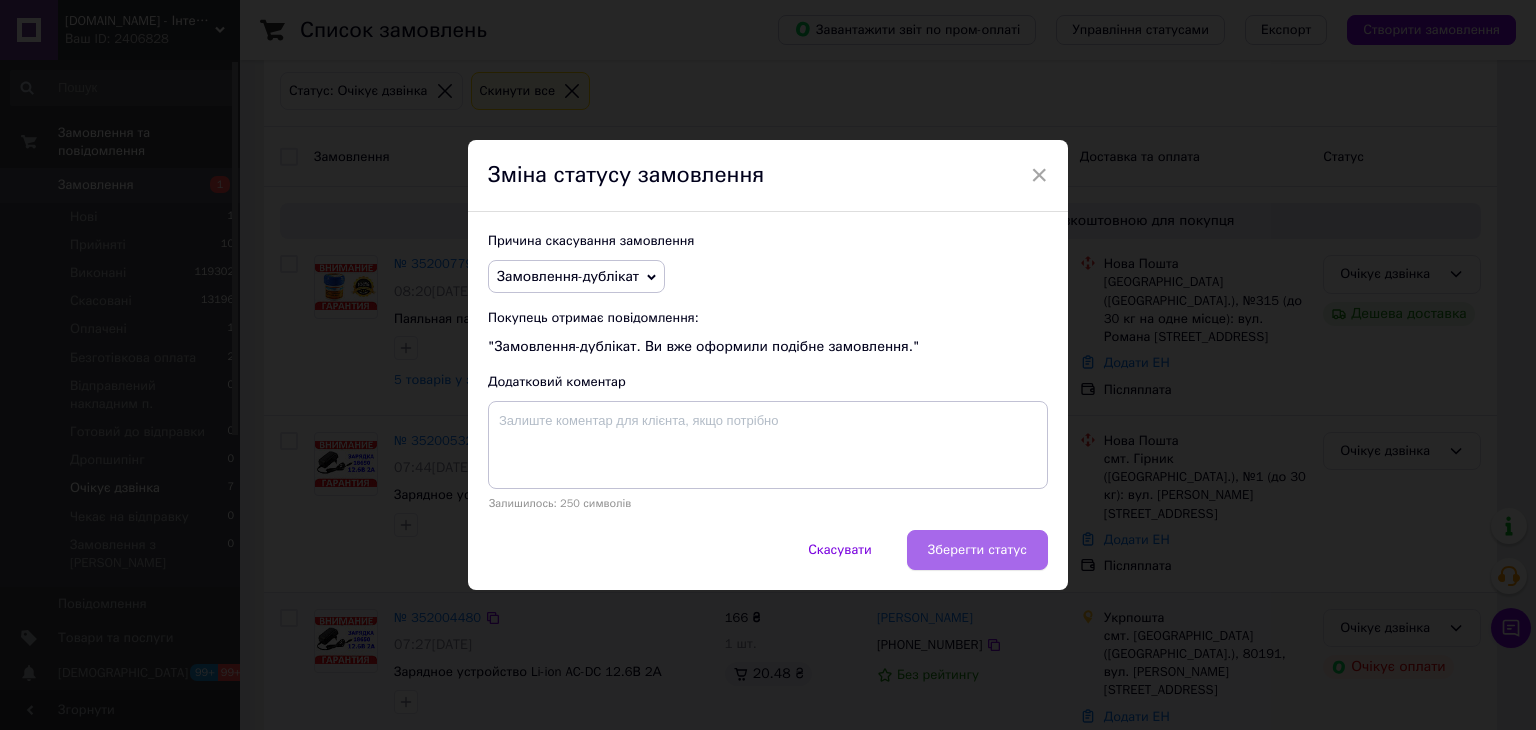 click on "Зберегти статус" at bounding box center [977, 550] 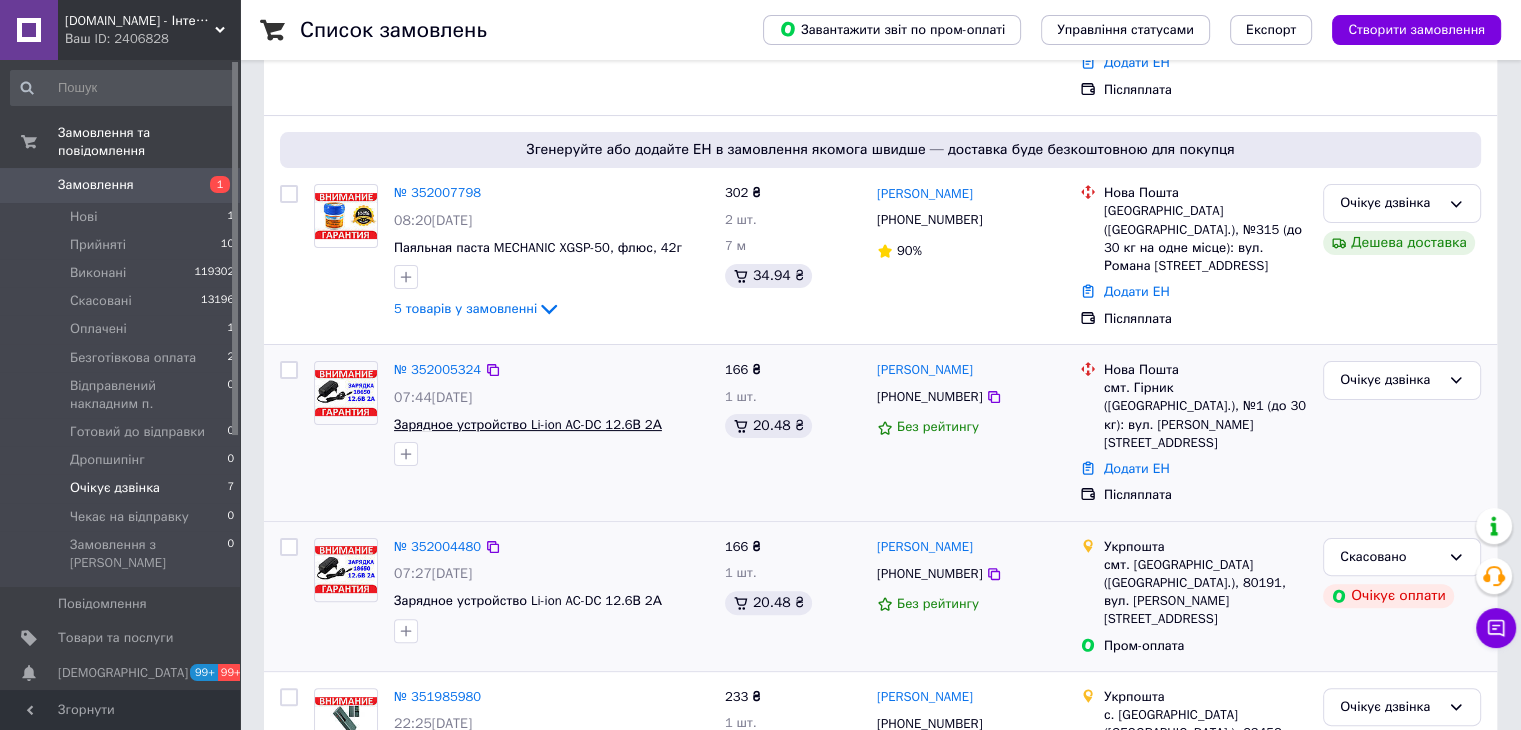 scroll, scrollTop: 400, scrollLeft: 0, axis: vertical 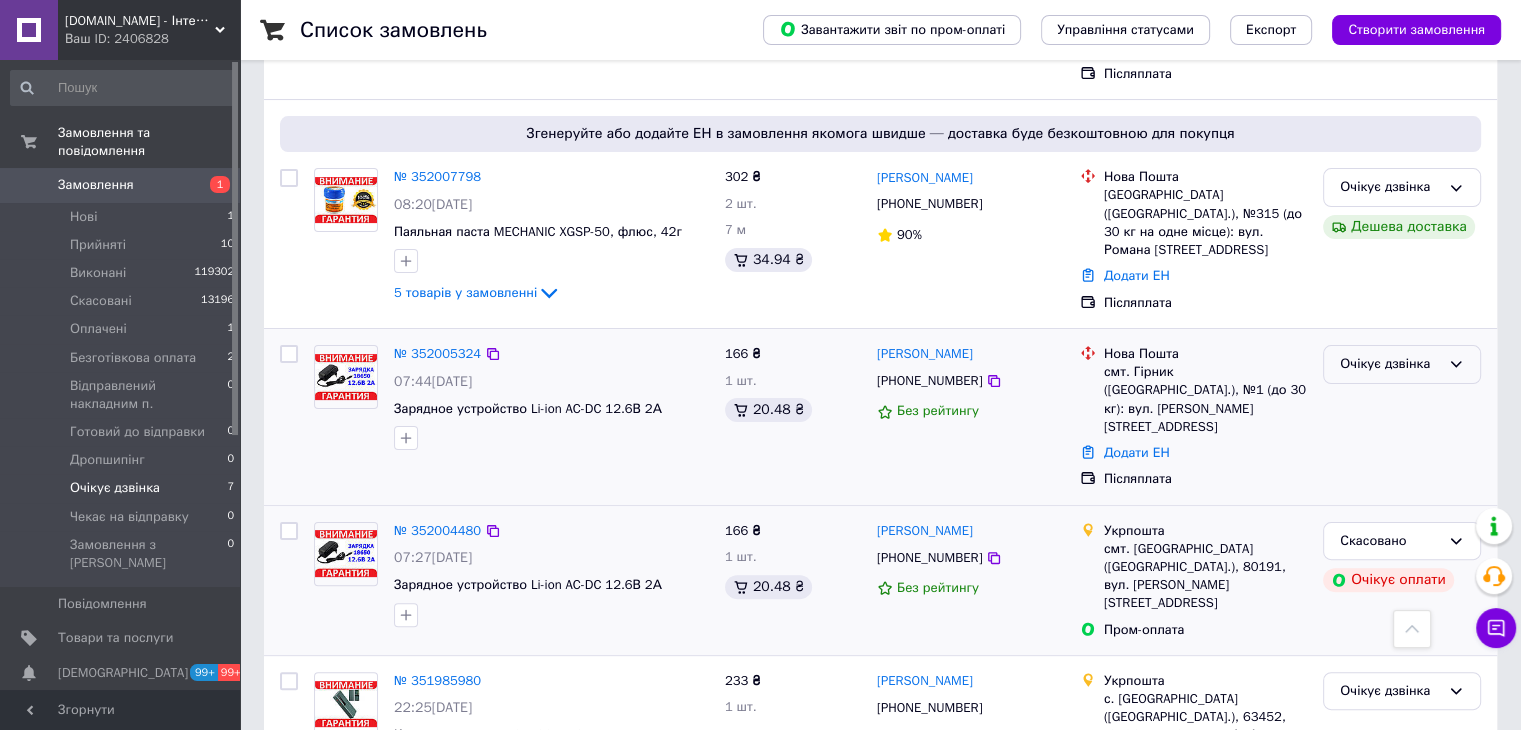 click on "Очікує дзвінка" at bounding box center [1390, 364] 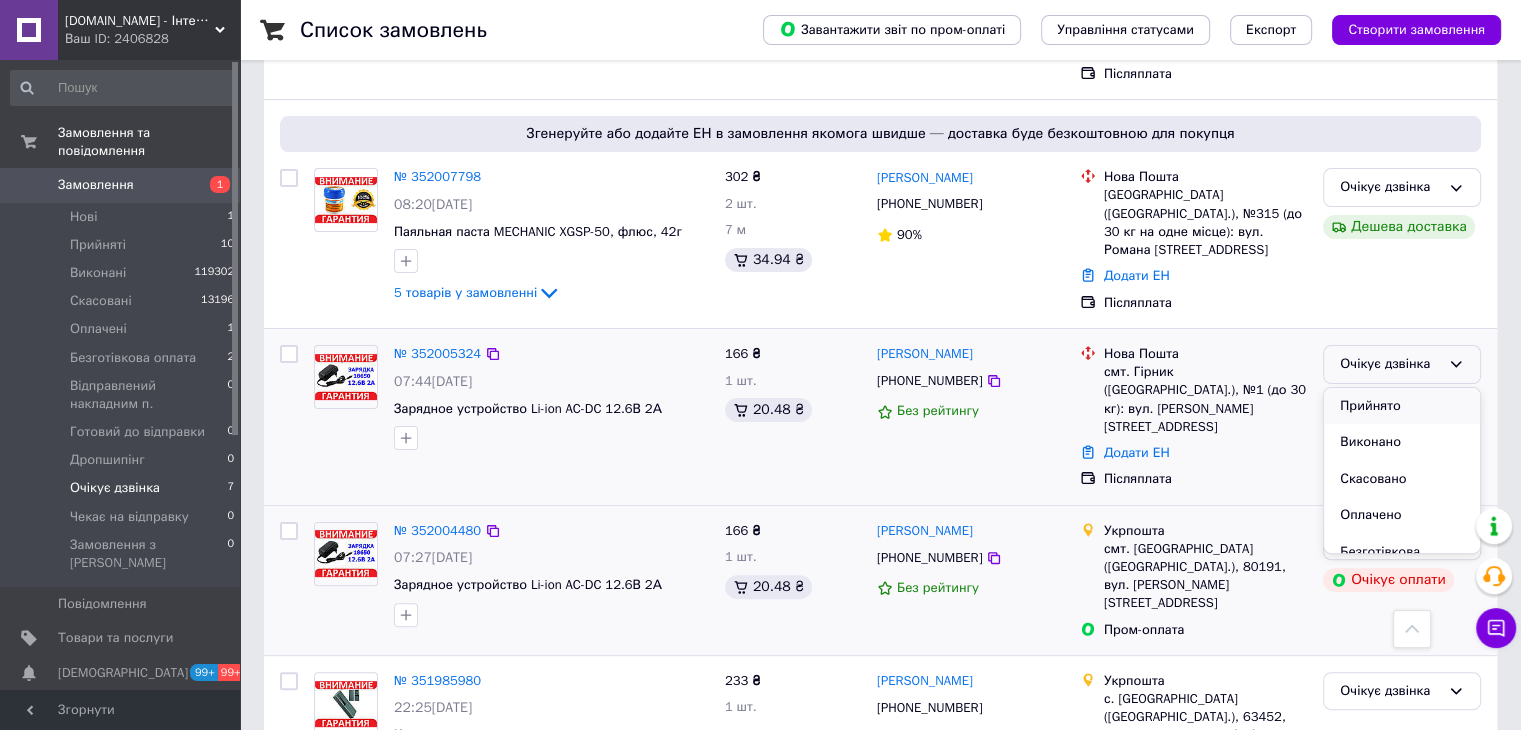 click on "Прийнято" at bounding box center [1402, 406] 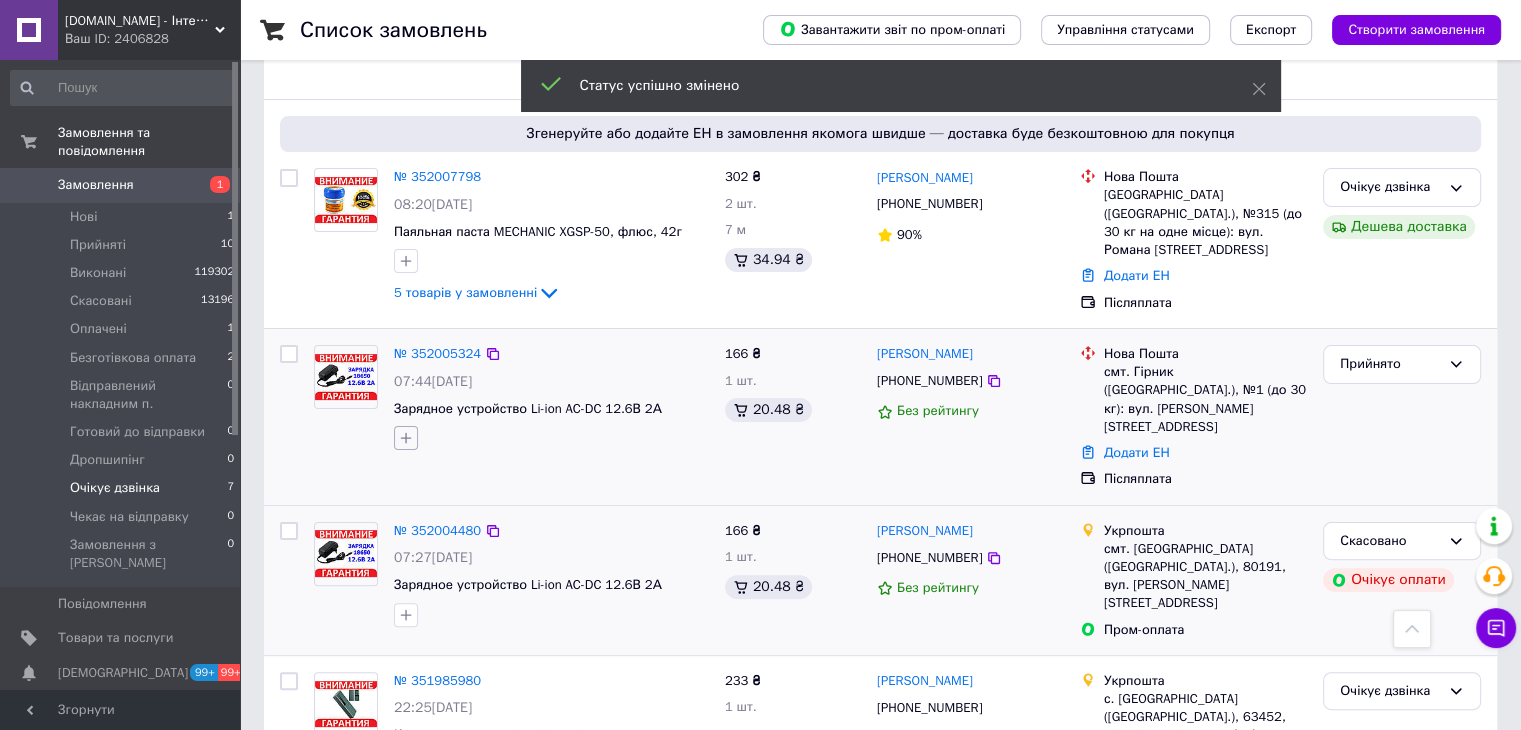 click 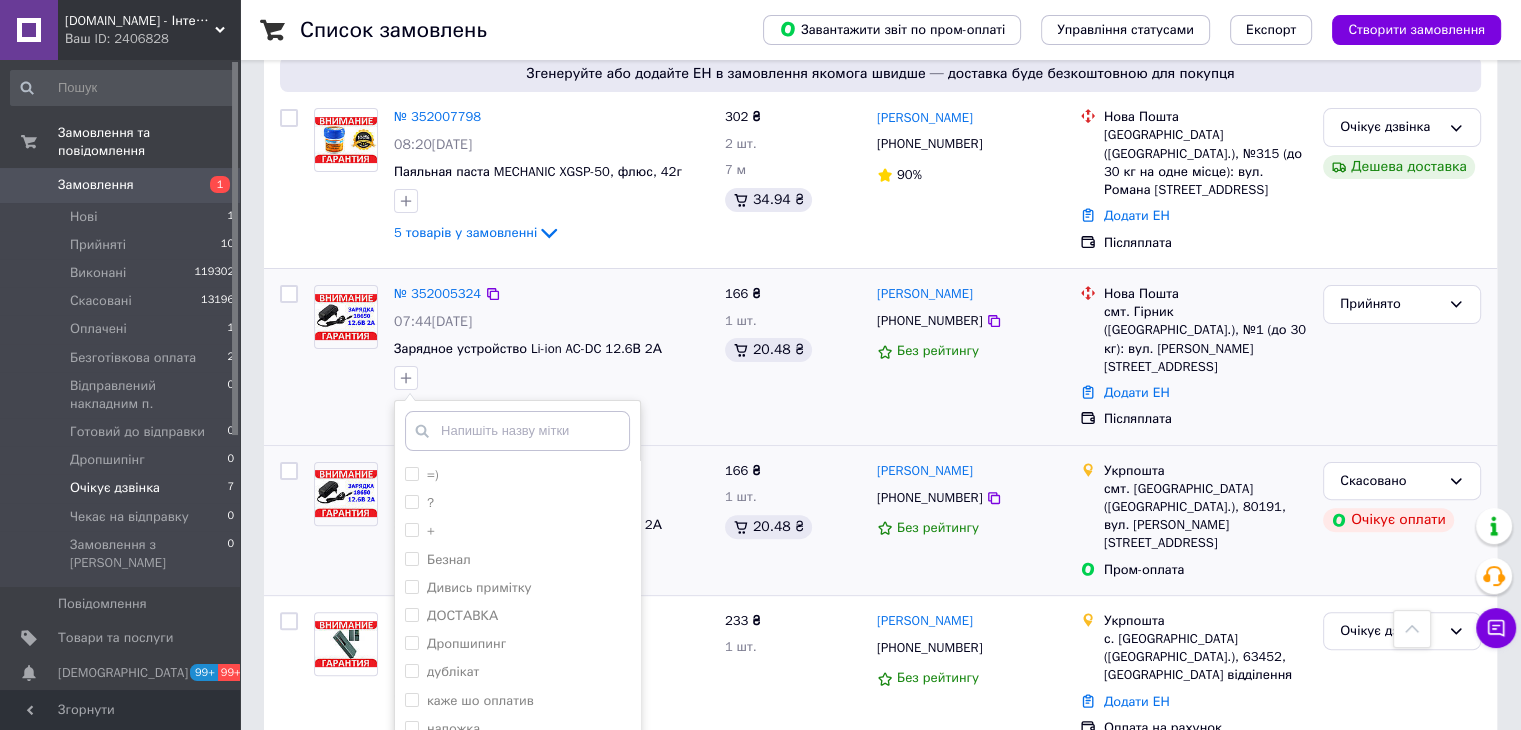 scroll, scrollTop: 600, scrollLeft: 0, axis: vertical 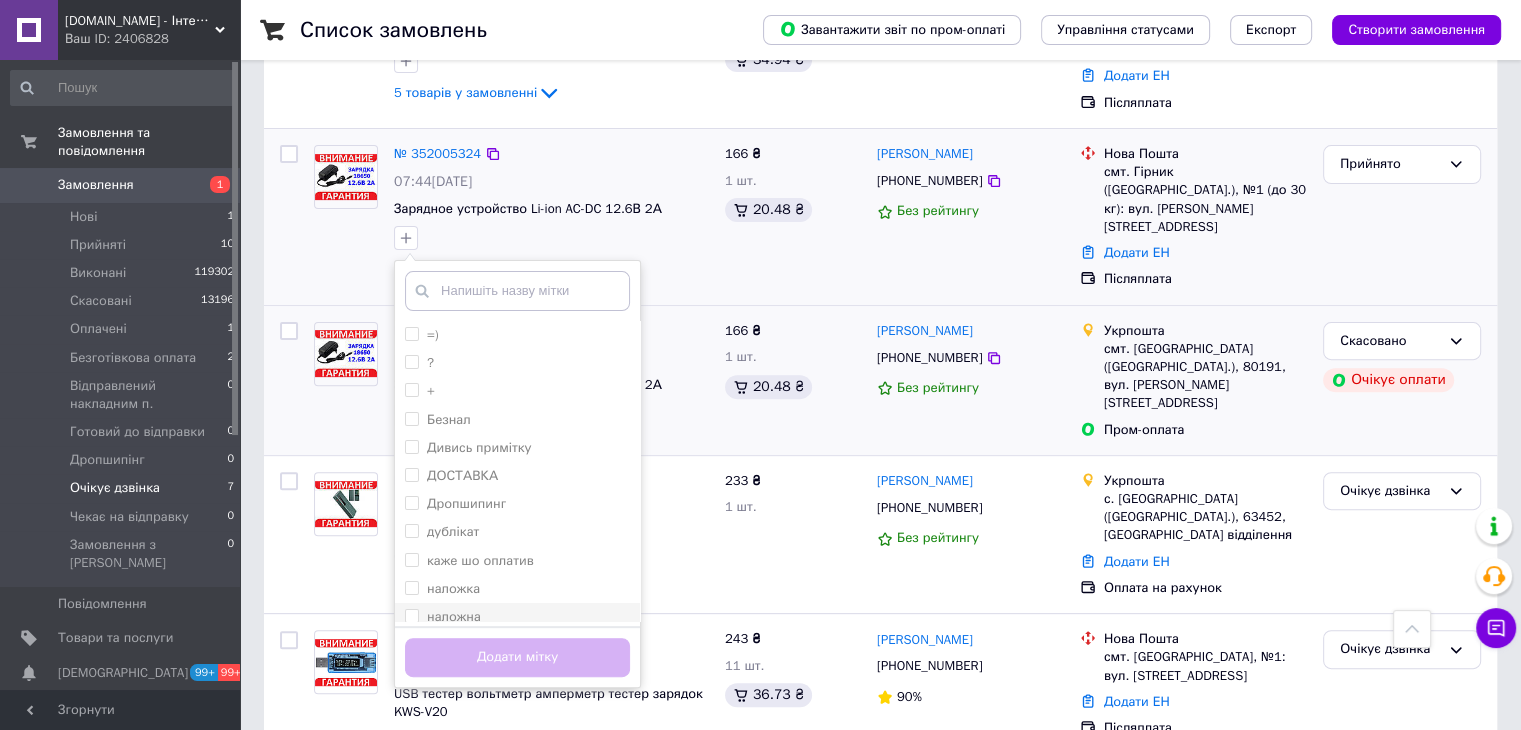 click on "наложка" at bounding box center (411, 587) 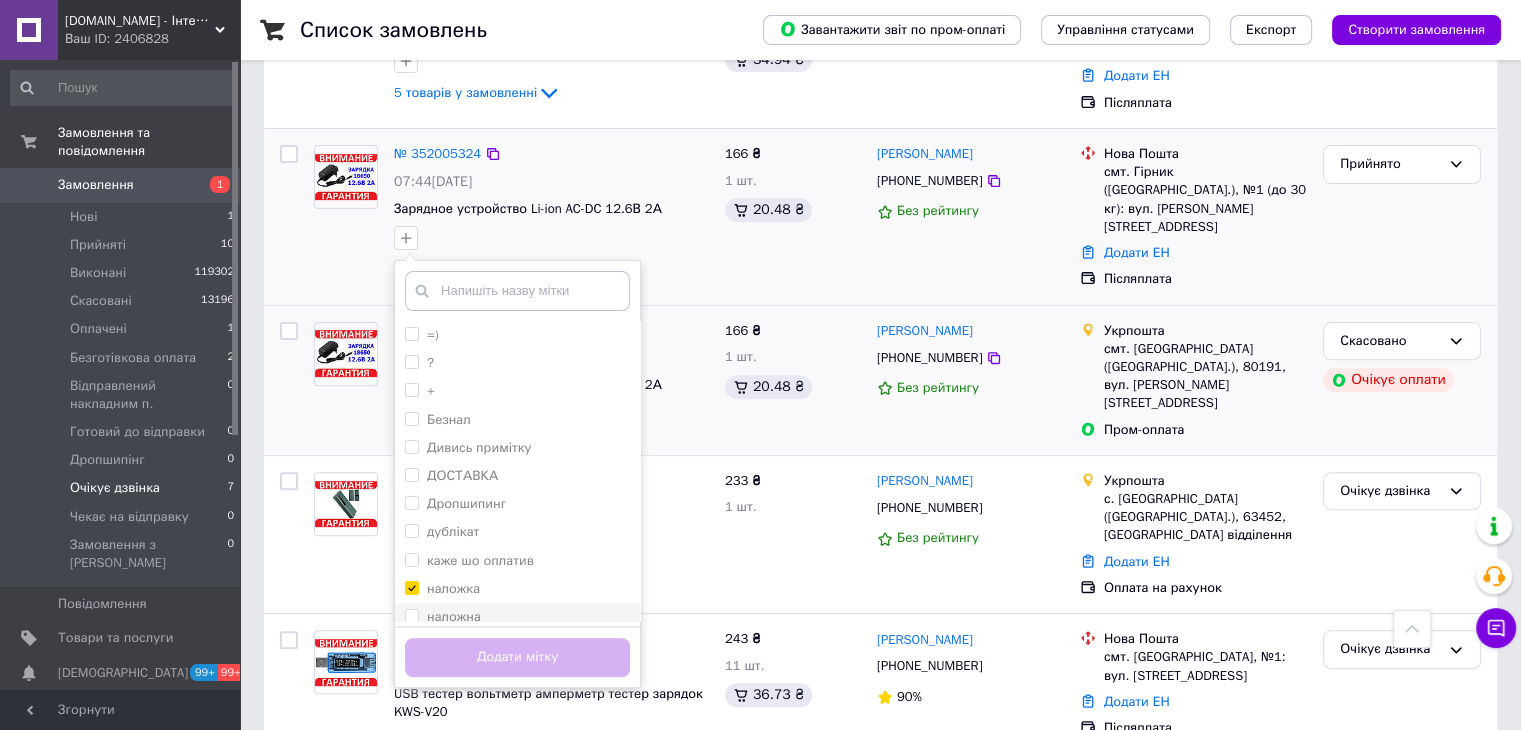 checkbox on "true" 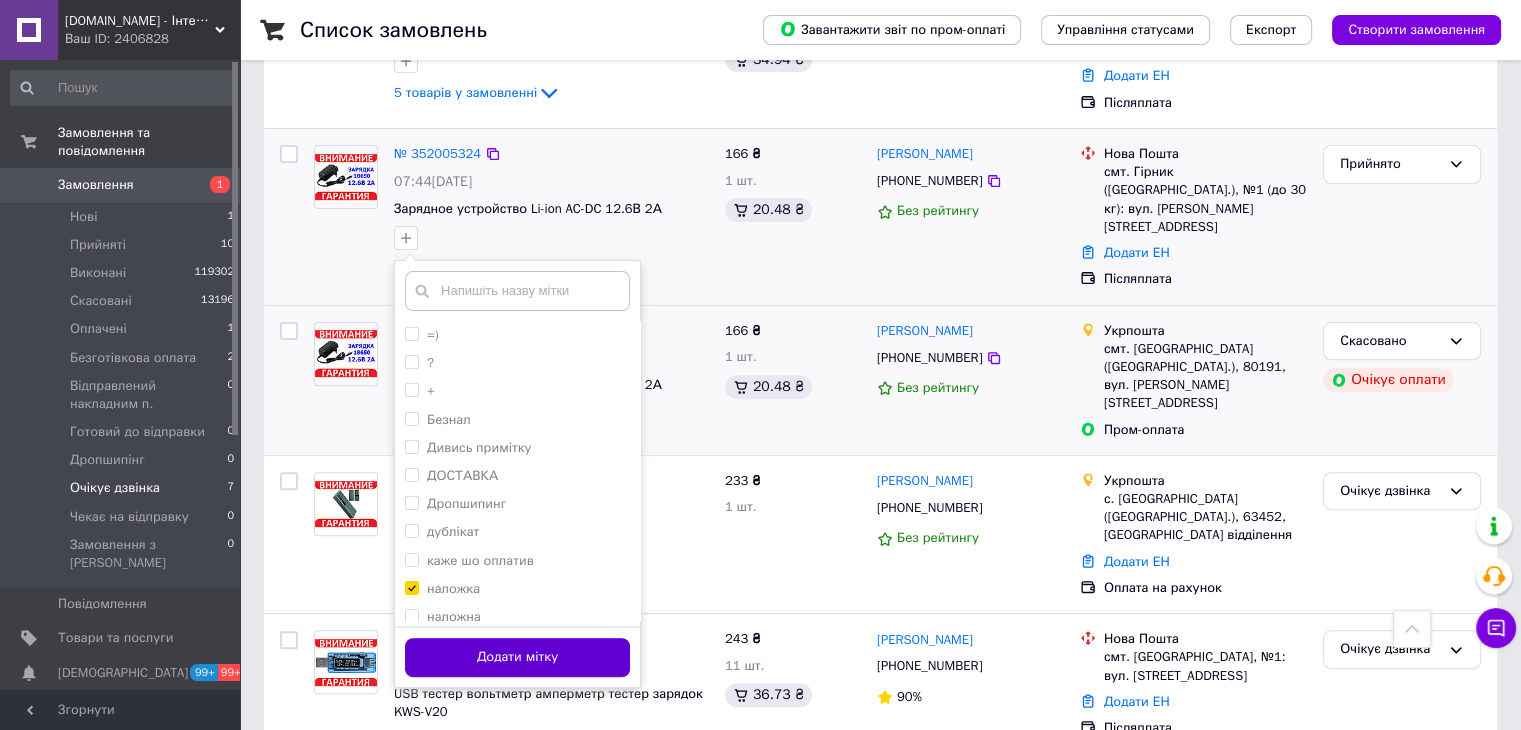 click on "Додати мітку" at bounding box center (517, 657) 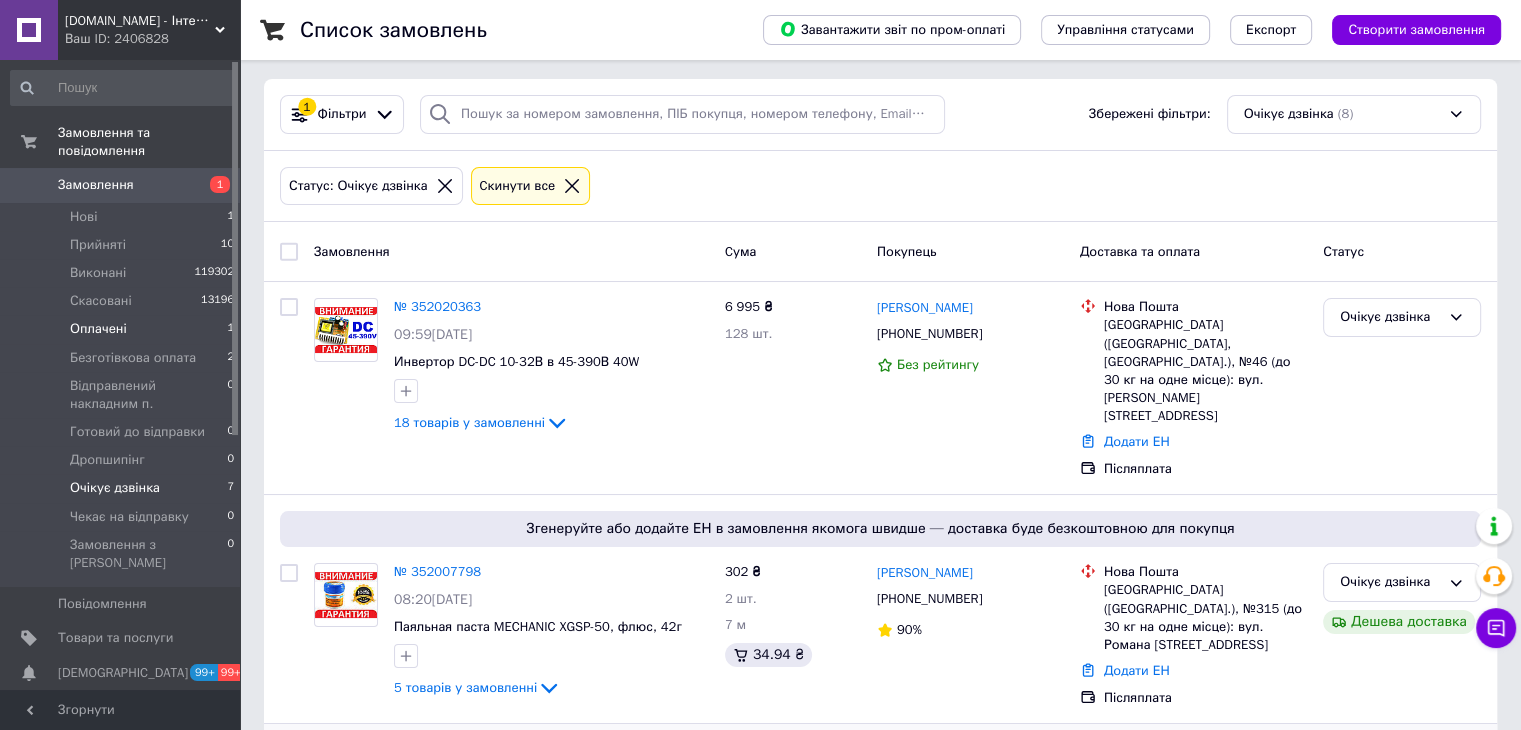 scroll, scrollTop: 0, scrollLeft: 0, axis: both 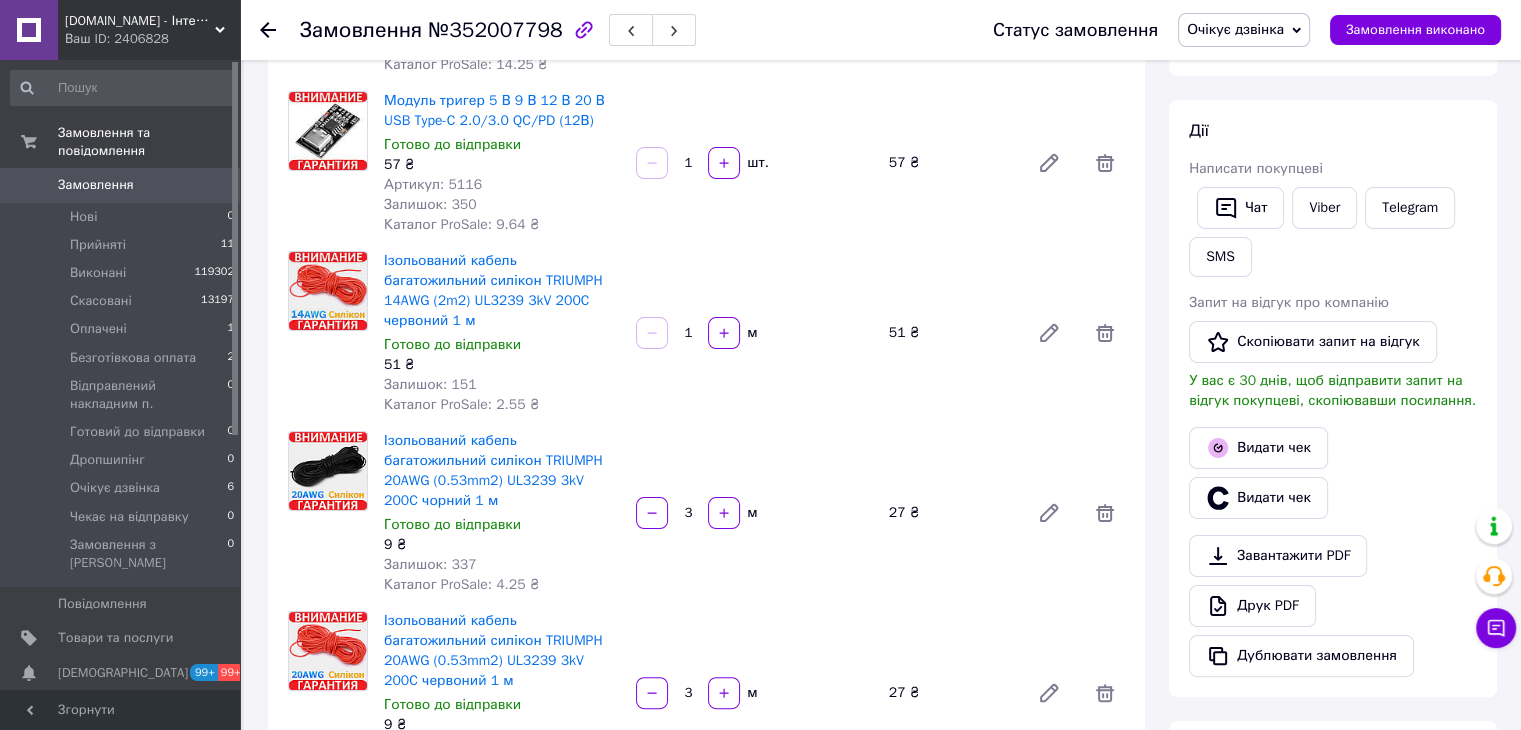 drag, startPoint x: 1208, startPoint y: 23, endPoint x: 1212, endPoint y: 36, distance: 13.601471 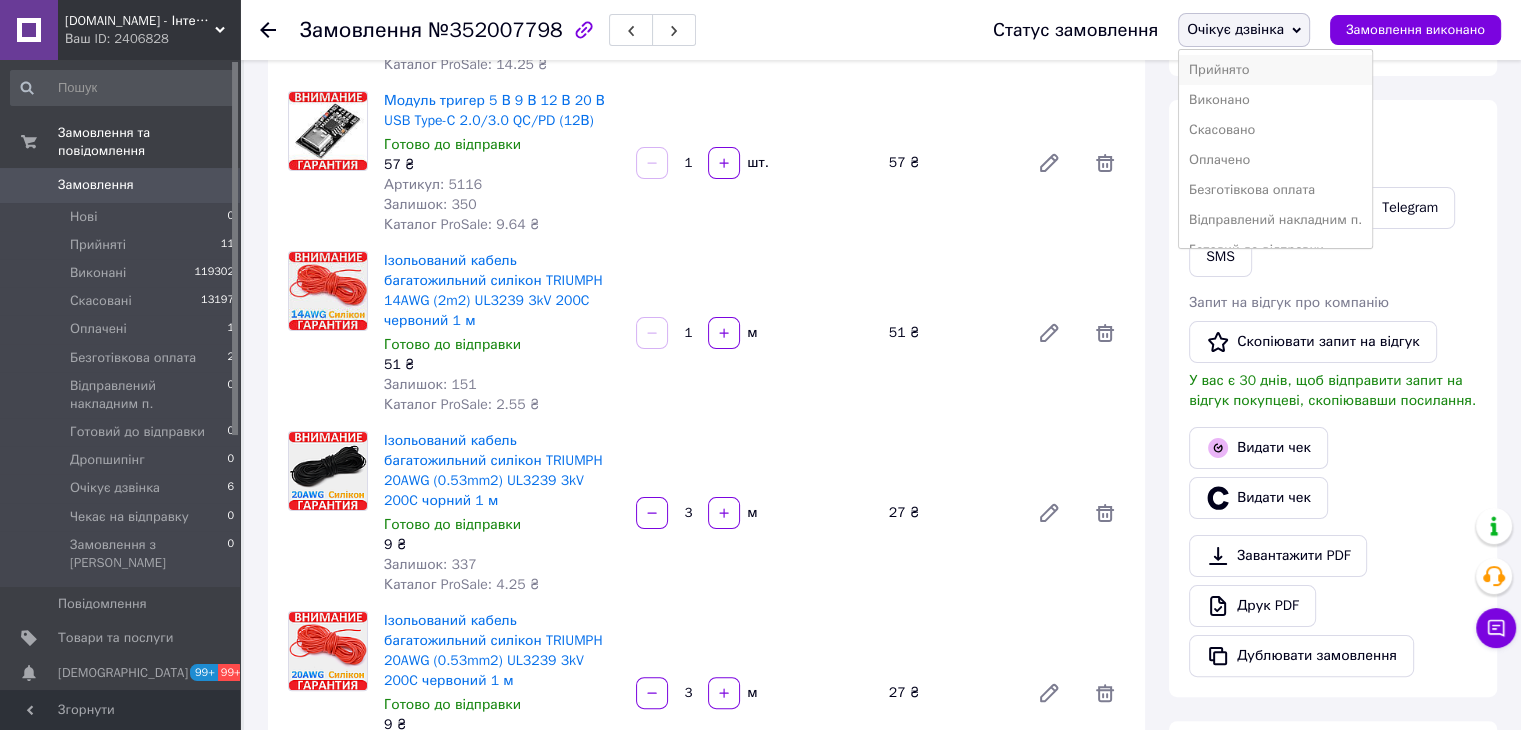 click on "Прийнято" at bounding box center (1275, 70) 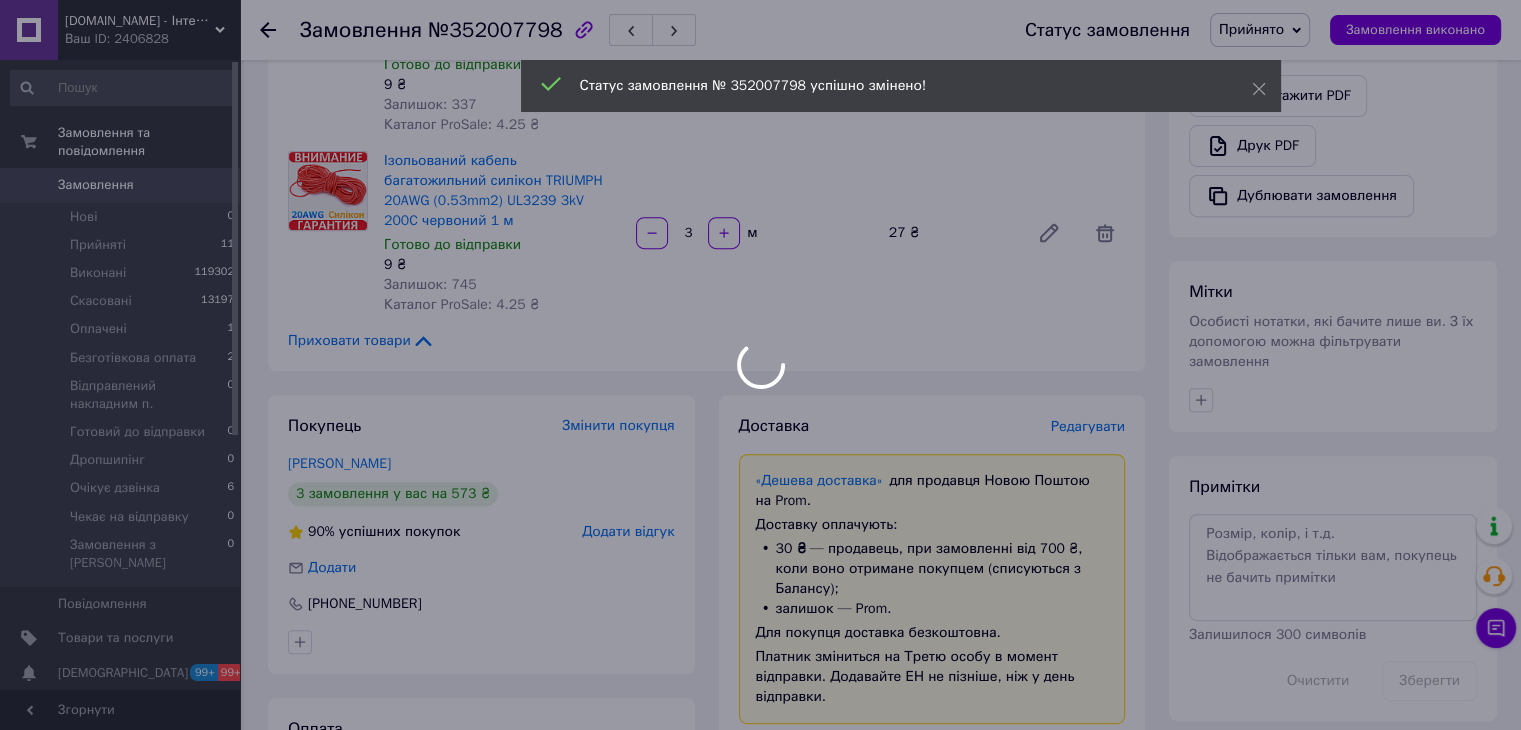 scroll, scrollTop: 700, scrollLeft: 0, axis: vertical 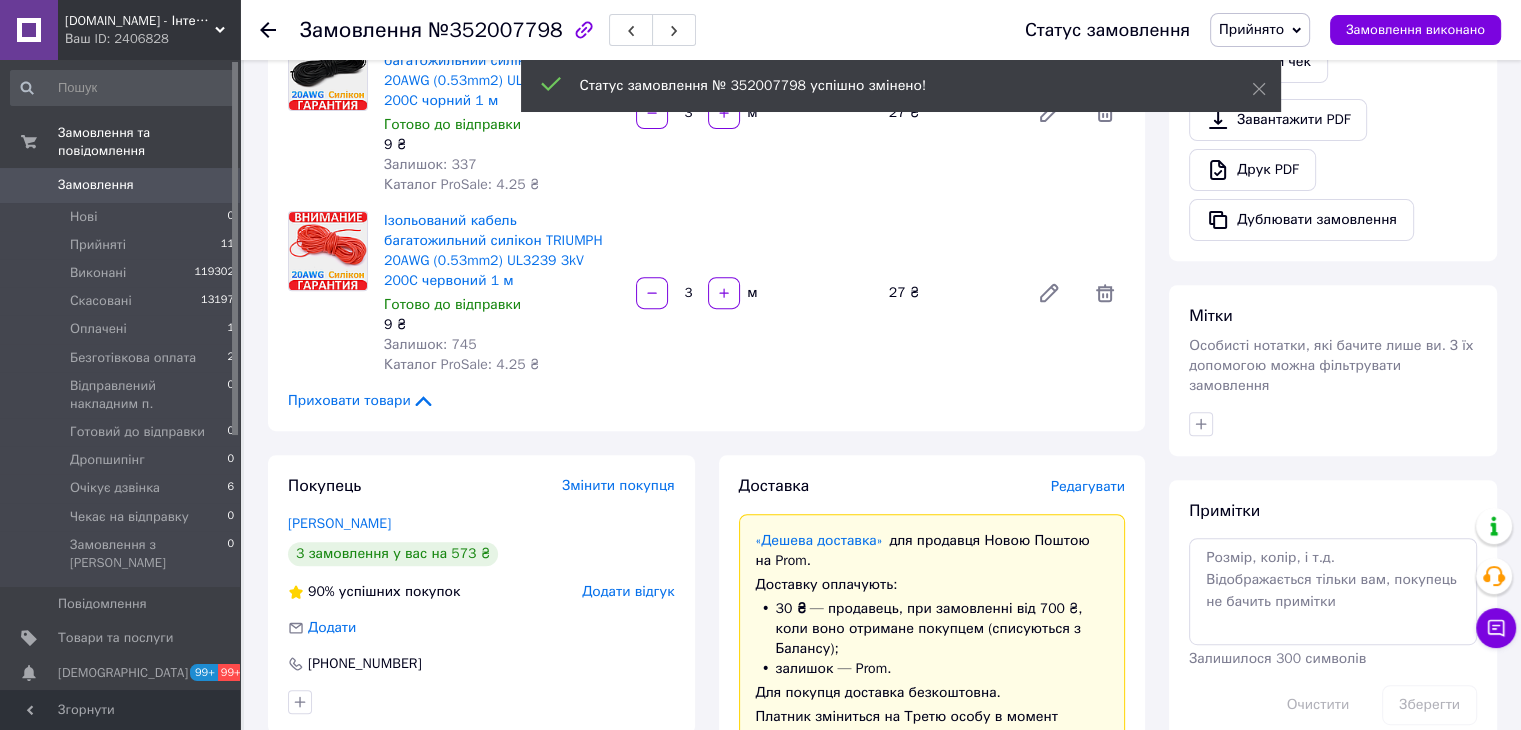 click 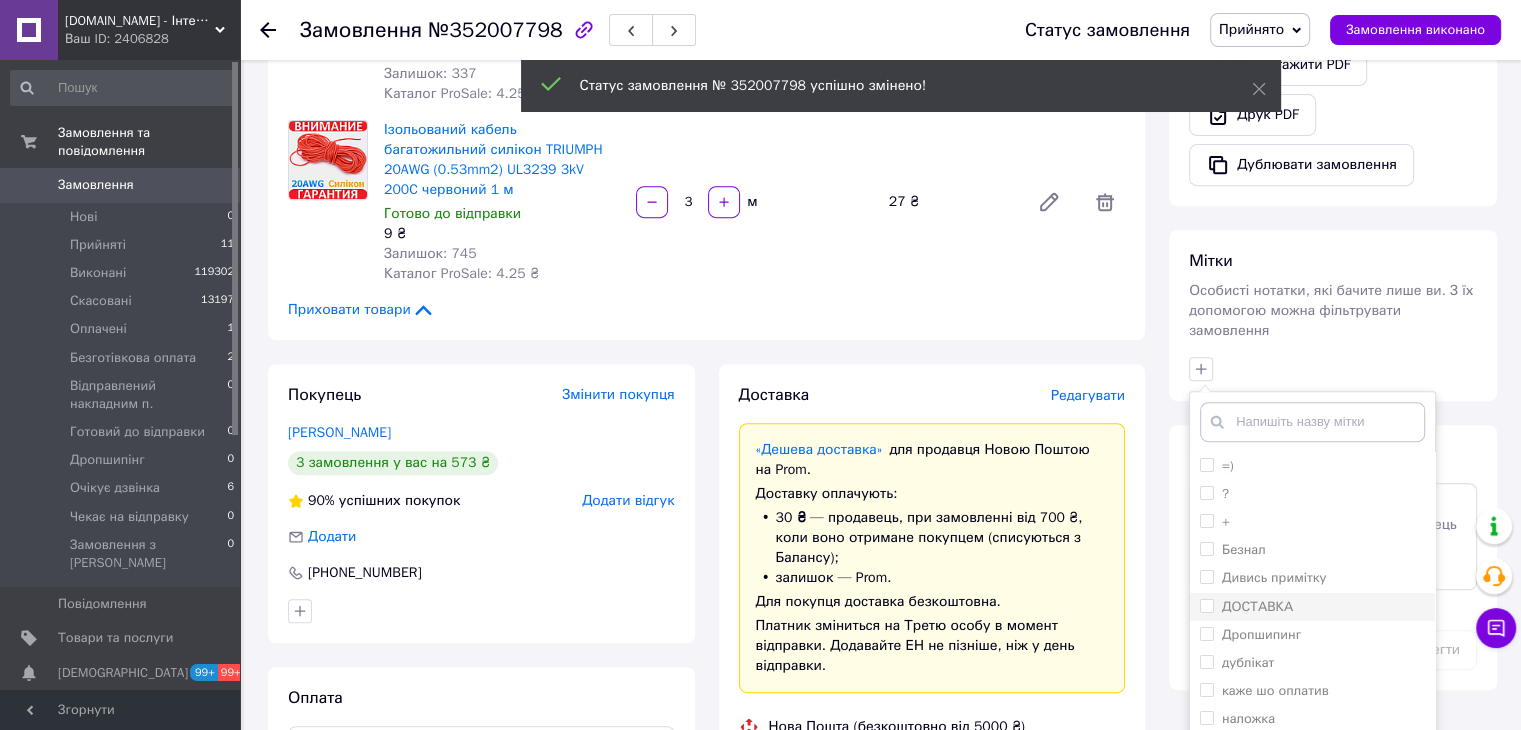 scroll, scrollTop: 1000, scrollLeft: 0, axis: vertical 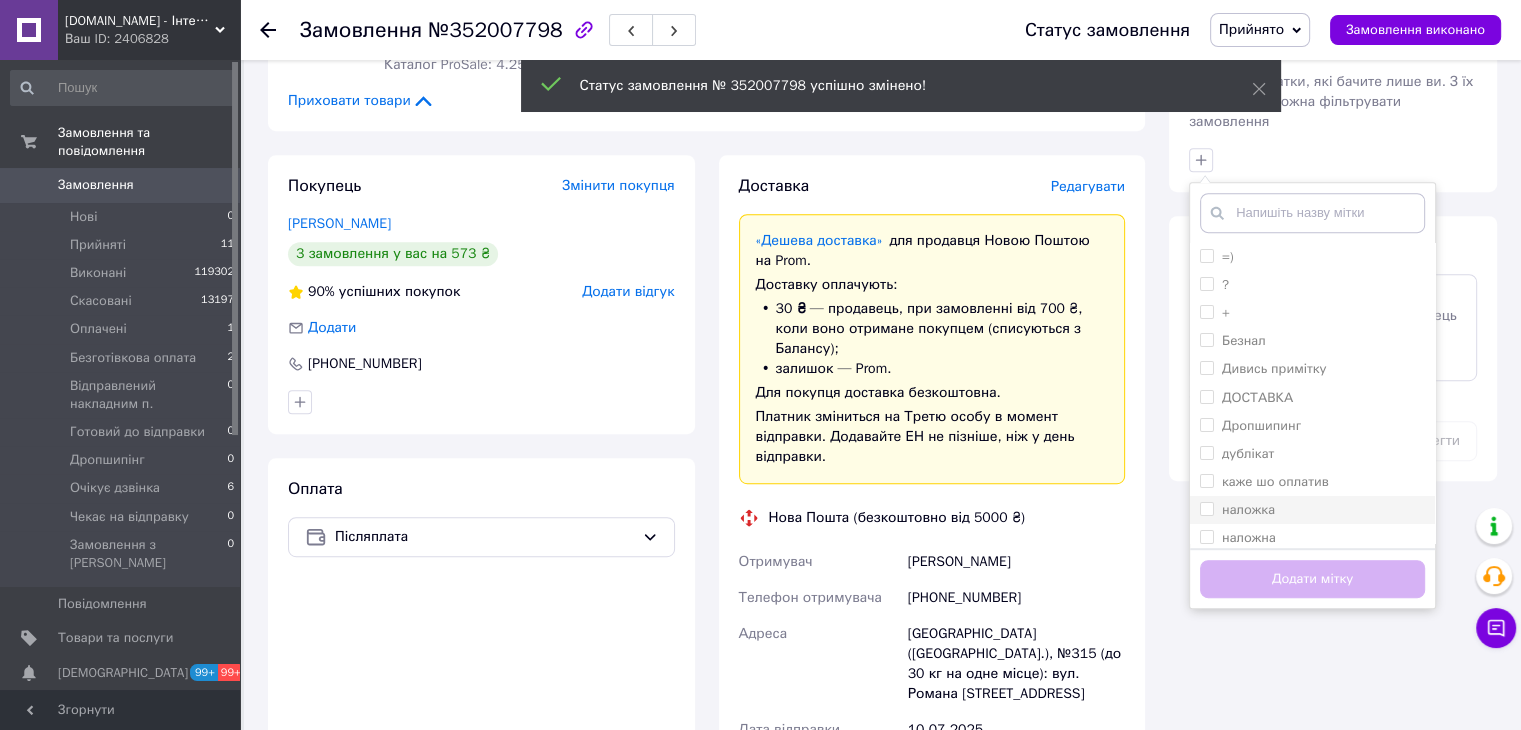 click on "наложка" at bounding box center [1206, 508] 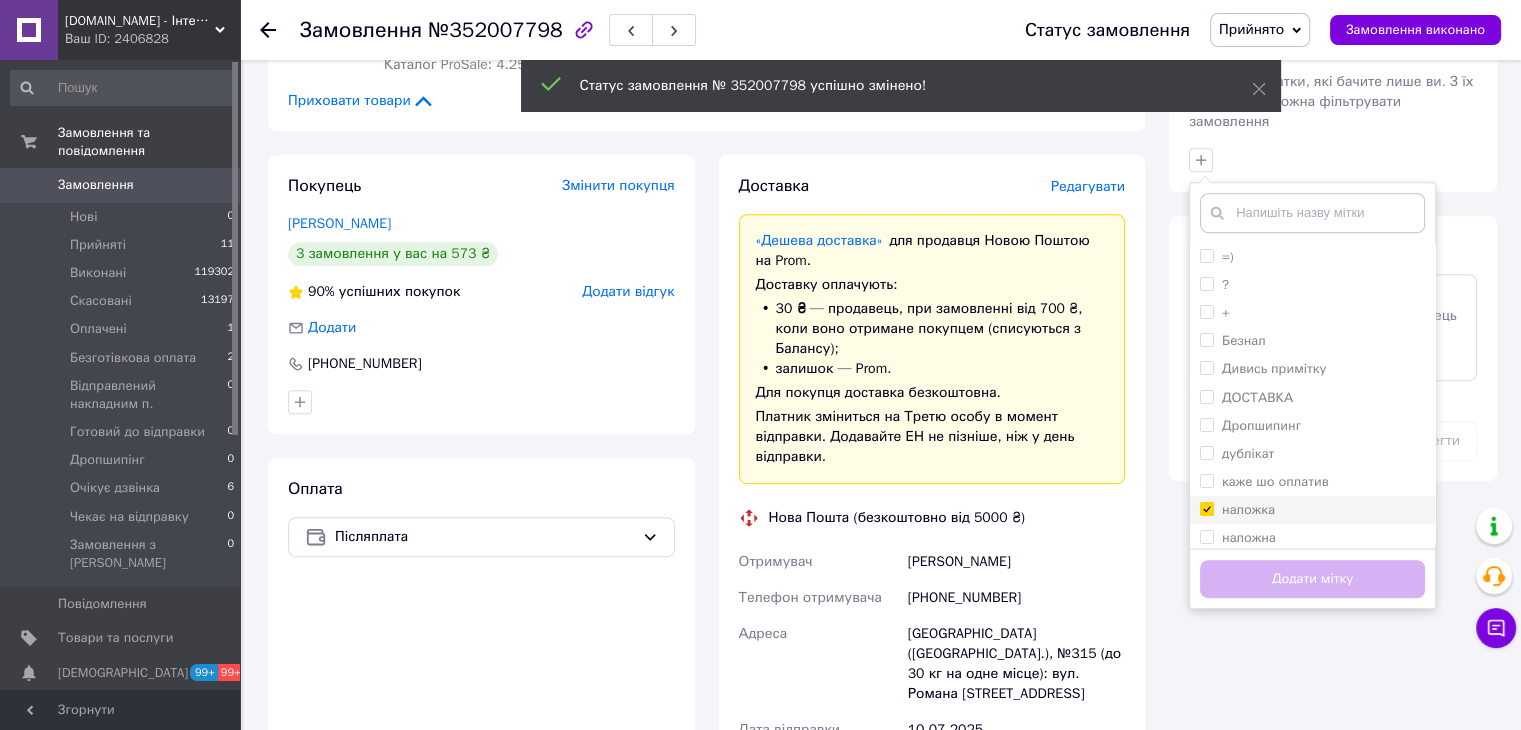 checkbox on "true" 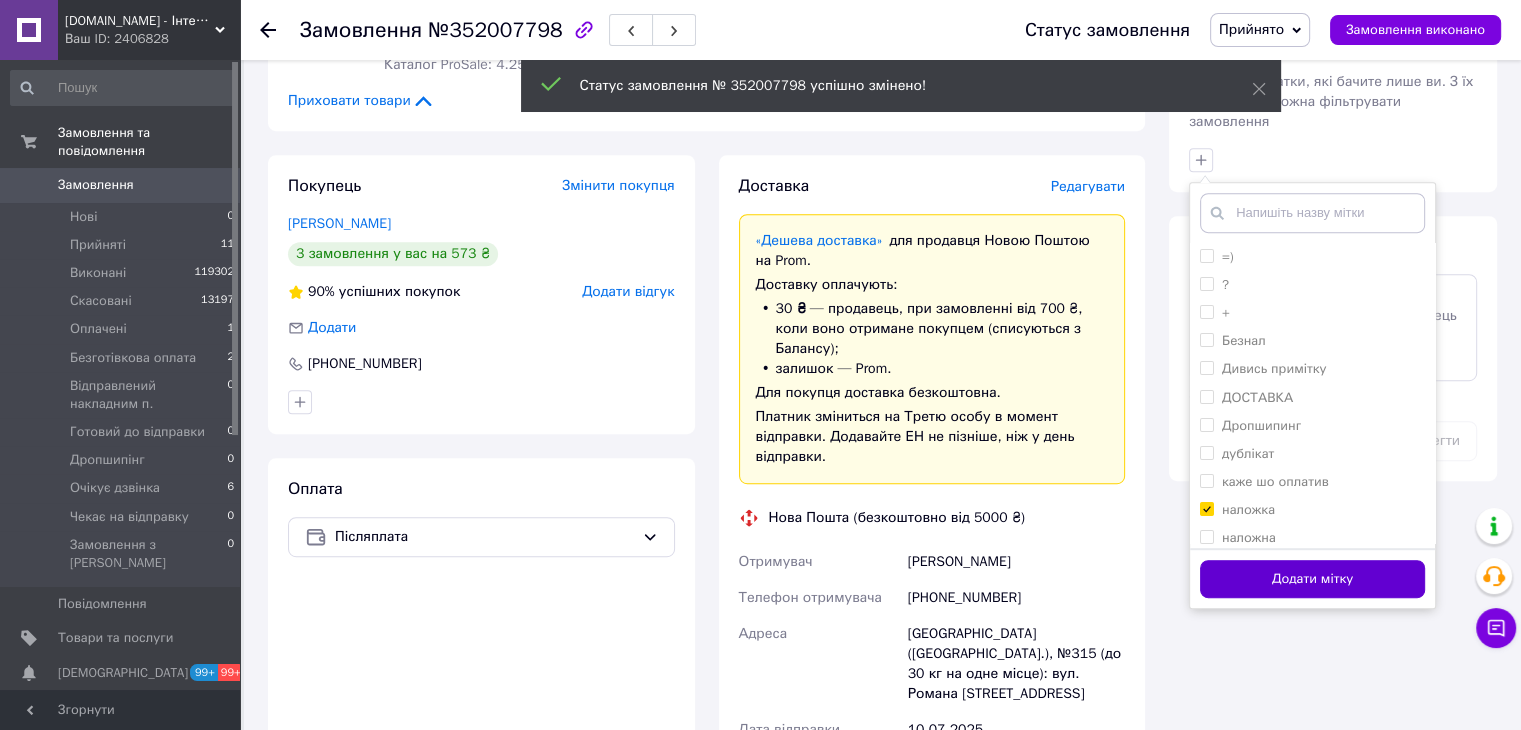 click on "Додати мітку" at bounding box center (1312, 579) 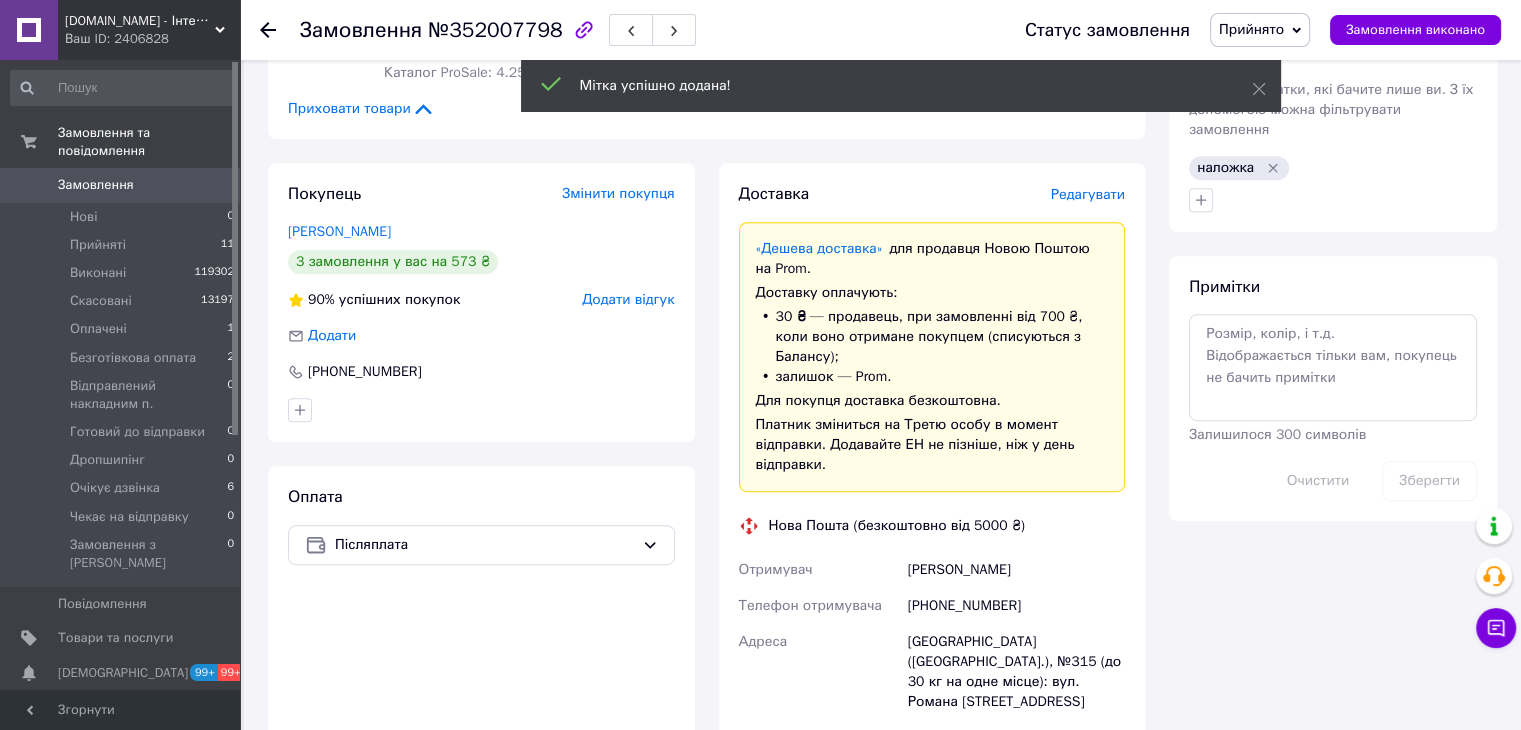 scroll, scrollTop: 1000, scrollLeft: 0, axis: vertical 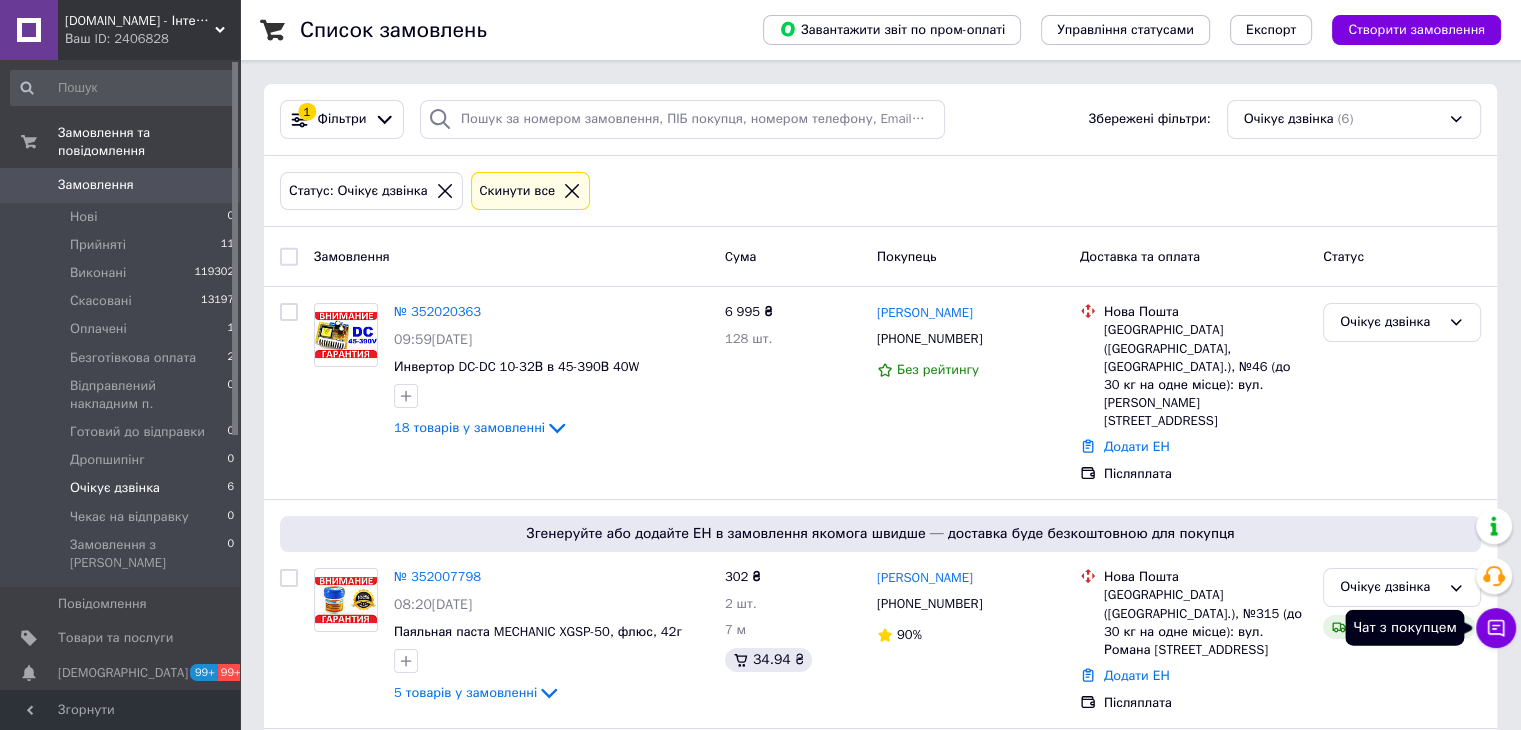 click 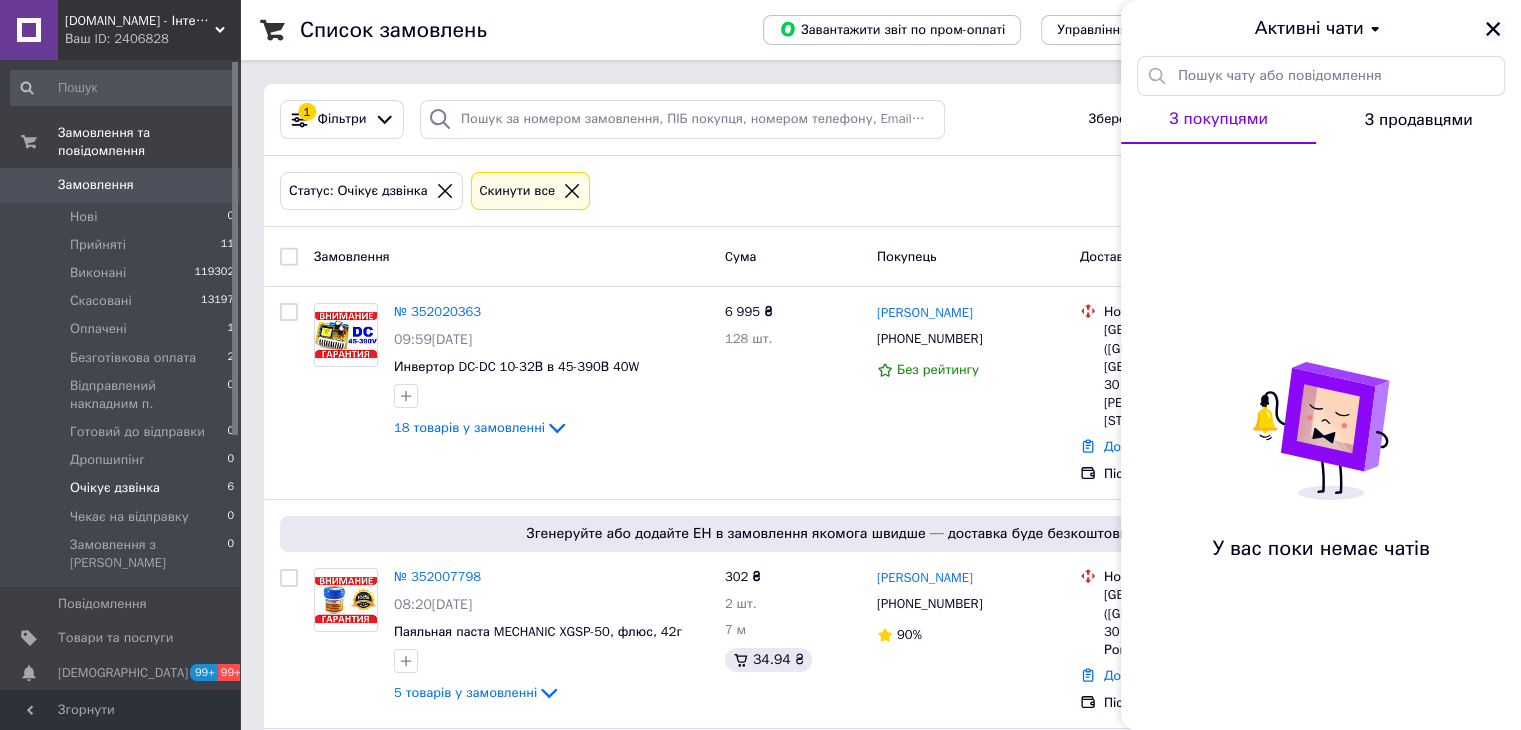 click 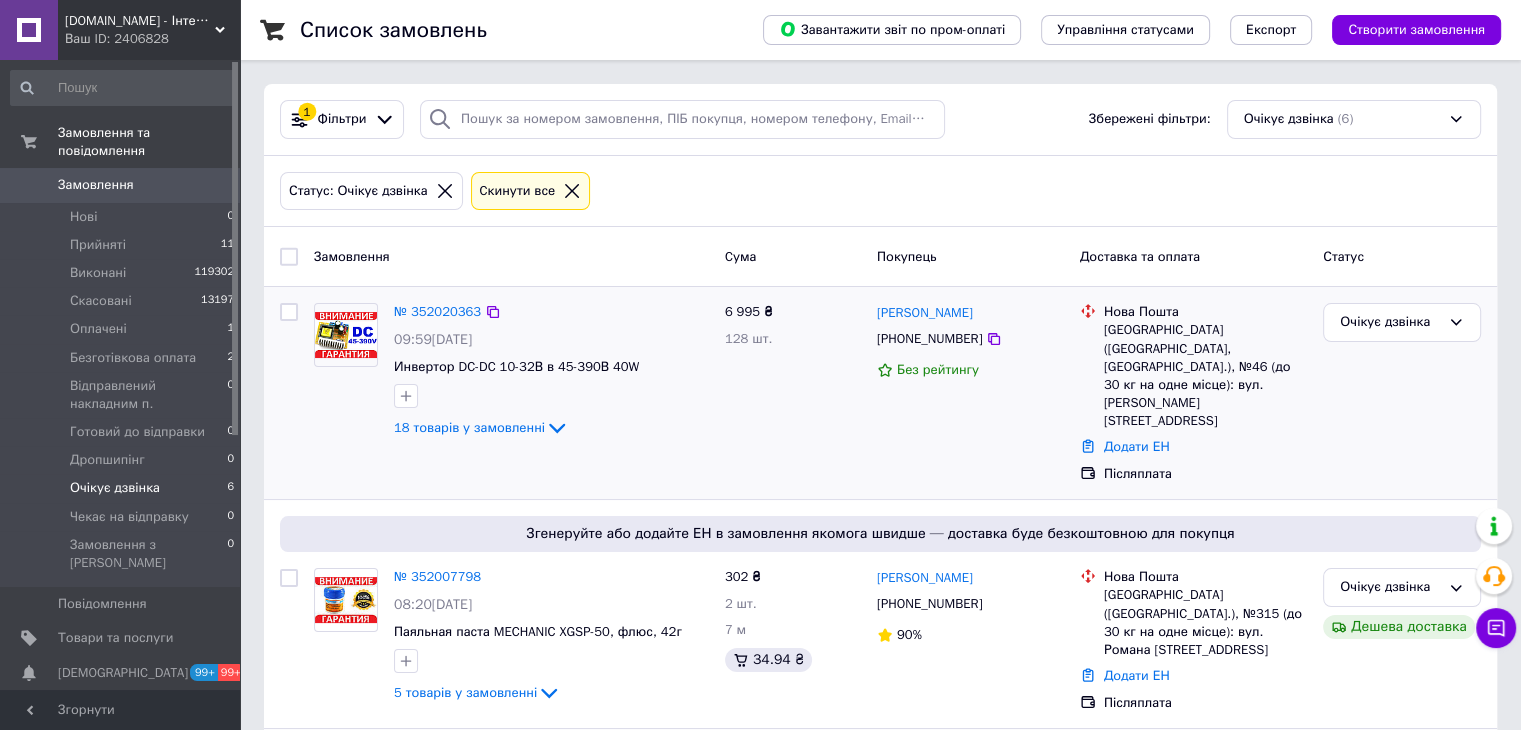 drag, startPoint x: 435, startPoint y: 313, endPoint x: 497, endPoint y: 324, distance: 62.968246 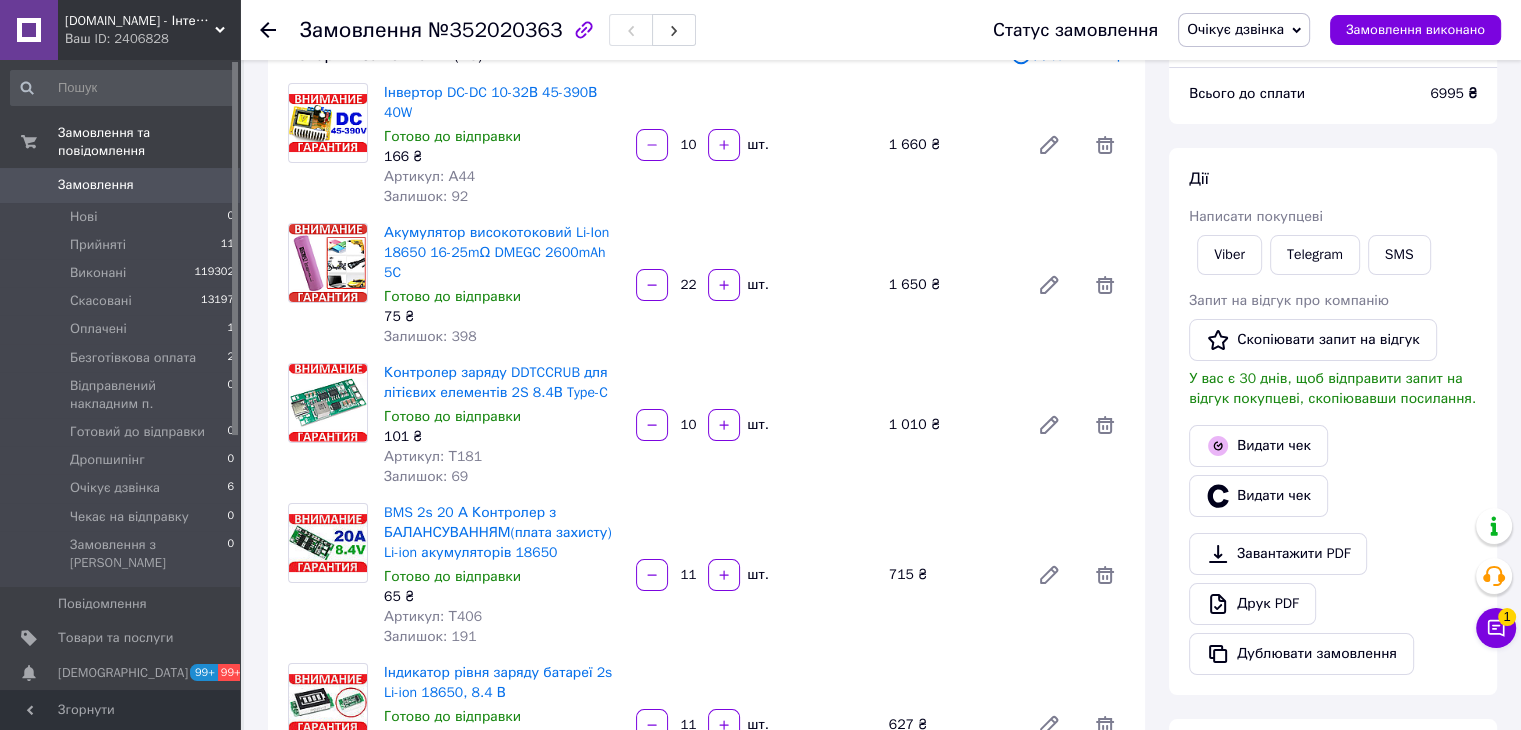 scroll, scrollTop: 0, scrollLeft: 0, axis: both 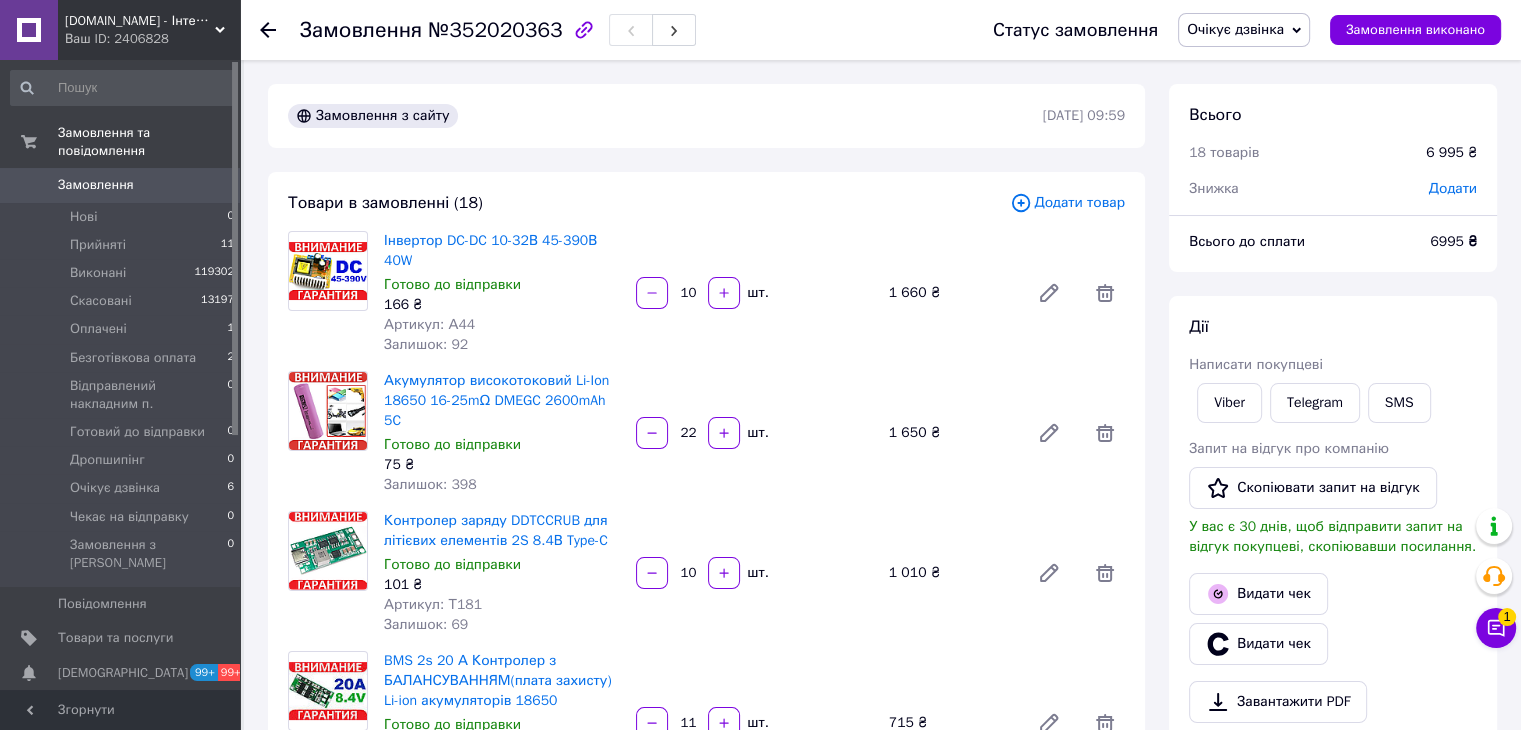 click on "Очікує дзвінка" at bounding box center [1235, 29] 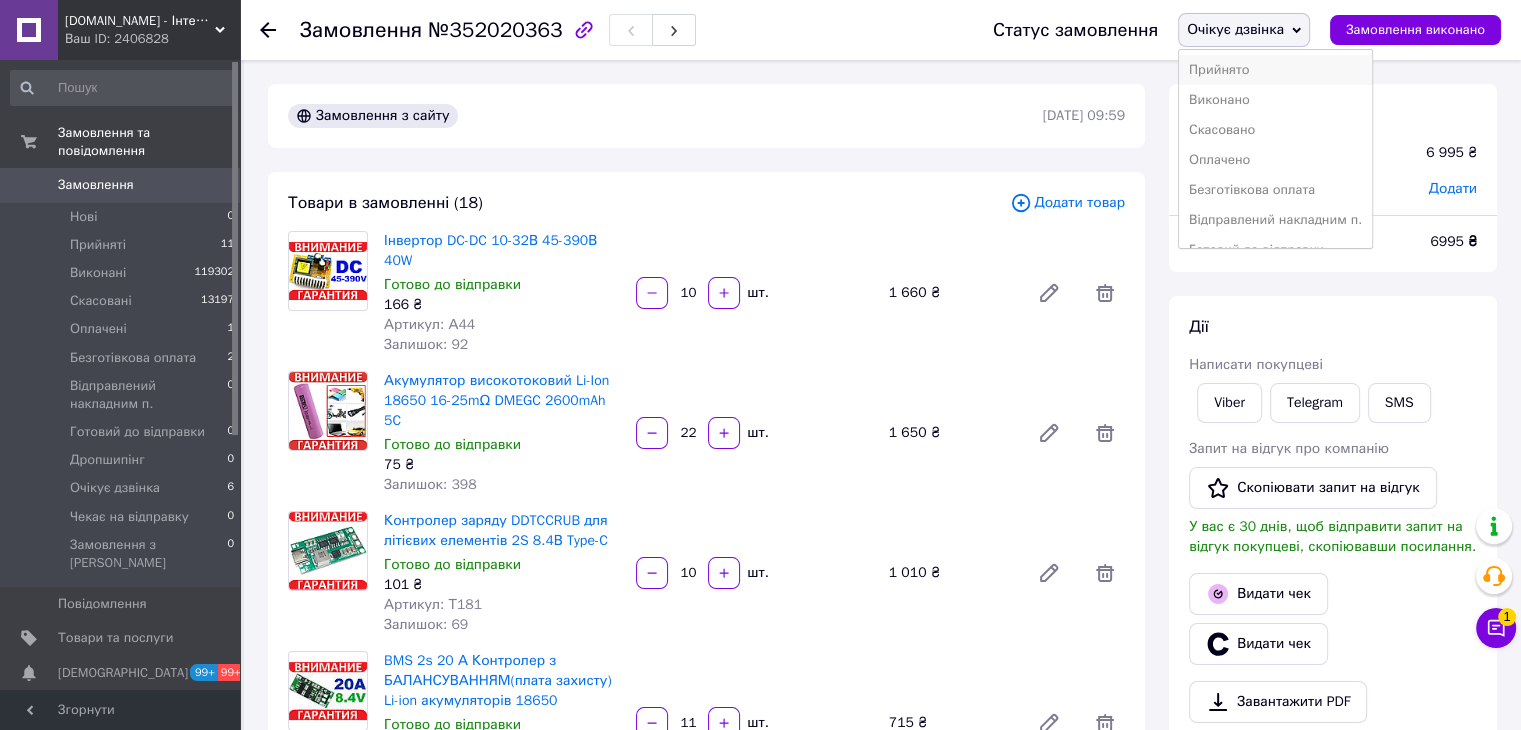 click on "Прийнято" at bounding box center [1275, 70] 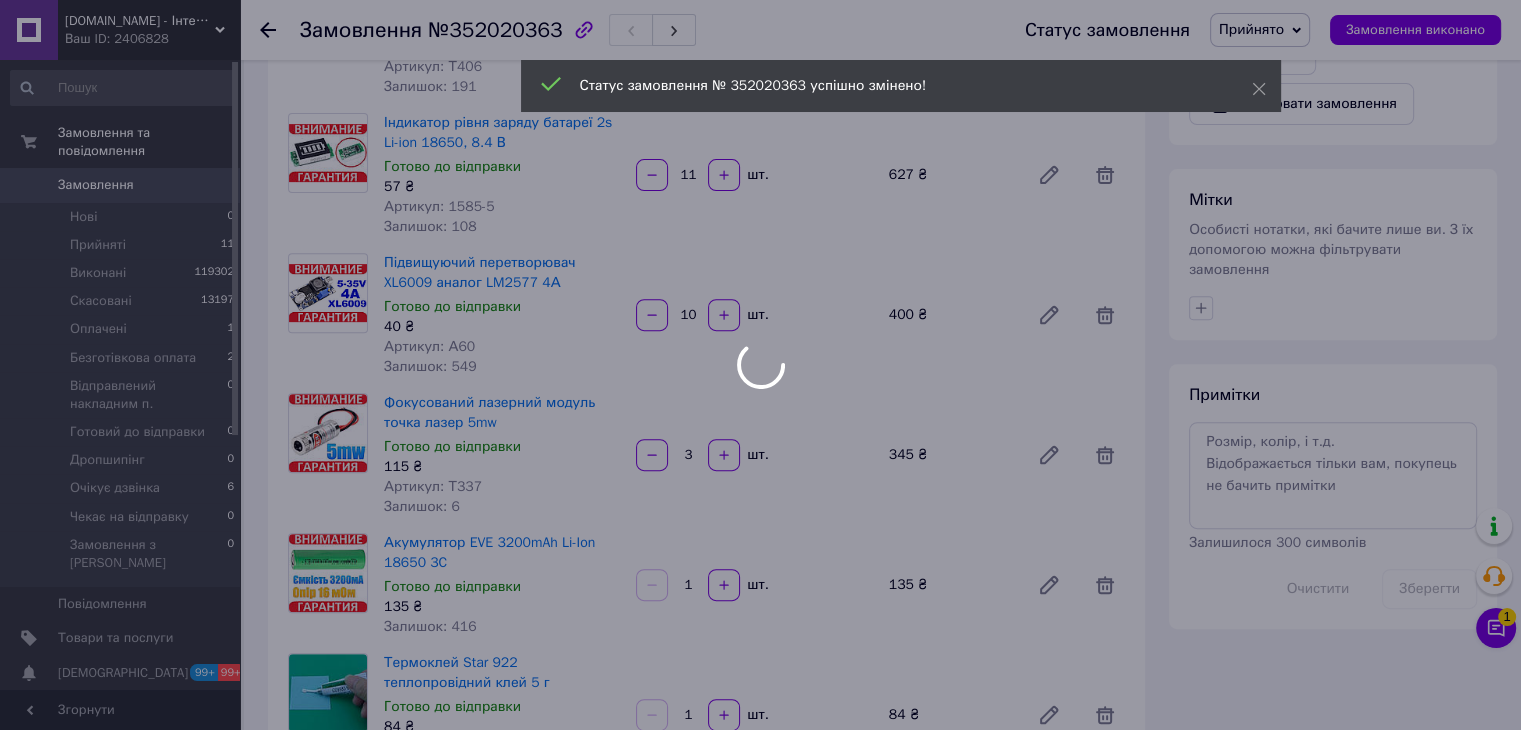 scroll, scrollTop: 700, scrollLeft: 0, axis: vertical 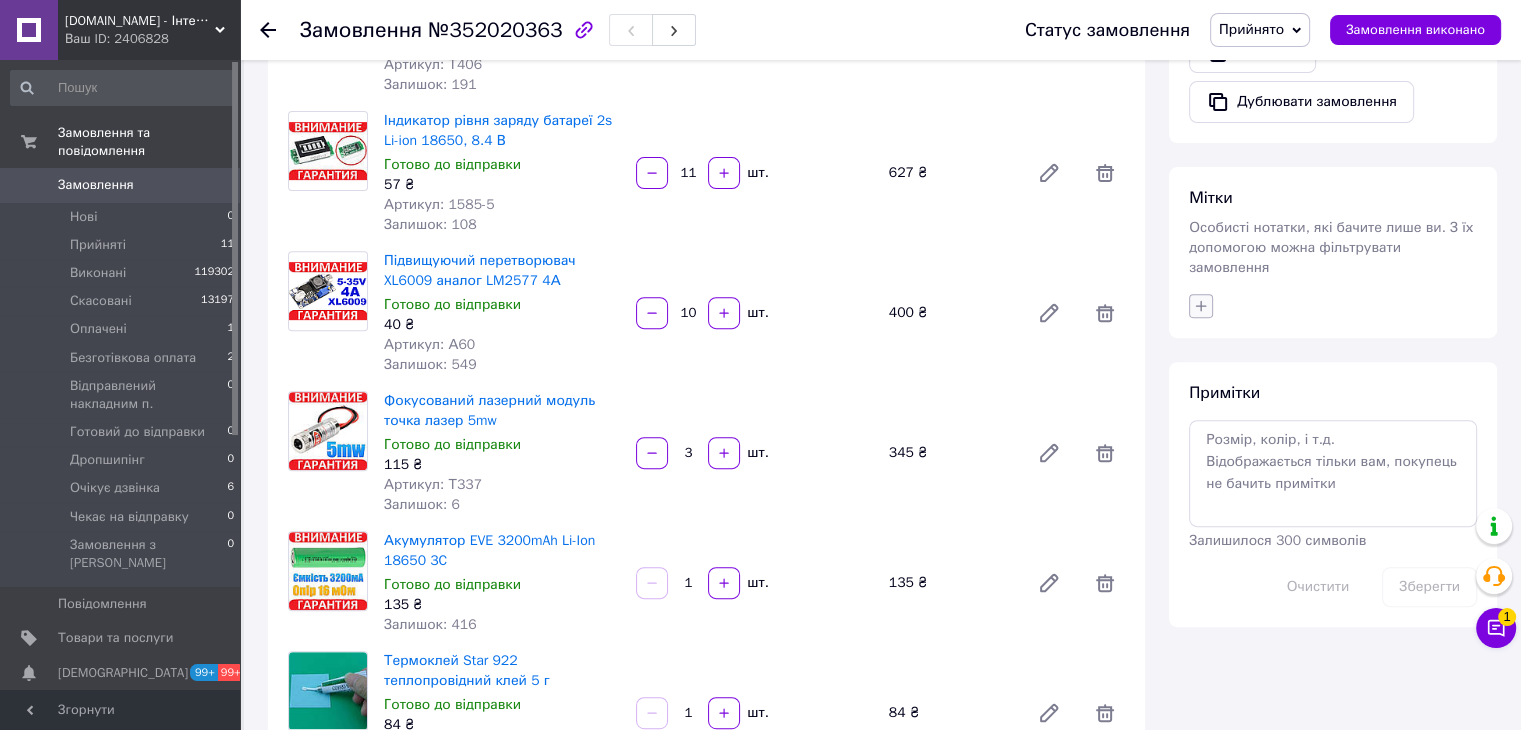 click 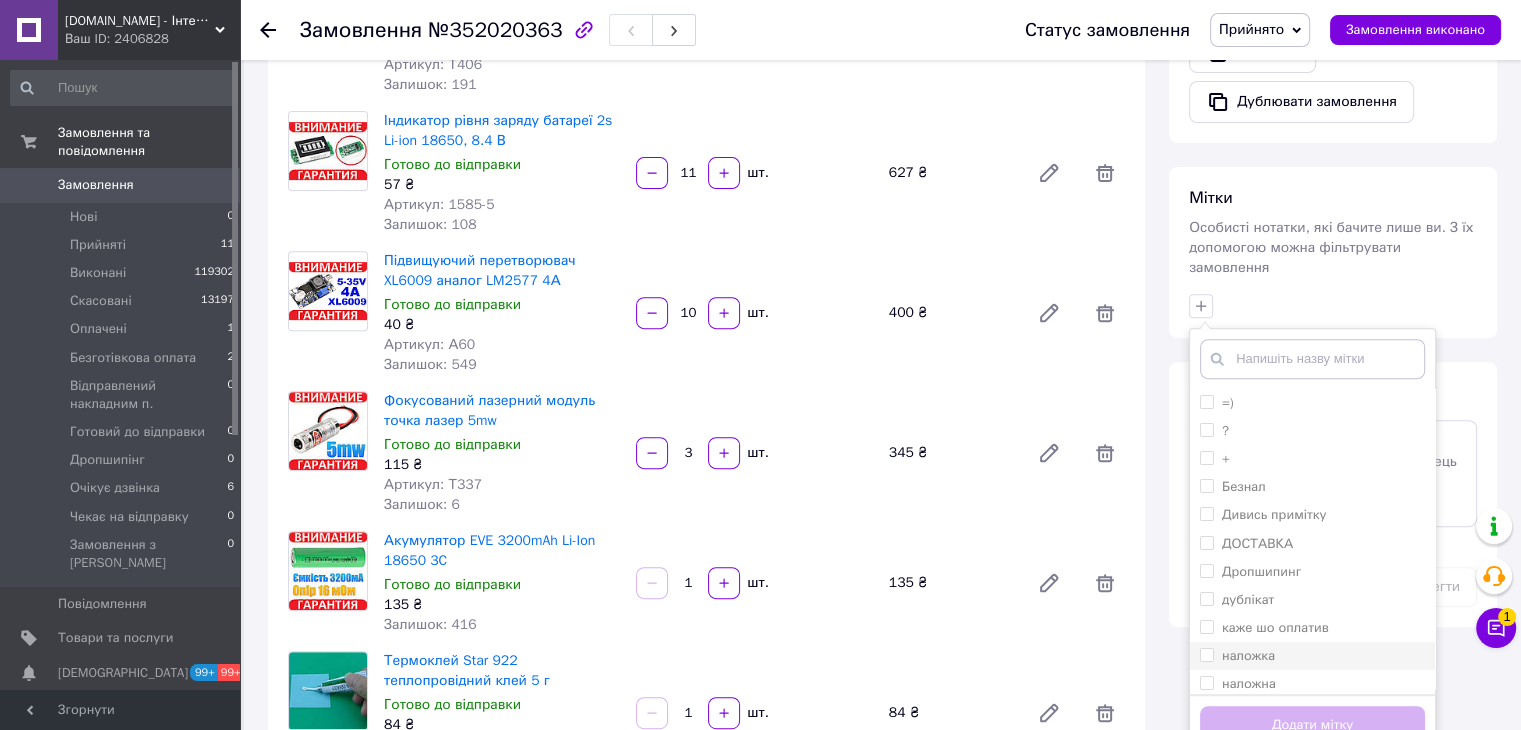 click on "наложка" at bounding box center (1206, 654) 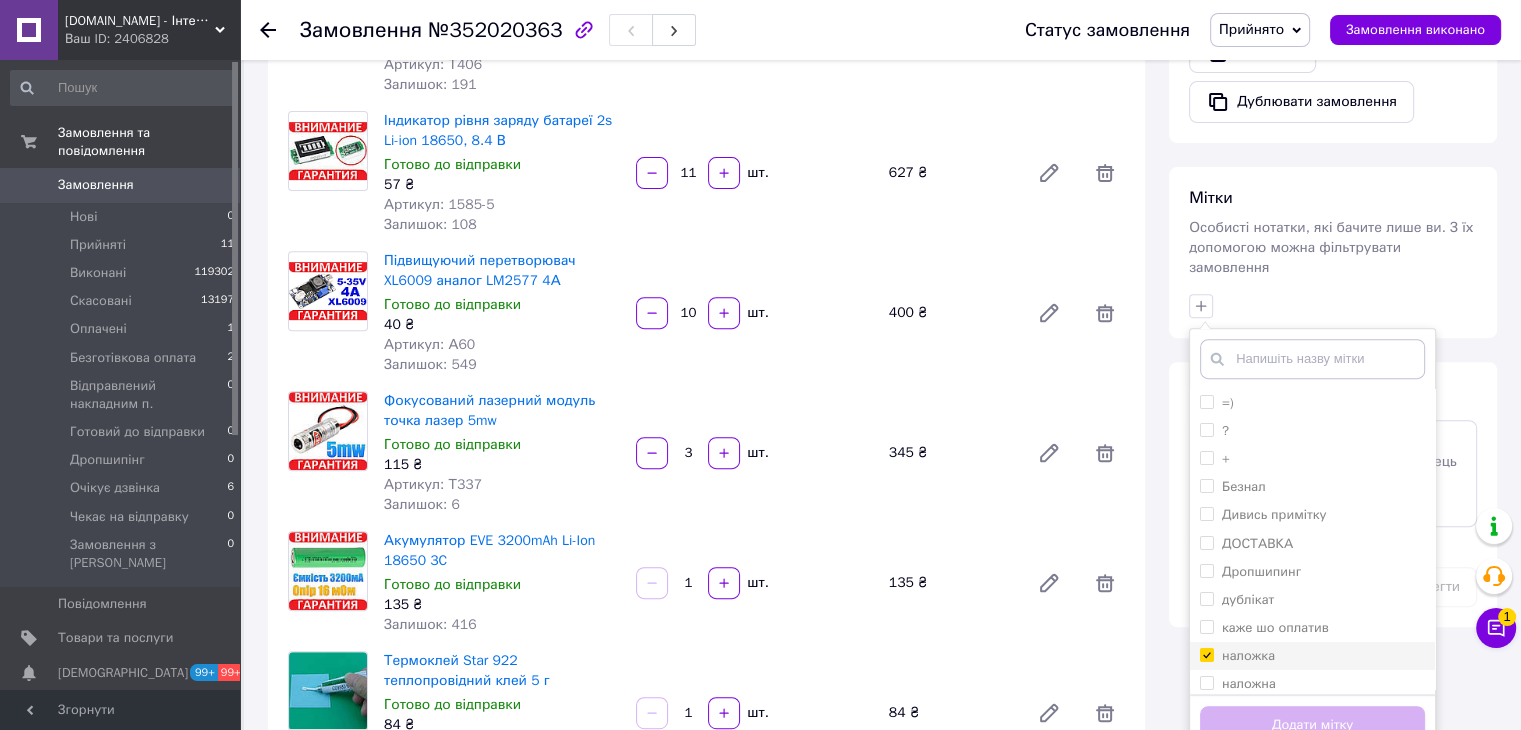 checkbox on "true" 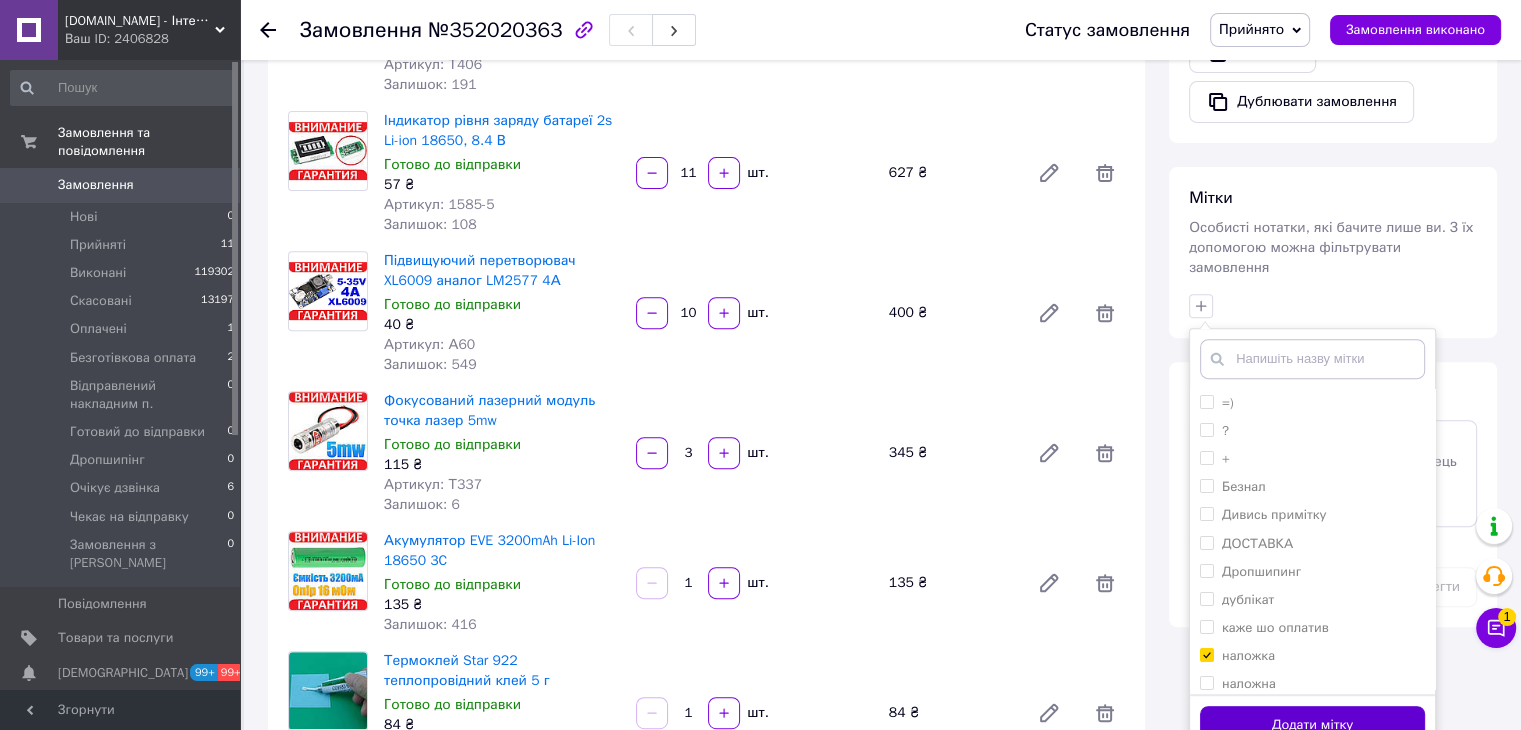 click on "Додати мітку" at bounding box center [1312, 725] 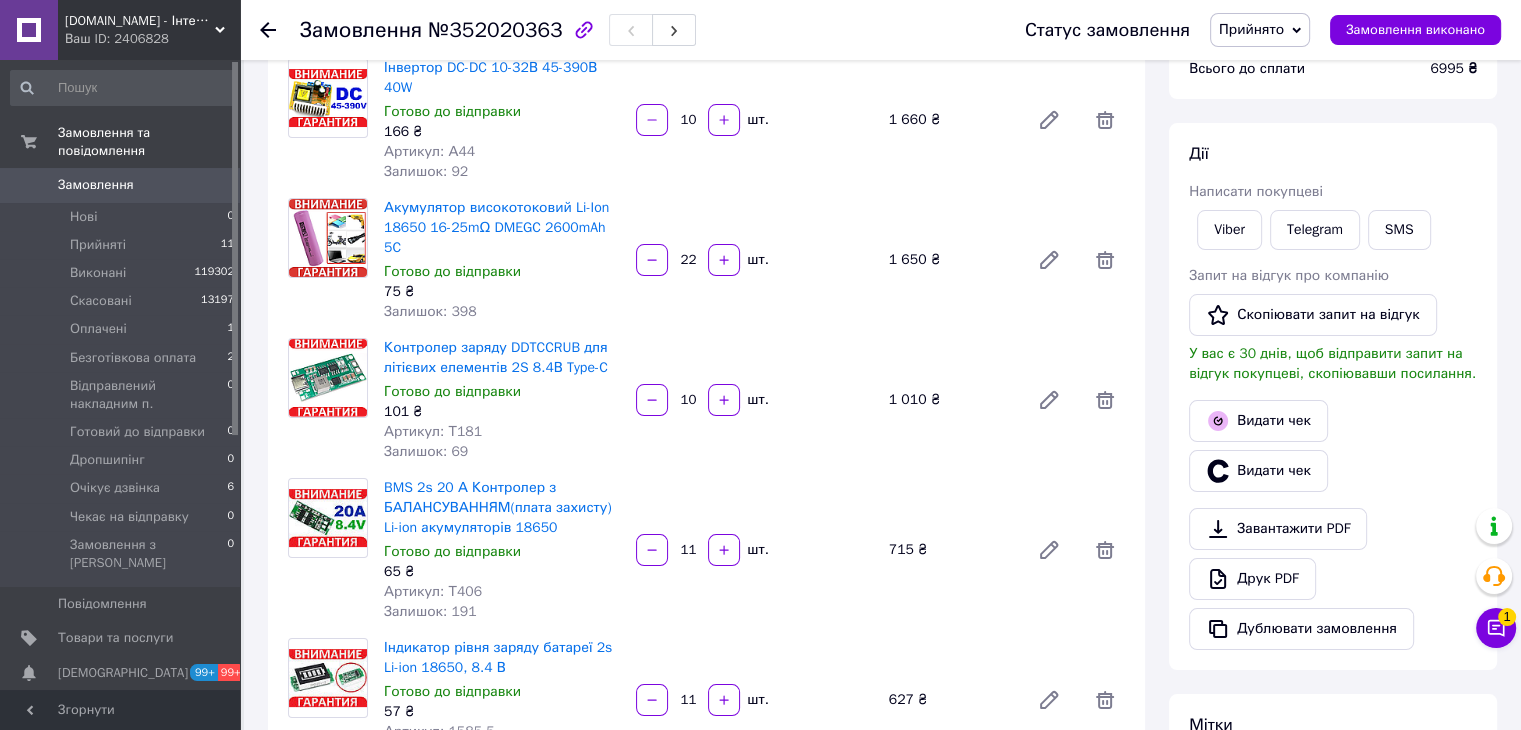 scroll, scrollTop: 0, scrollLeft: 0, axis: both 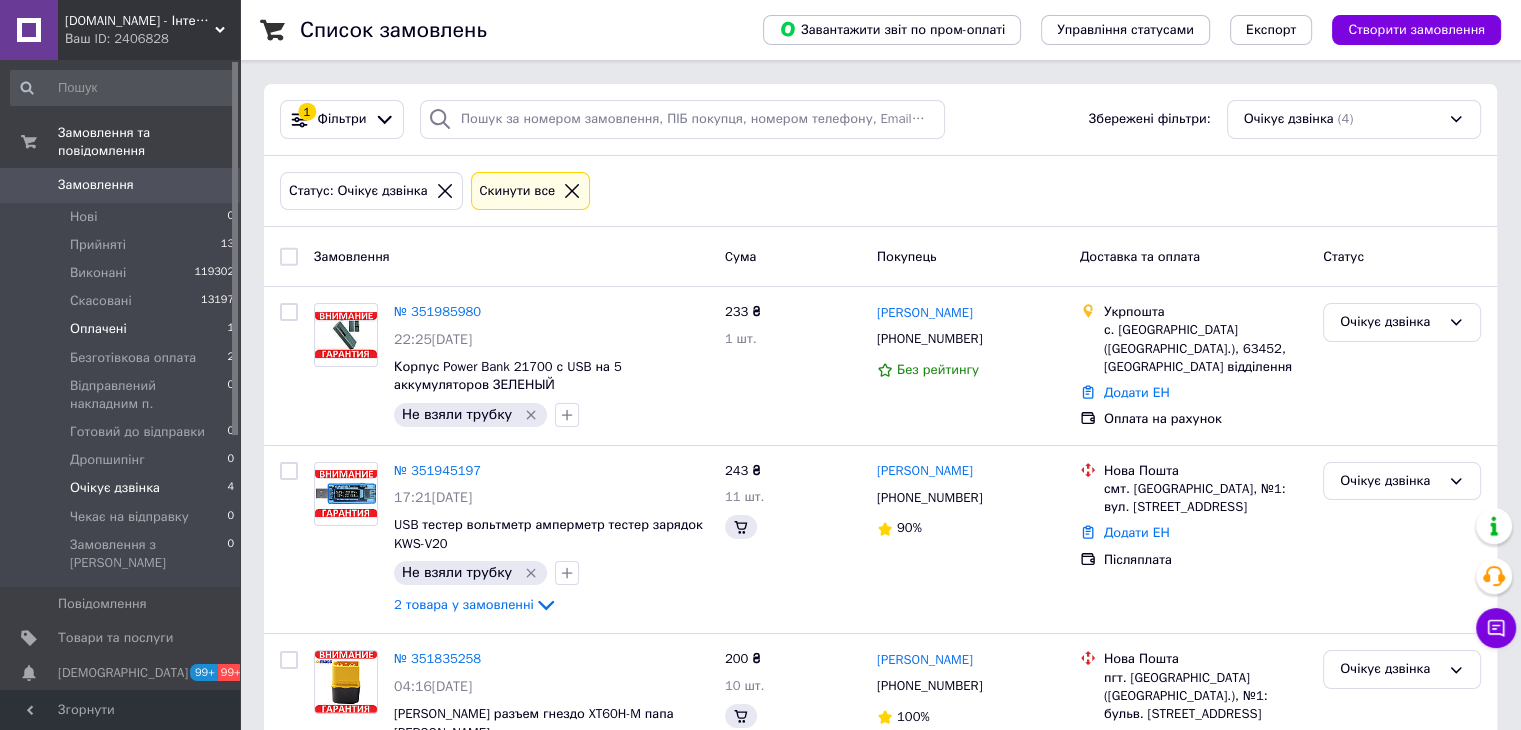 click on "Оплачені" at bounding box center [98, 329] 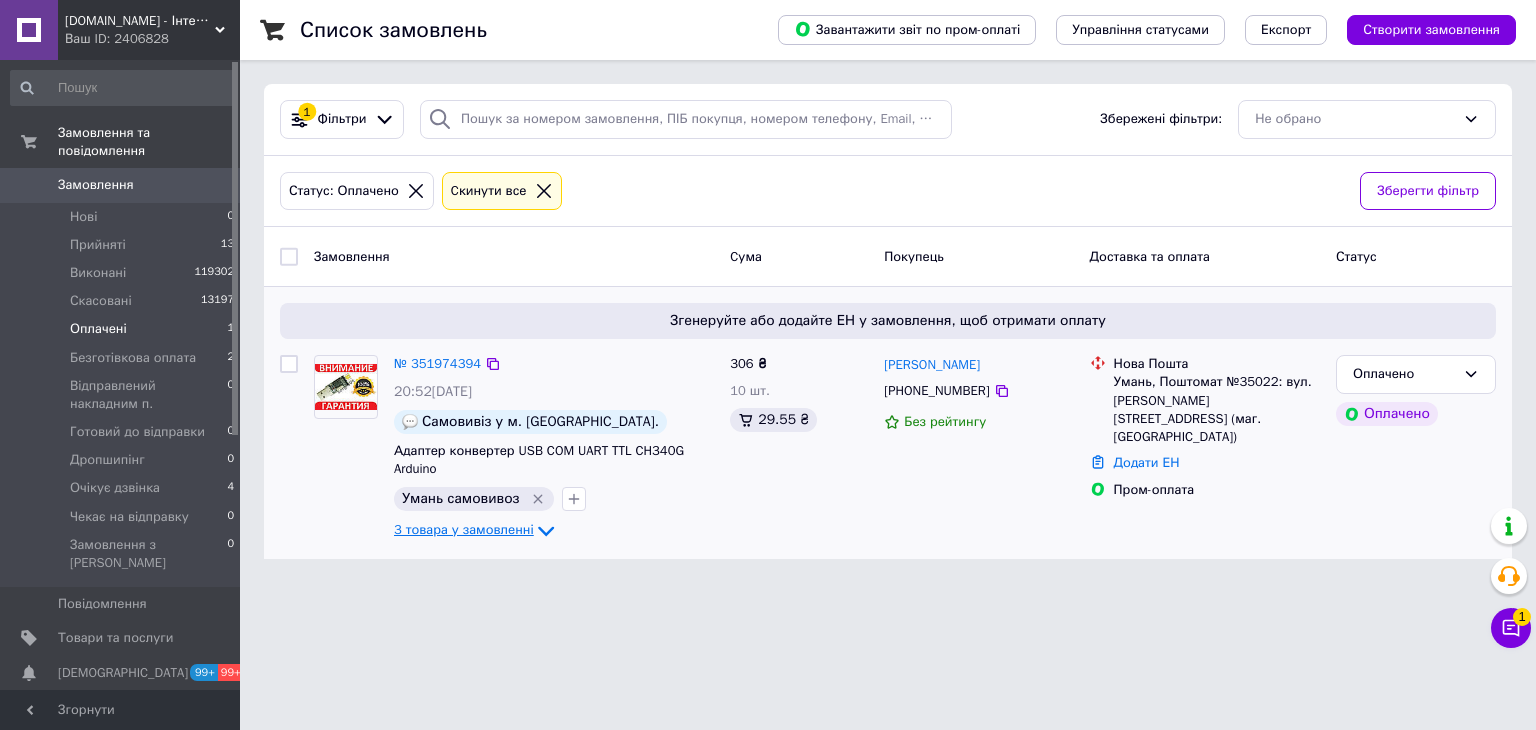 click 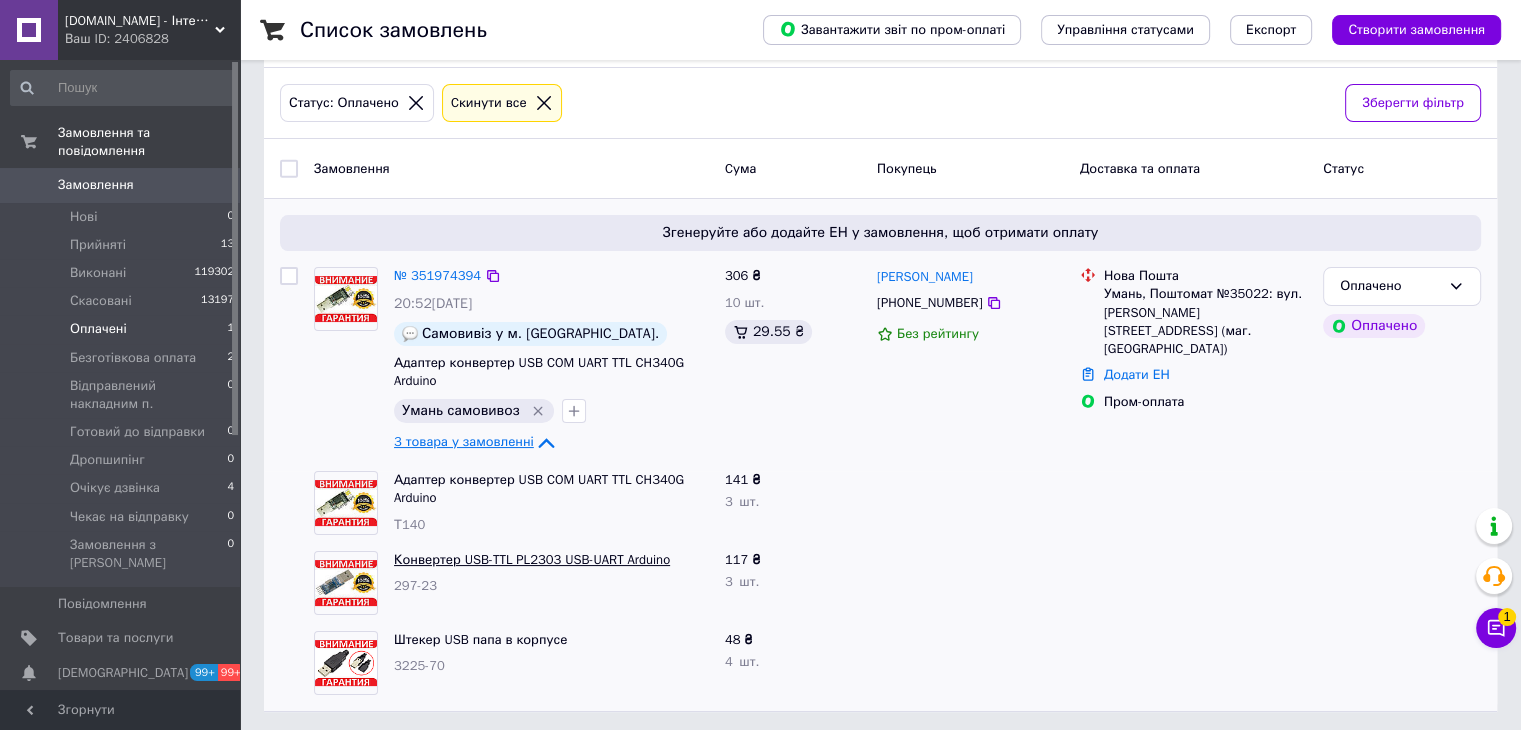 scroll, scrollTop: 92, scrollLeft: 0, axis: vertical 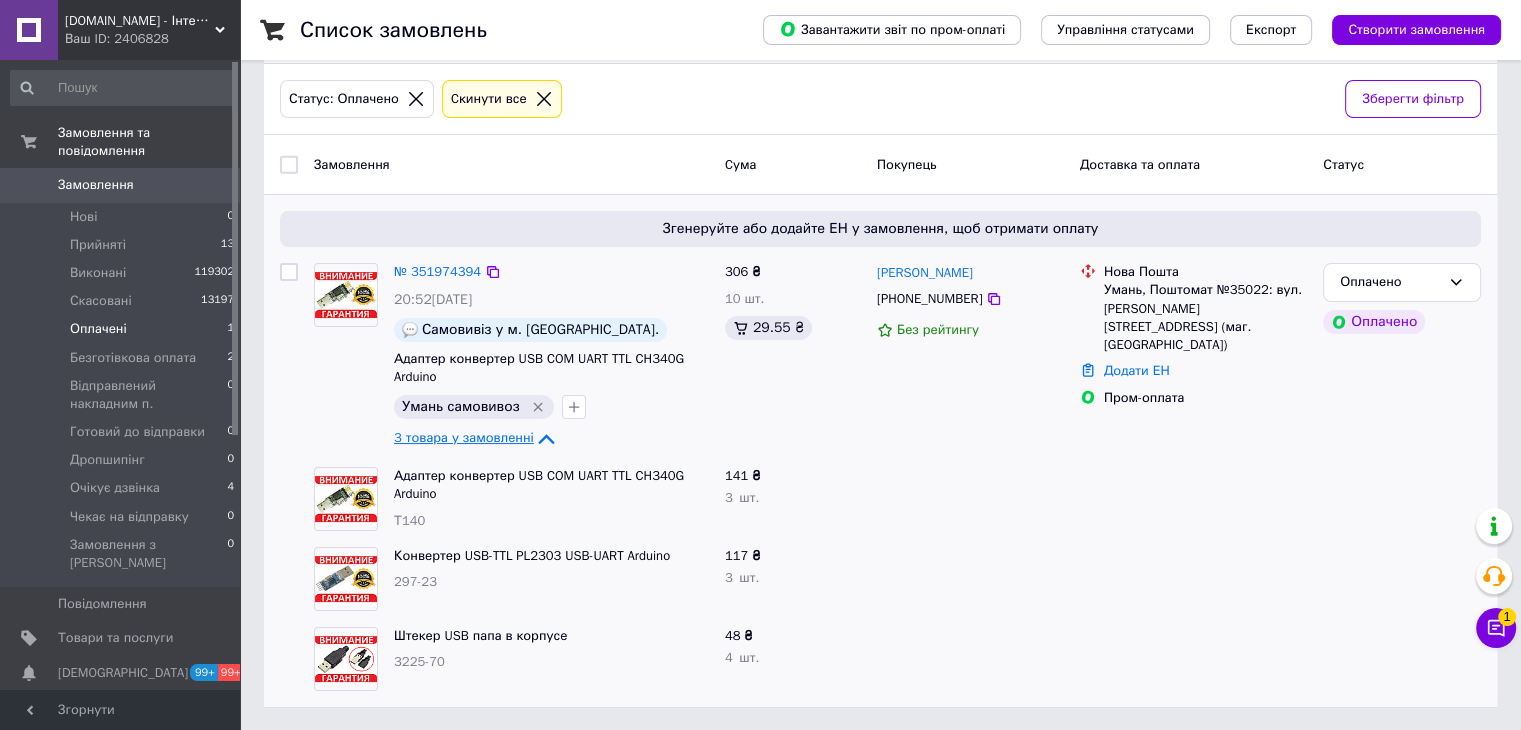 click 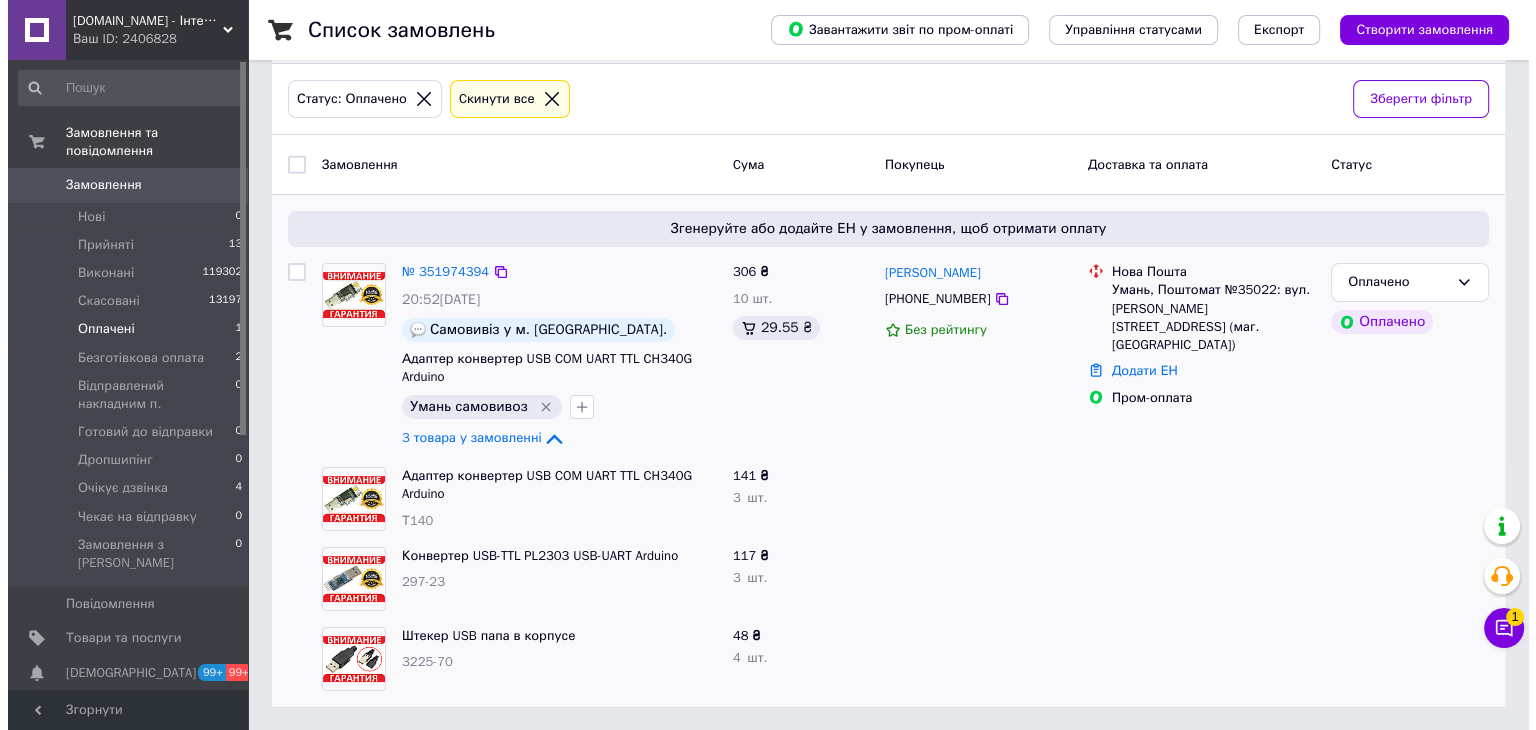 scroll, scrollTop: 0, scrollLeft: 0, axis: both 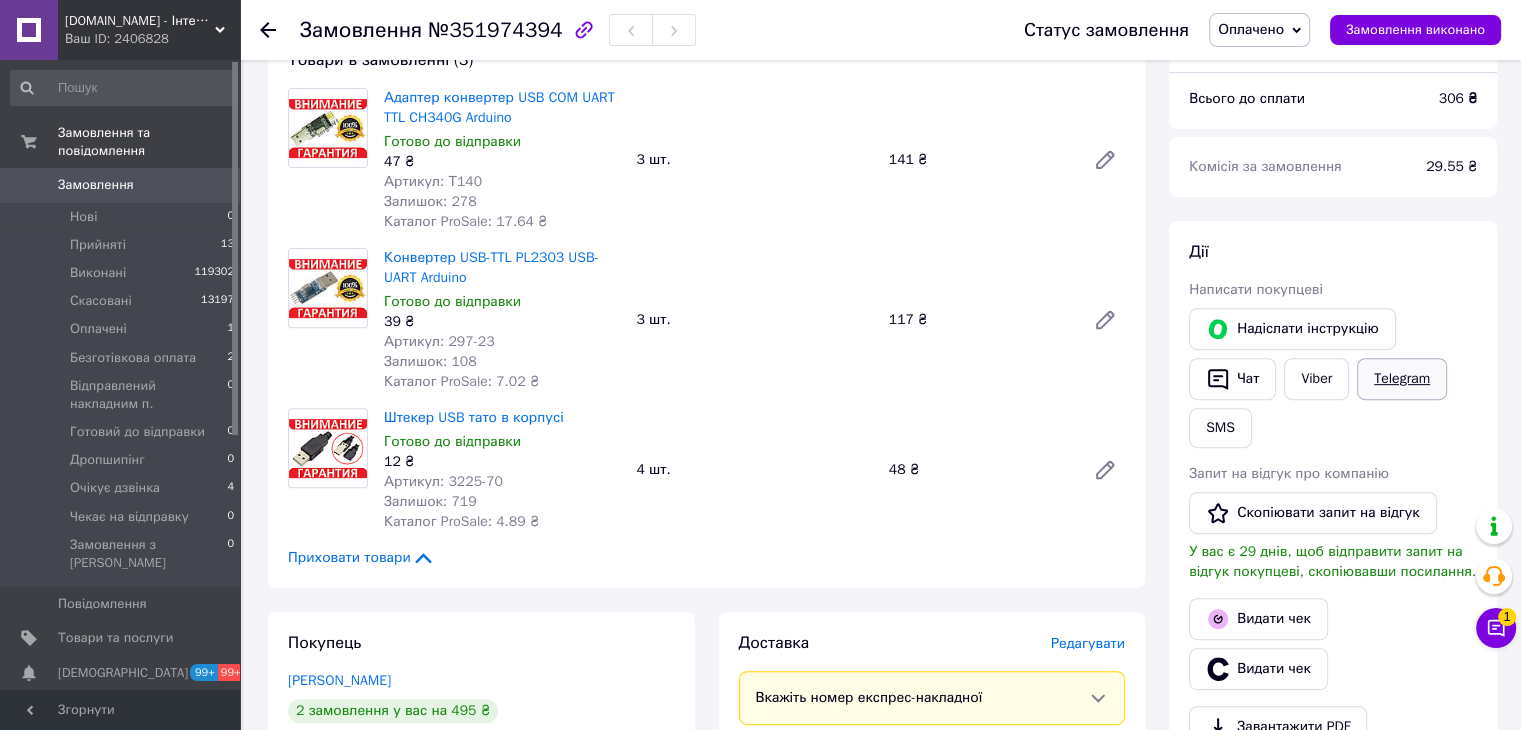 click on "Telegram" at bounding box center (1402, 379) 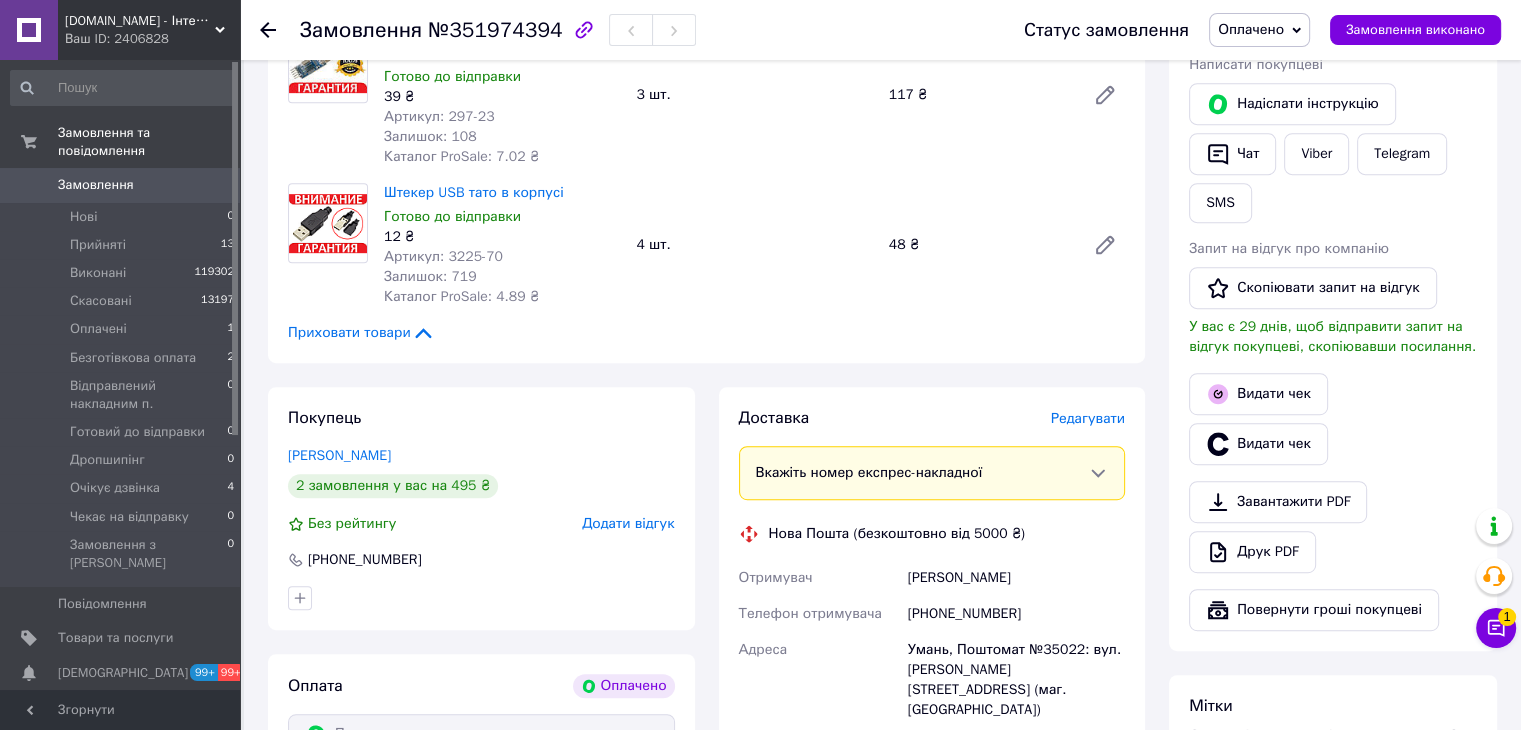 scroll, scrollTop: 1100, scrollLeft: 0, axis: vertical 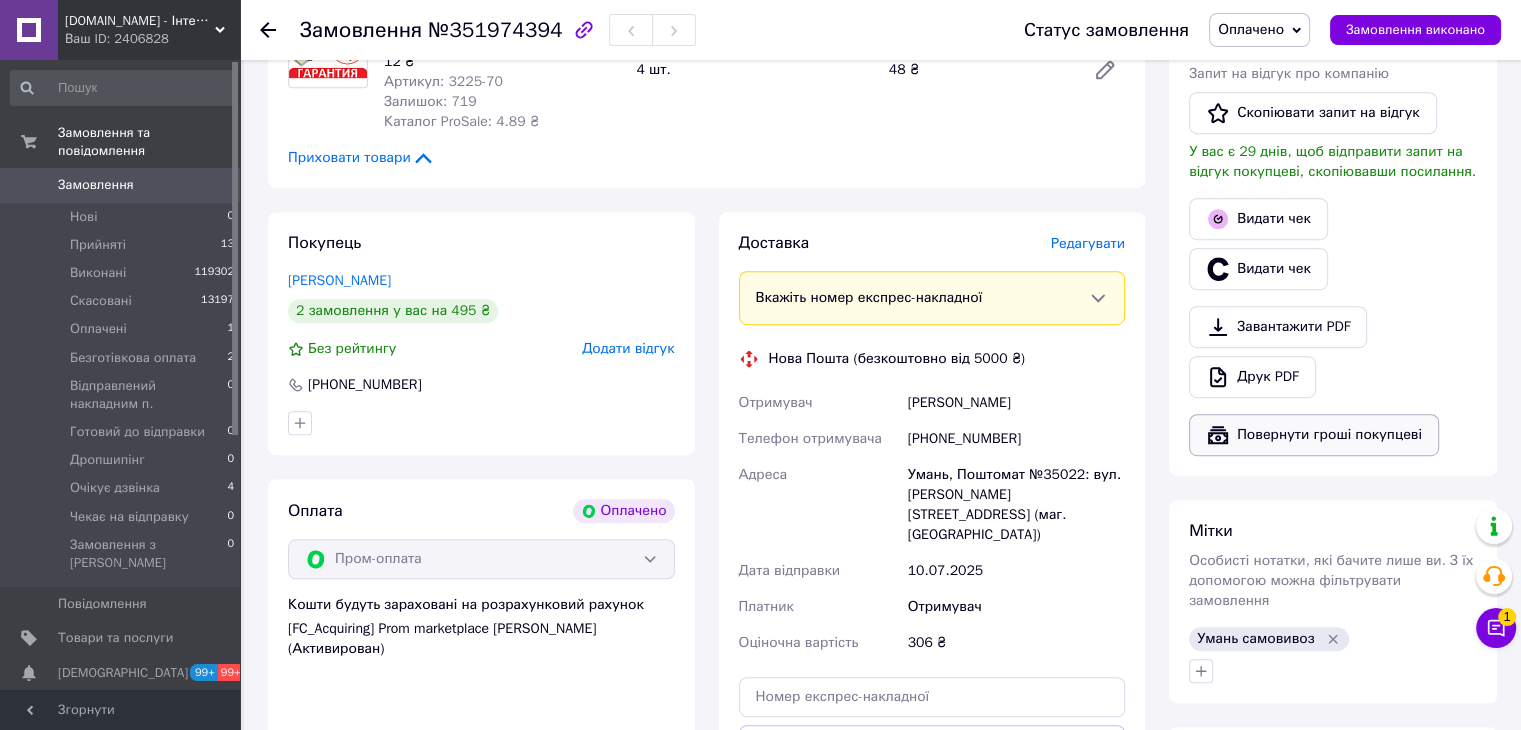click on "Повернути гроші покупцеві" at bounding box center [1314, 435] 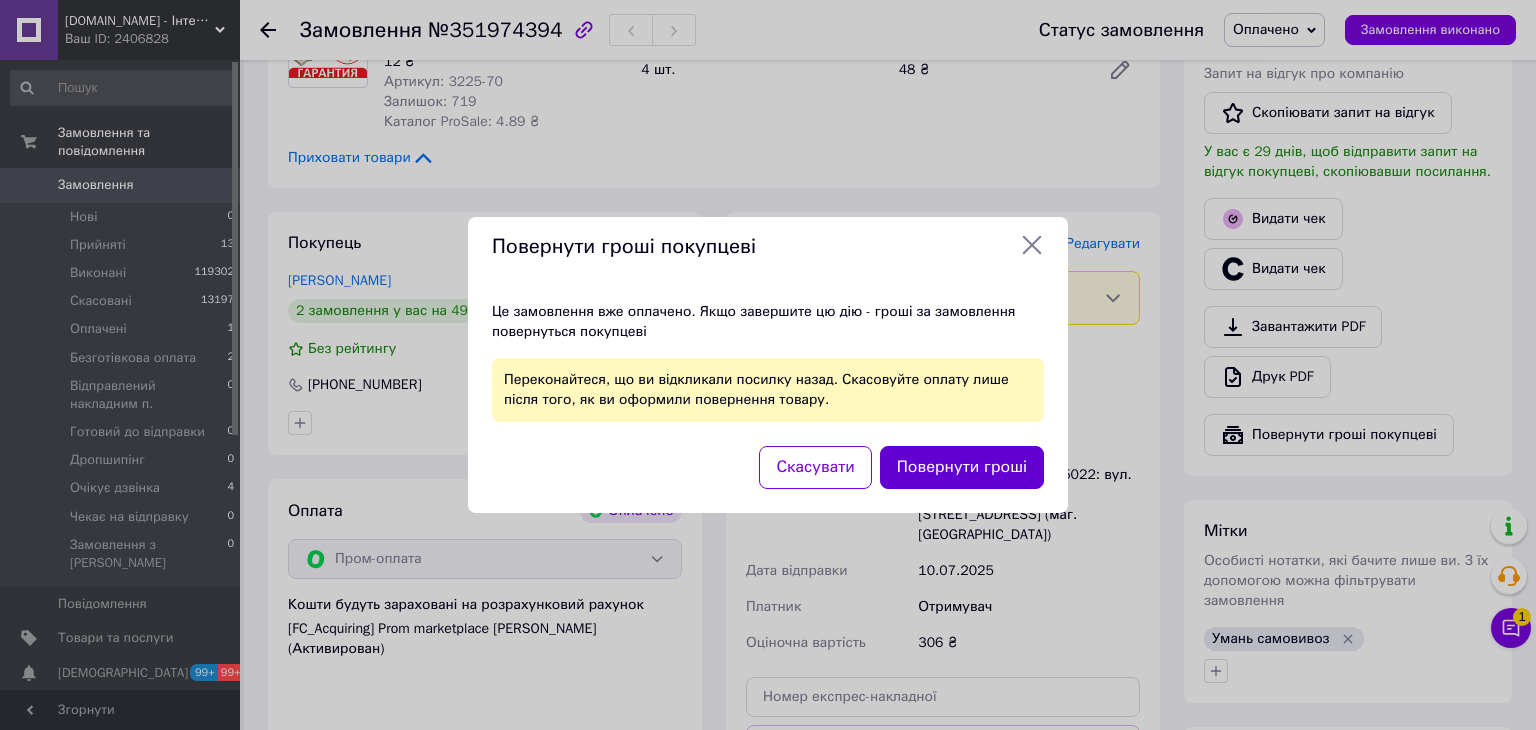 click on "Повернути гроші" at bounding box center (962, 467) 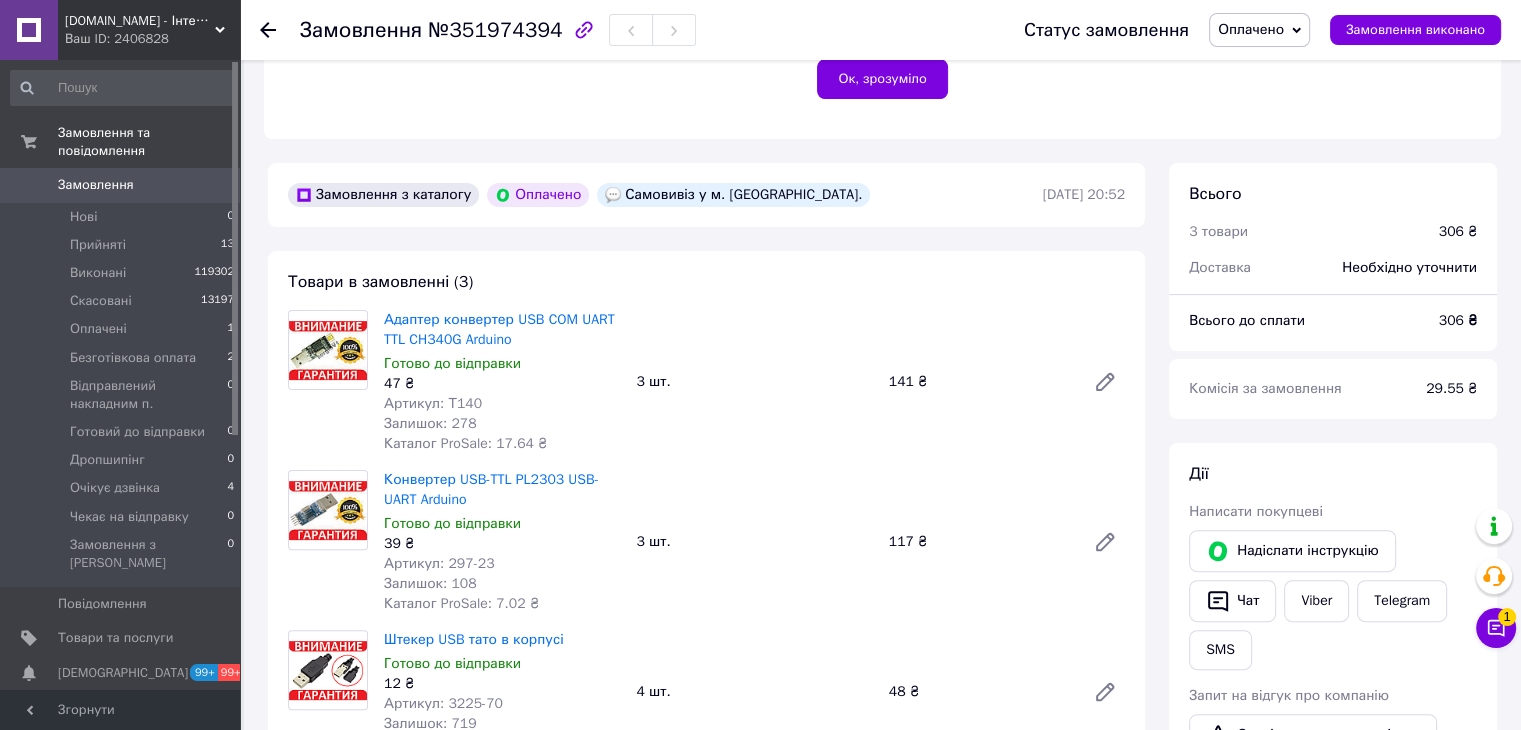 scroll, scrollTop: 300, scrollLeft: 0, axis: vertical 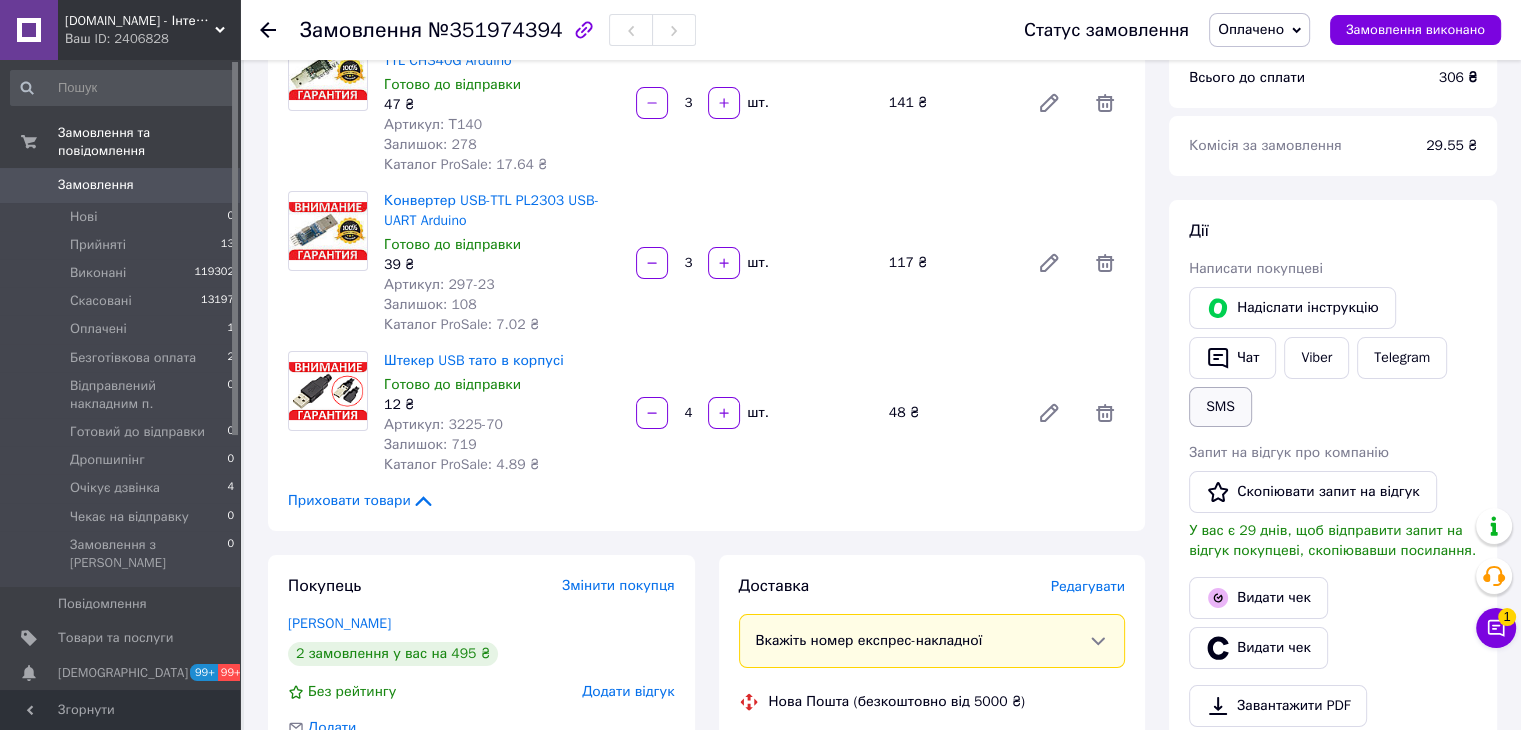 click on "SMS" at bounding box center (1220, 407) 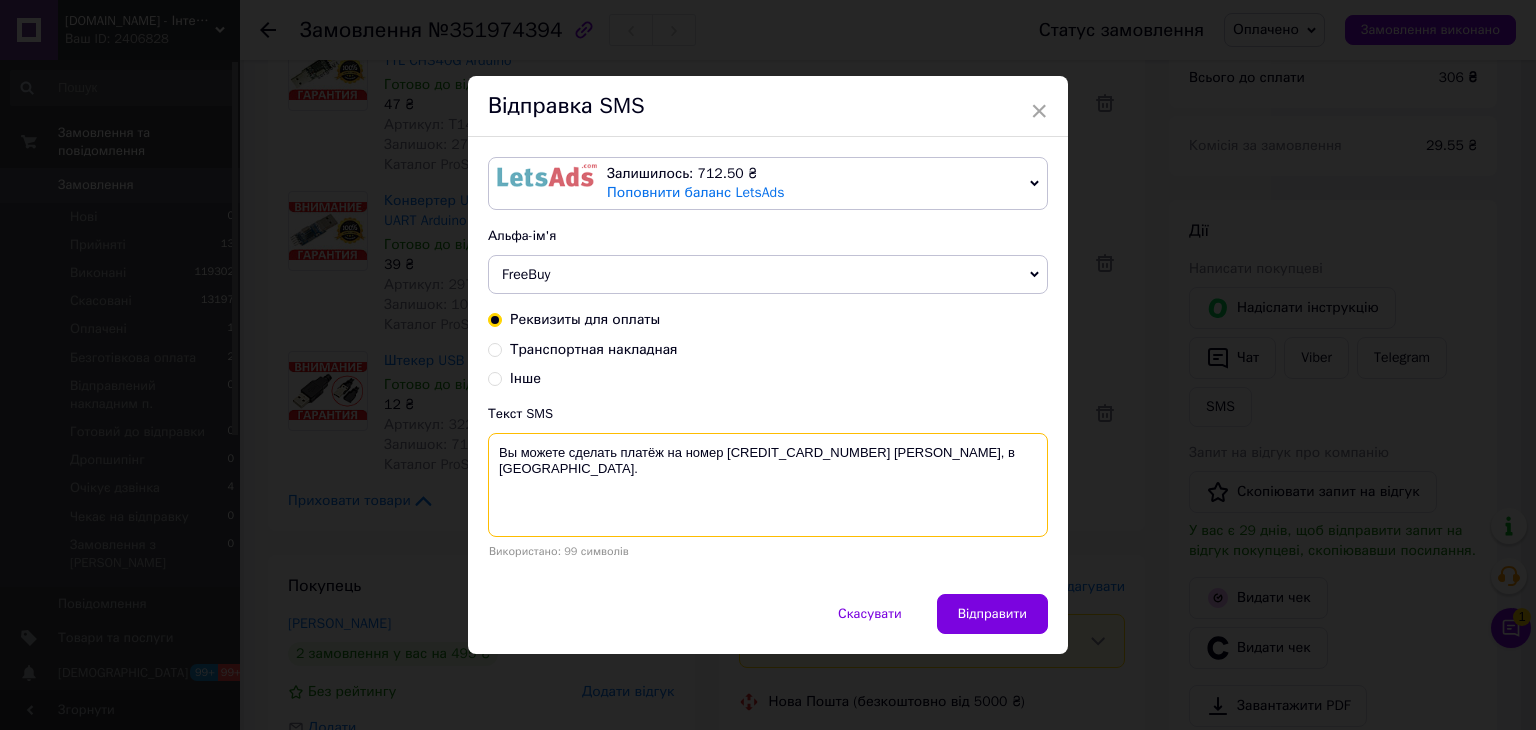 drag, startPoint x: 674, startPoint y: 473, endPoint x: 525, endPoint y: 453, distance: 150.33629 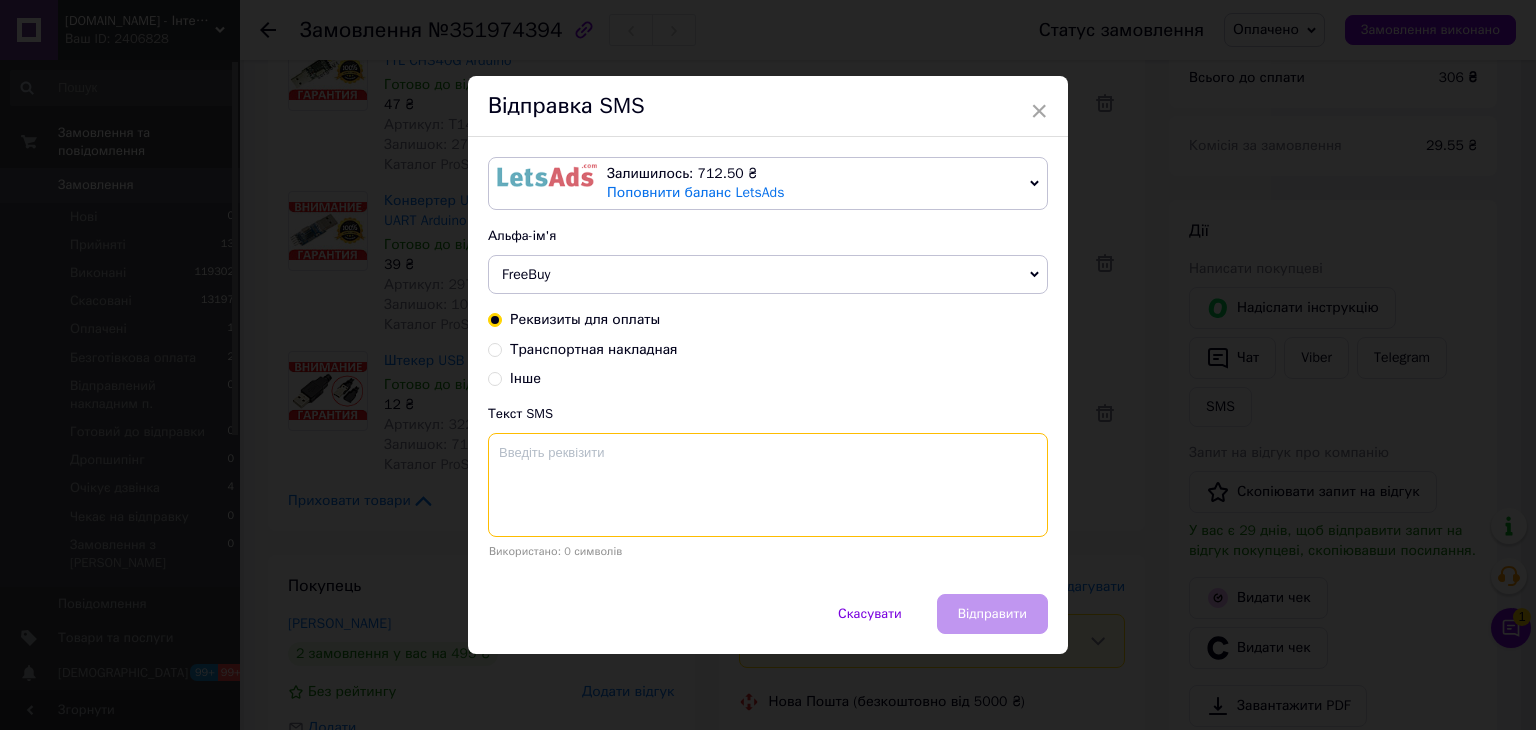 paste on "ФОП Войцеховський Андрій Анатолійович
UA543220010000026003340141740
ЄДРПОУ 2481015176 Призначення: Оплата за товар" 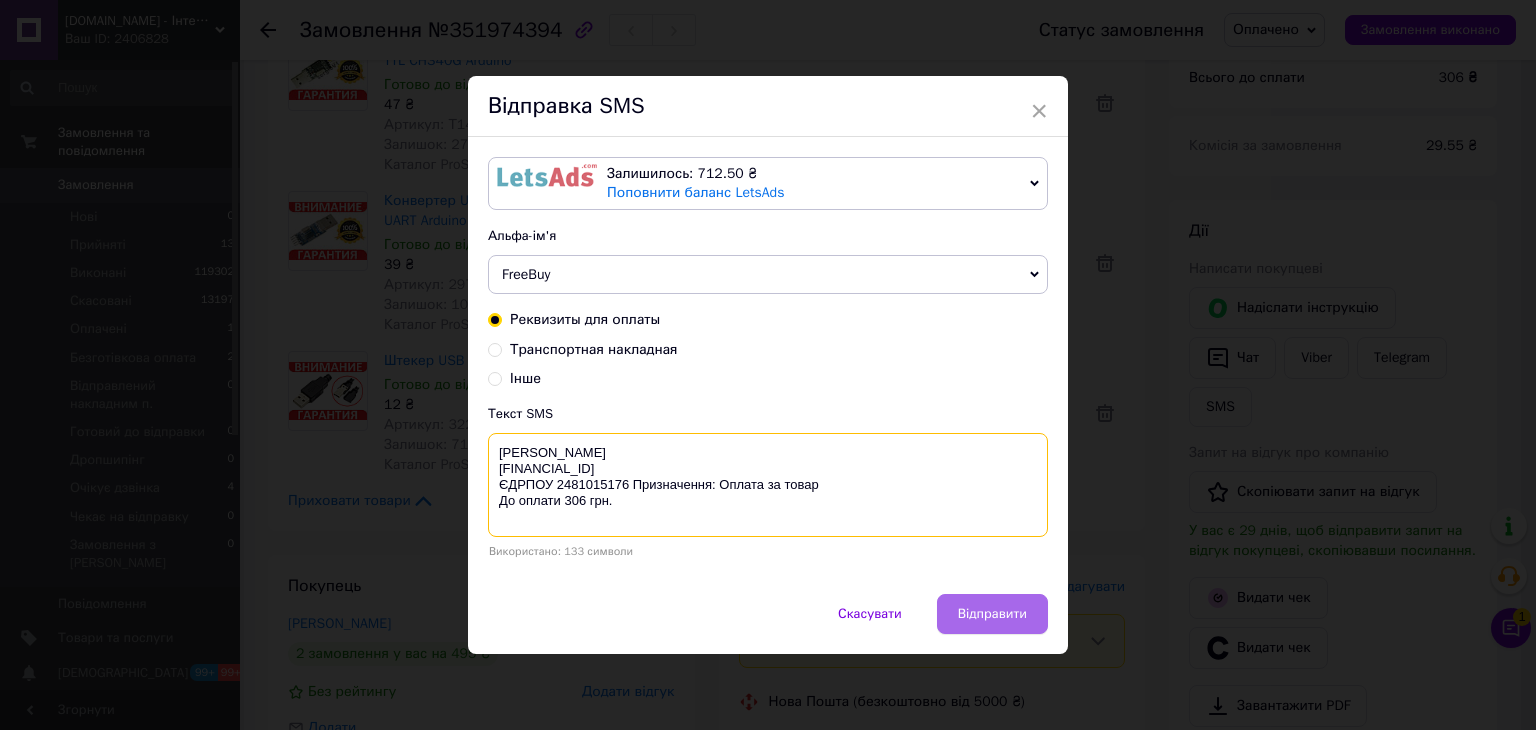 type on "ФОП Войцеховський Андрій Анатолійович
UA543220010000026003340141740
ЄДРПОУ 2481015176 Призначення: Оплата за товар
До оплати 306 грн." 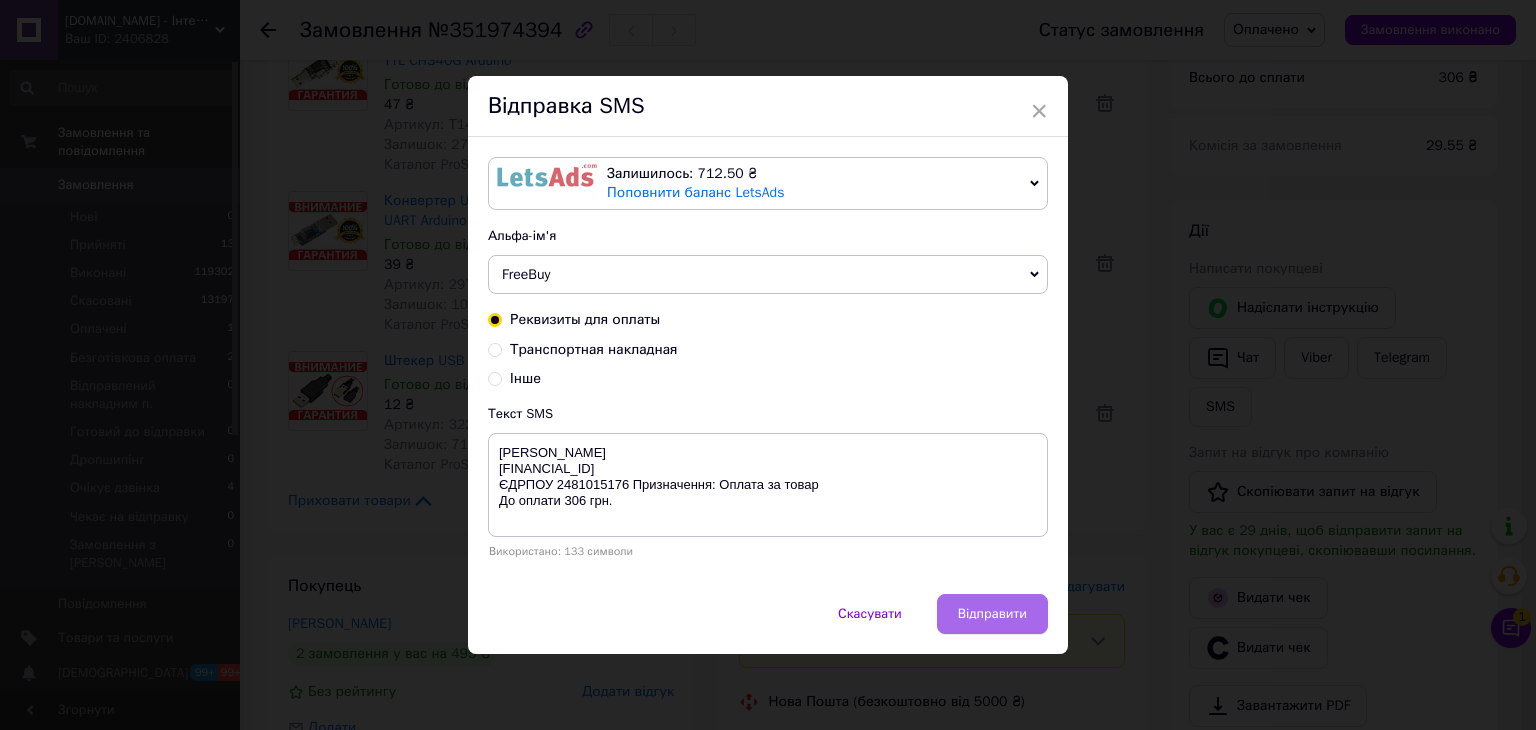 click on "Відправити" at bounding box center (992, 614) 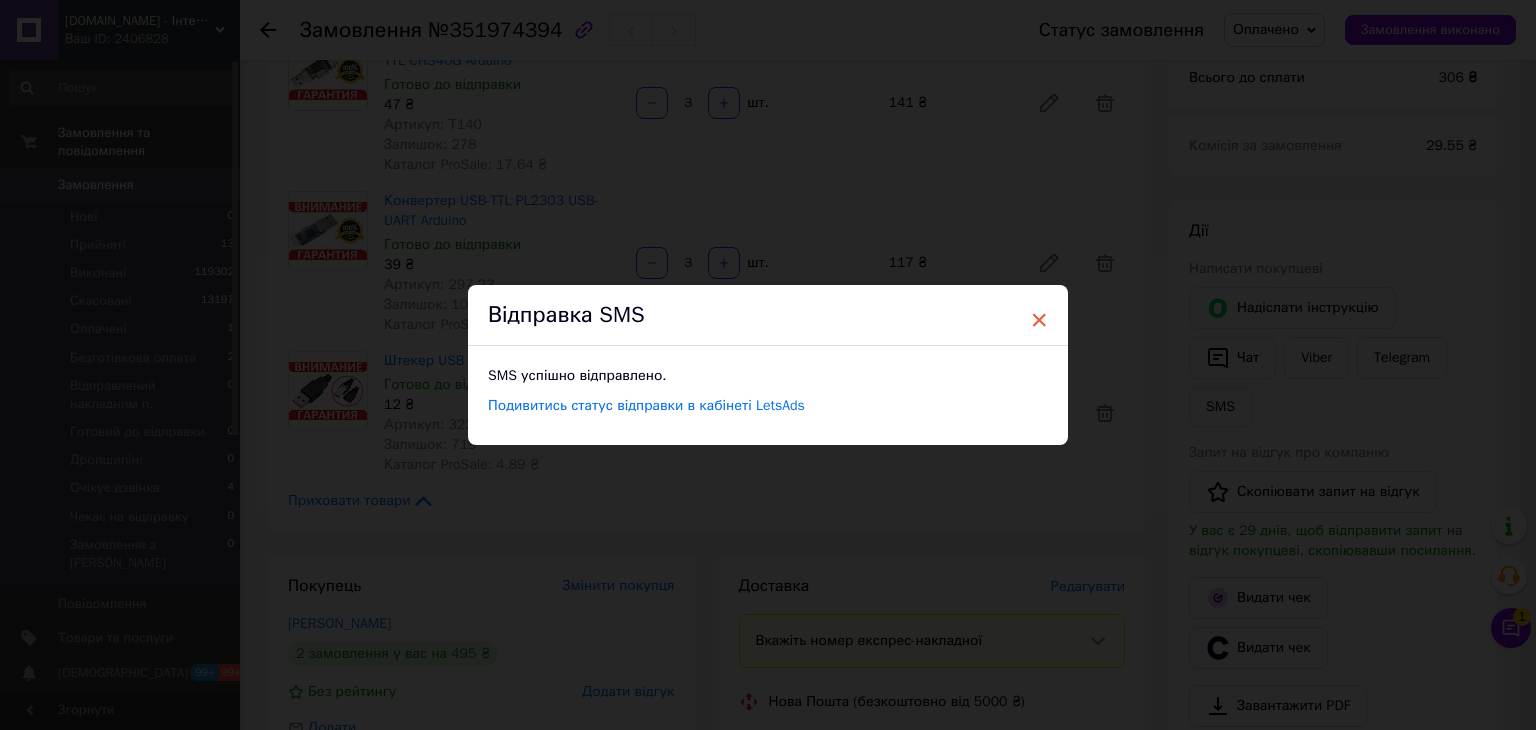 click on "×" at bounding box center [1039, 320] 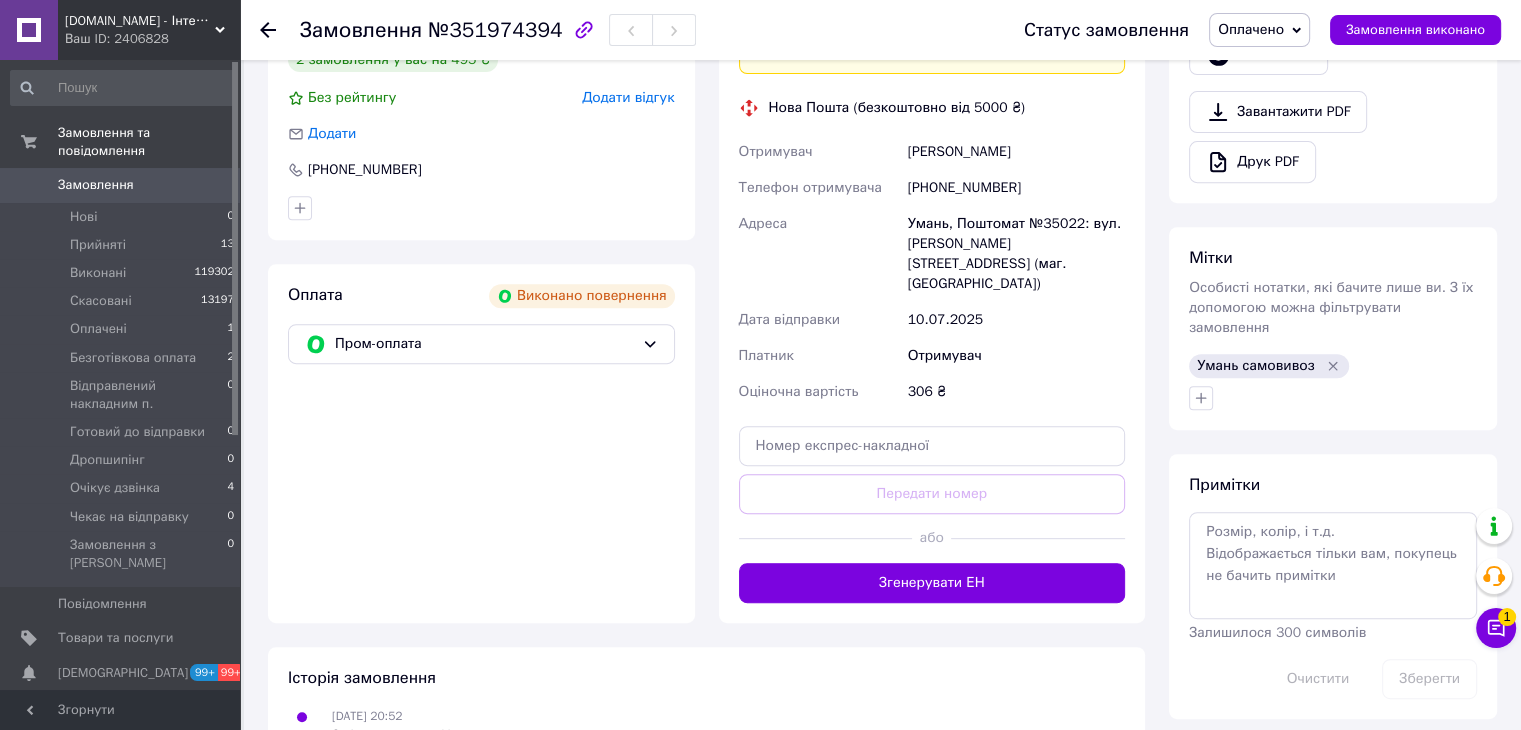 scroll, scrollTop: 800, scrollLeft: 0, axis: vertical 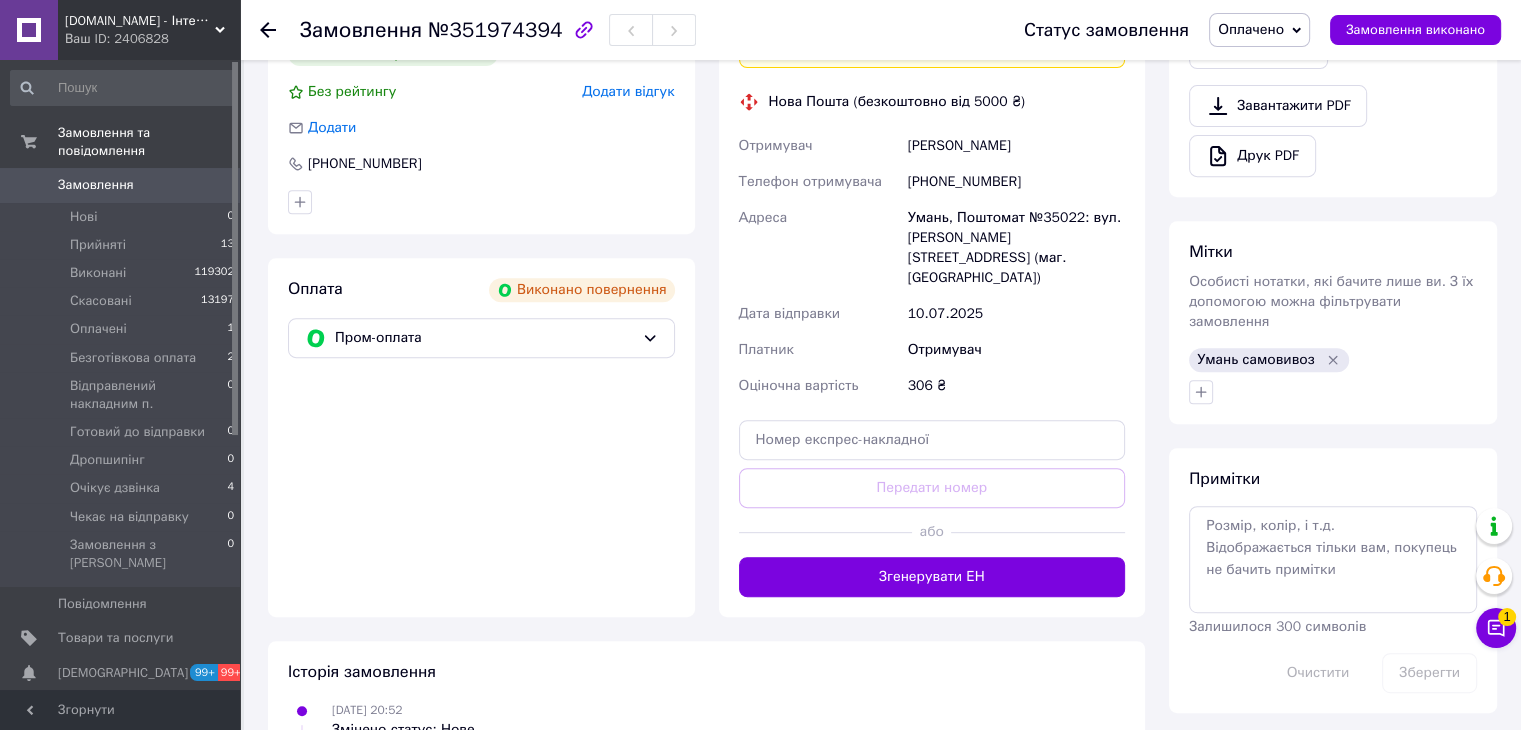 click on "Оплачено" at bounding box center (1251, 29) 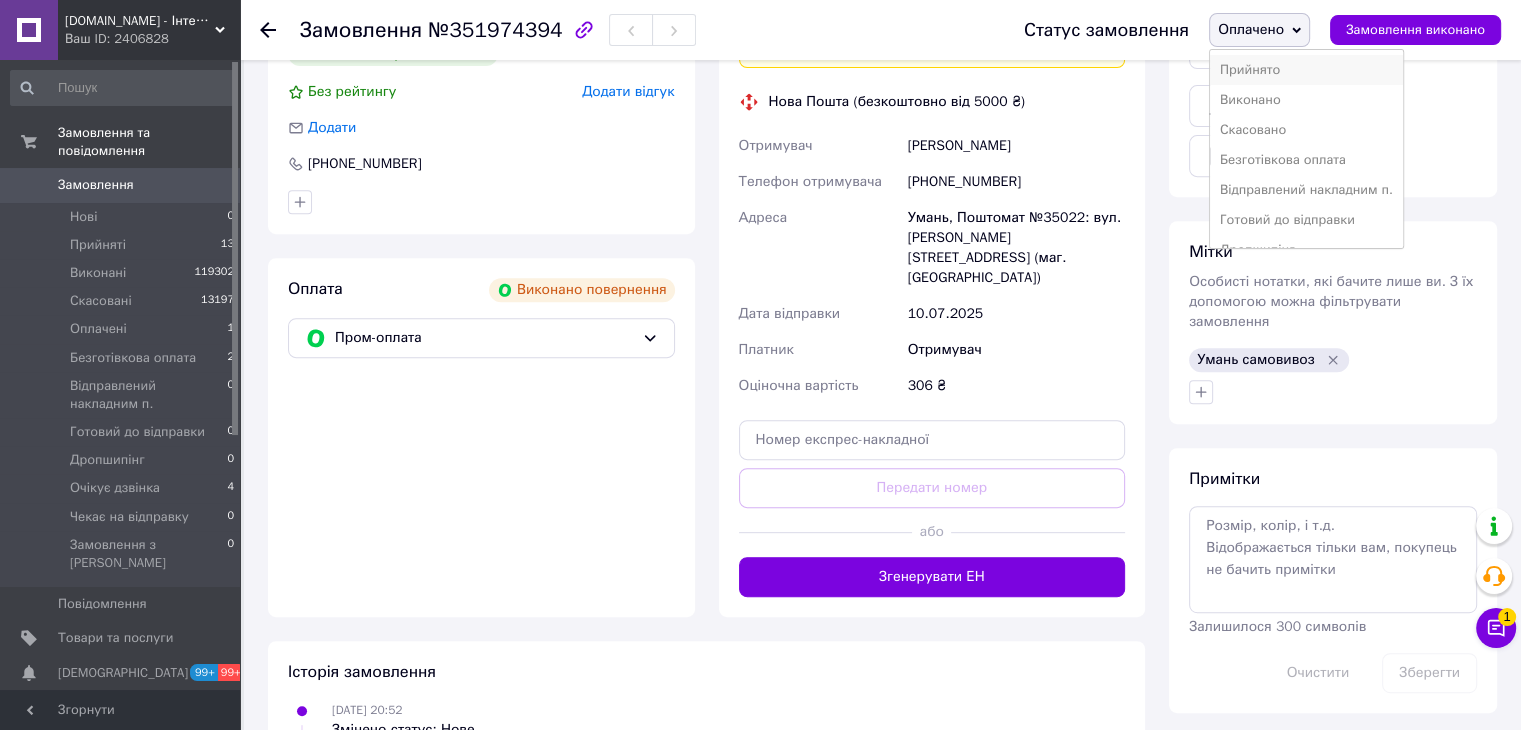 click on "Прийнято" at bounding box center [1306, 70] 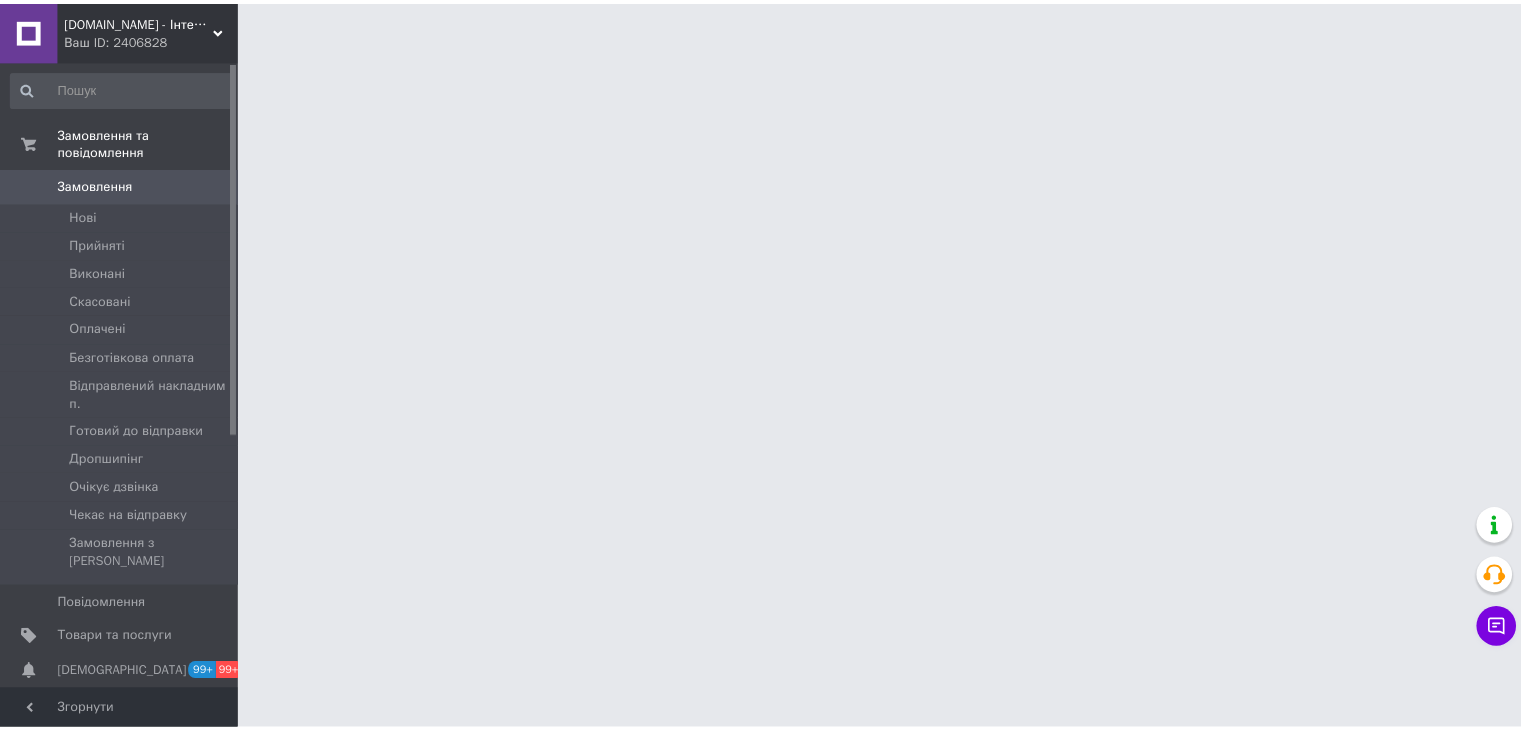scroll, scrollTop: 0, scrollLeft: 0, axis: both 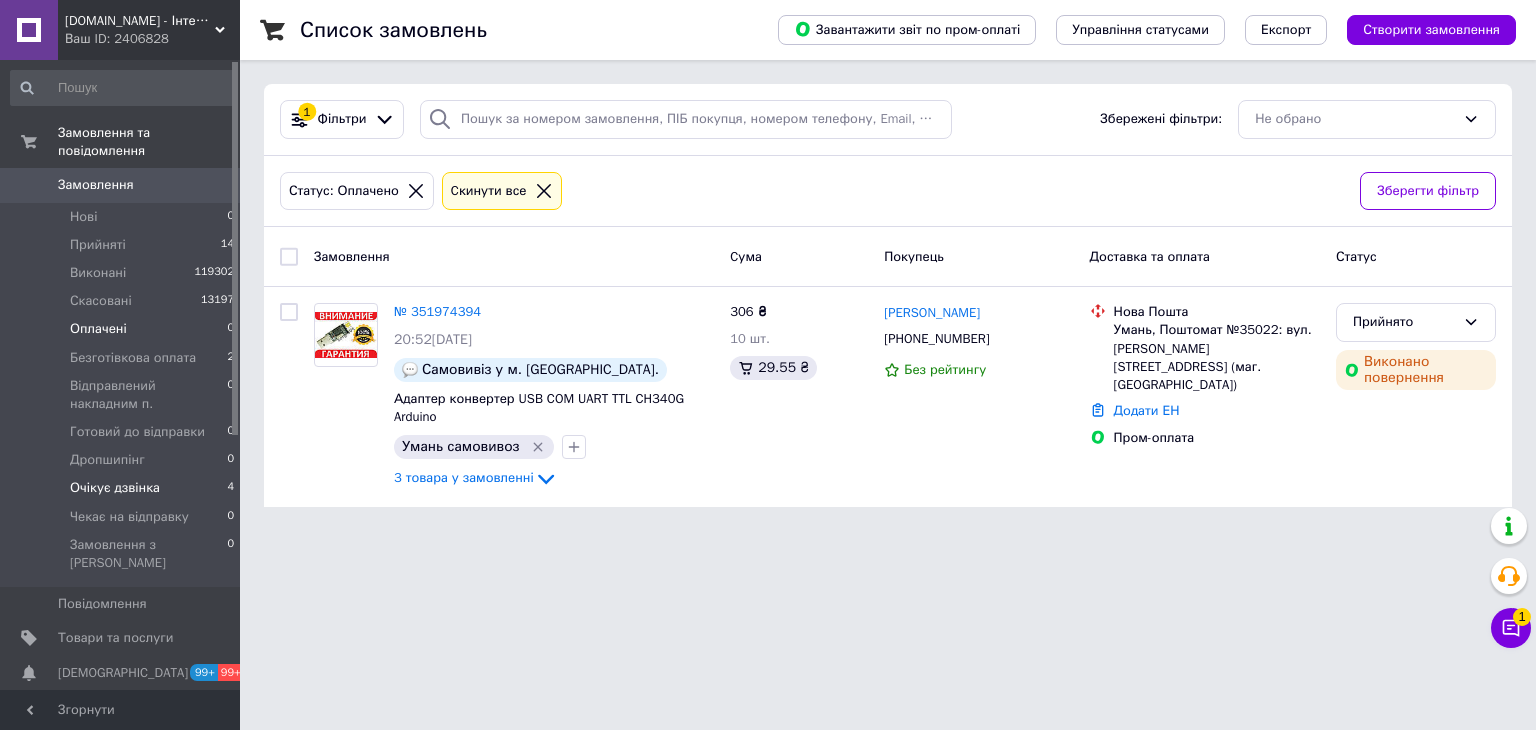 click on "Очікує дзвінка" at bounding box center [115, 488] 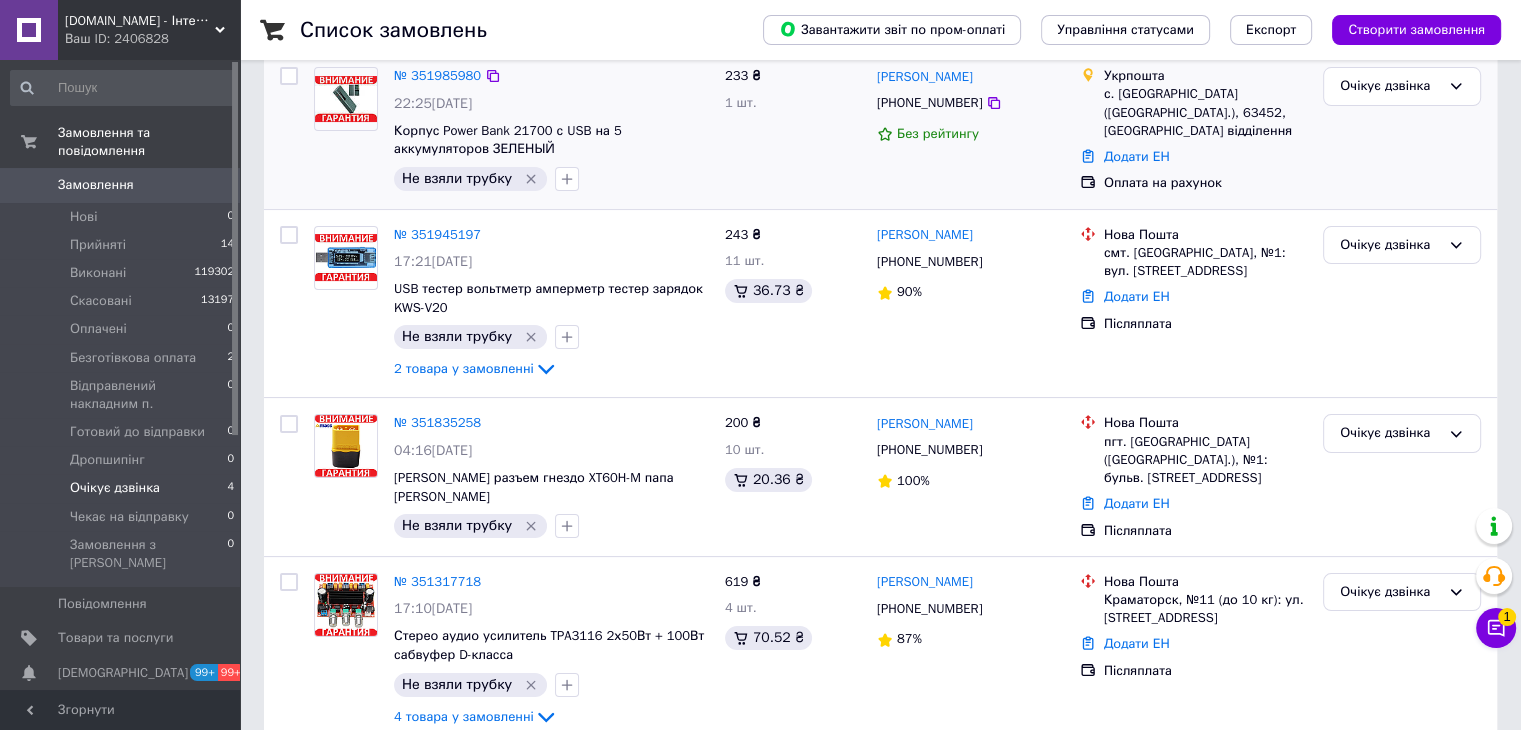 scroll, scrollTop: 253, scrollLeft: 0, axis: vertical 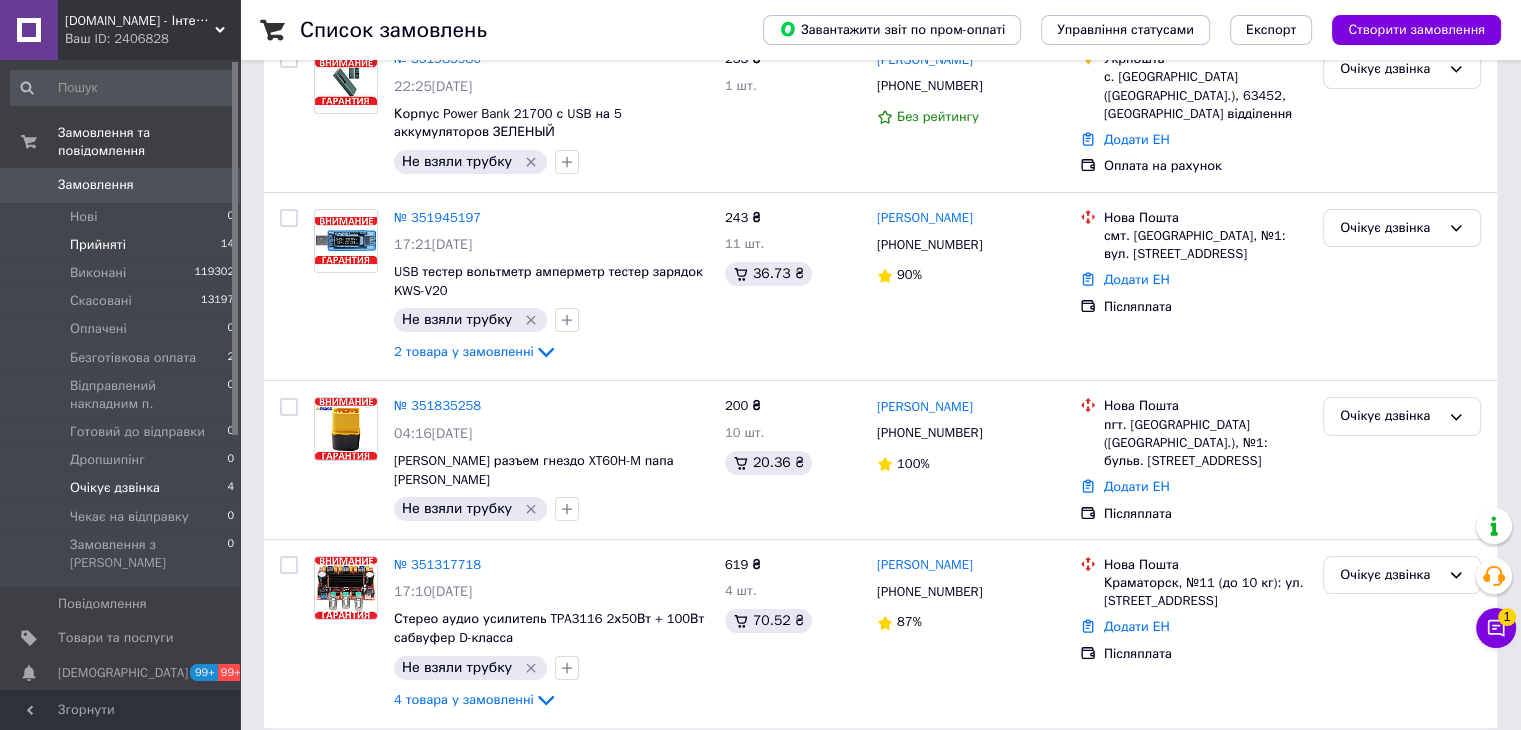 click on "Прийняті" at bounding box center [98, 245] 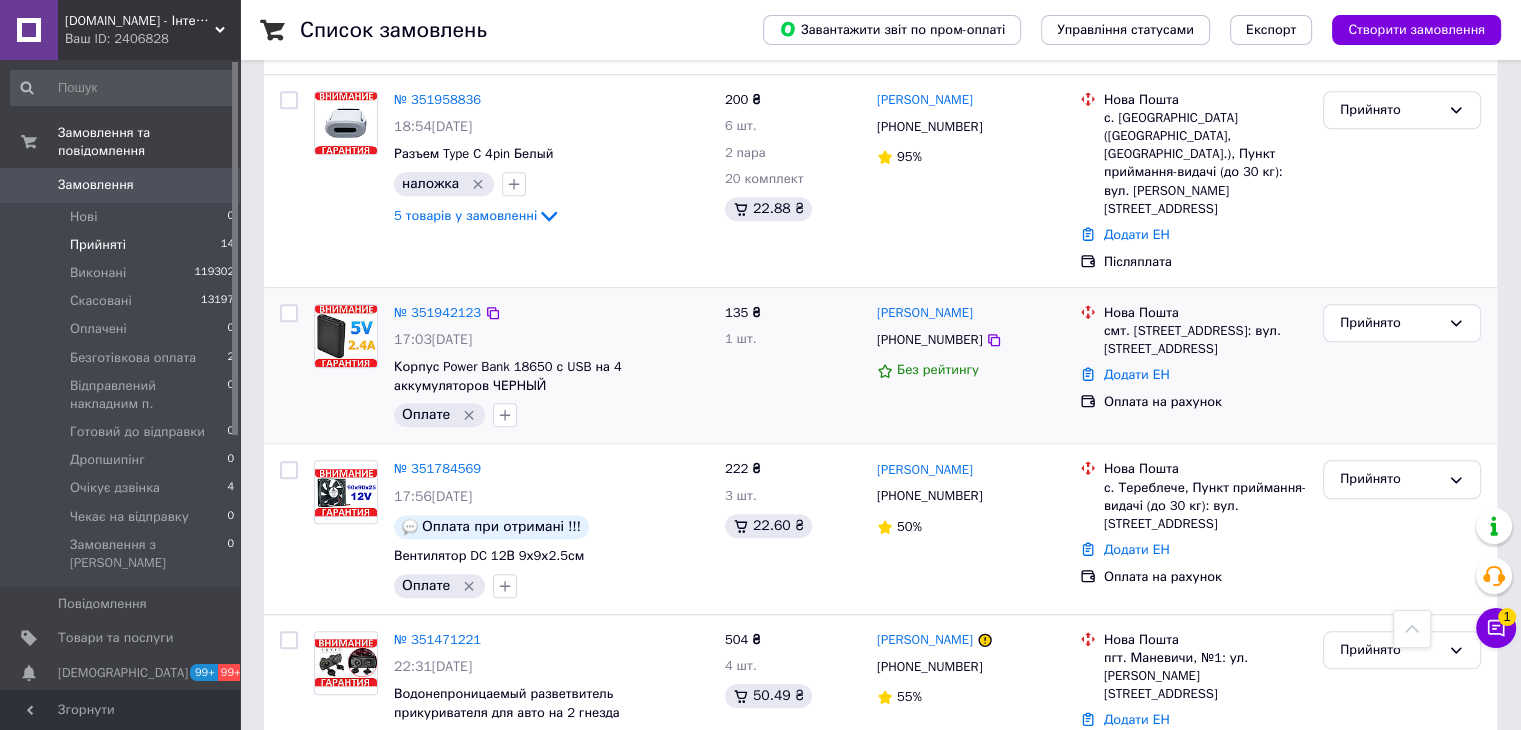 scroll, scrollTop: 1100, scrollLeft: 0, axis: vertical 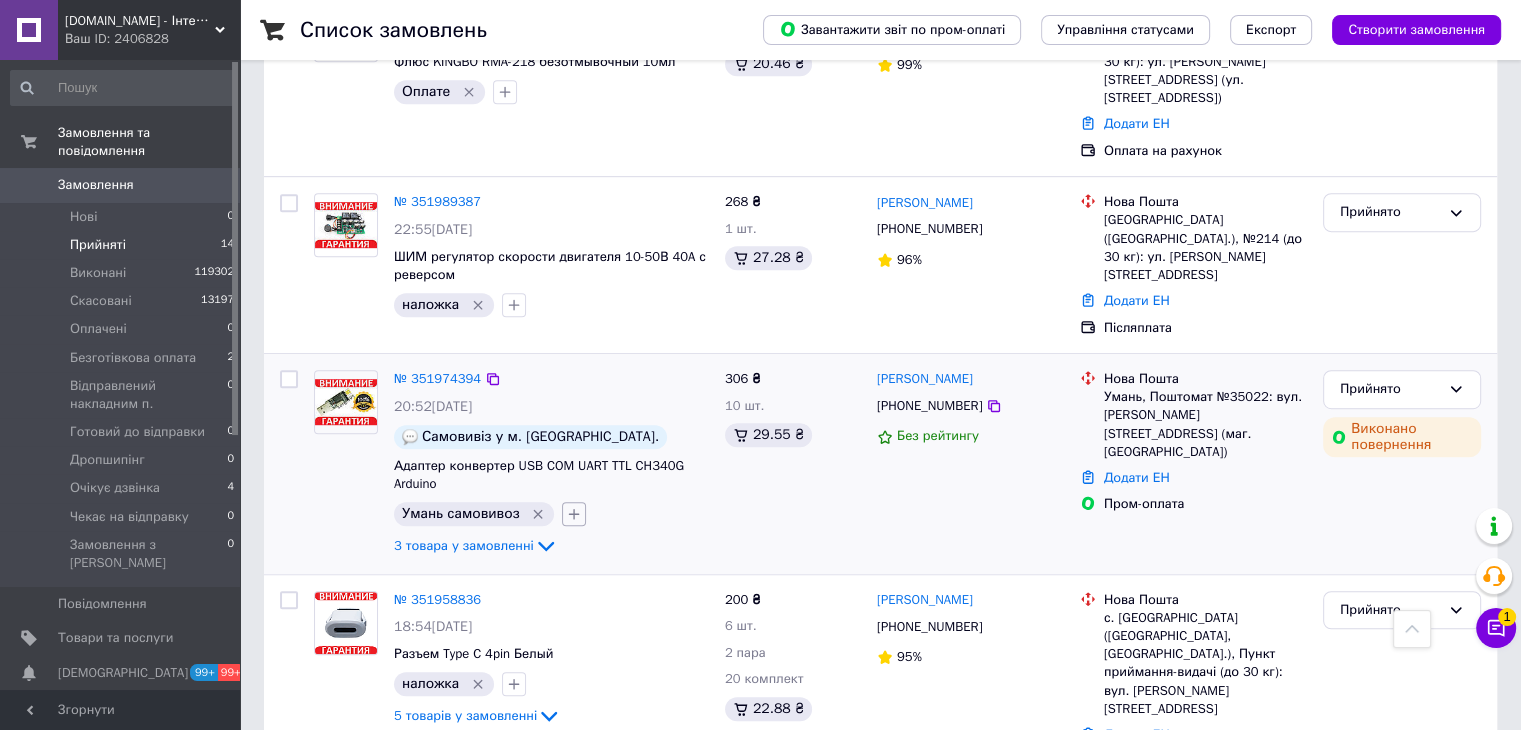 click 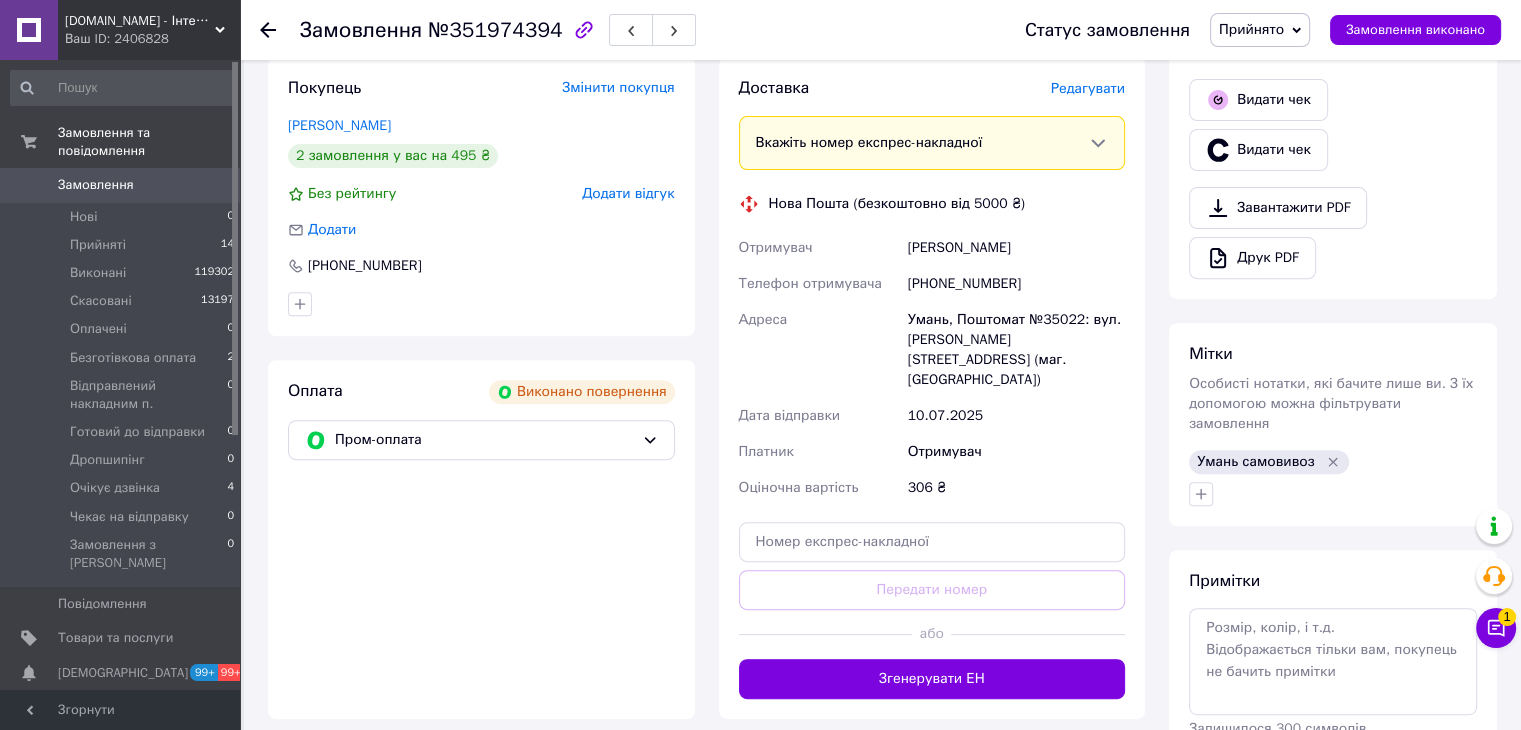 scroll, scrollTop: 701, scrollLeft: 0, axis: vertical 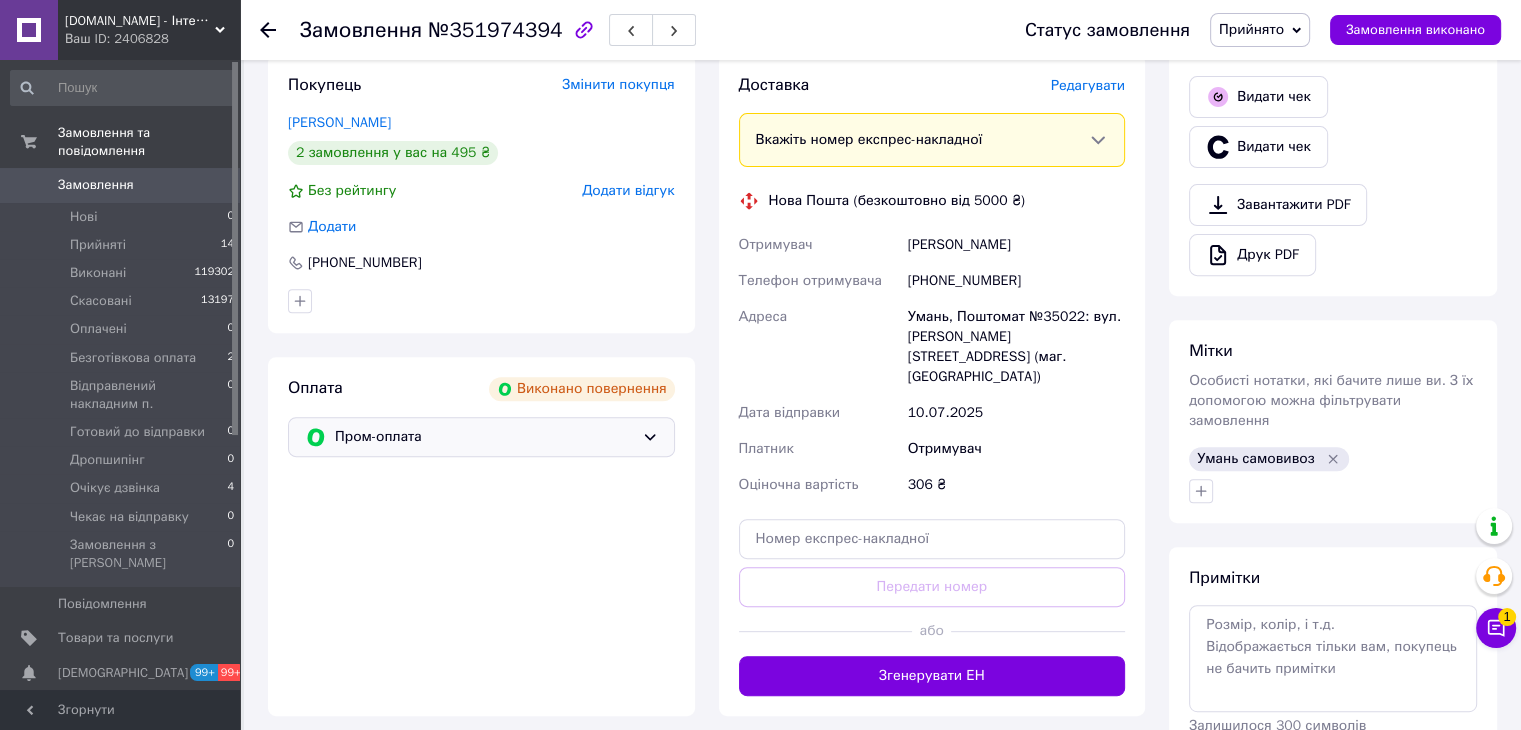 click on "Пром-оплата" at bounding box center [481, 437] 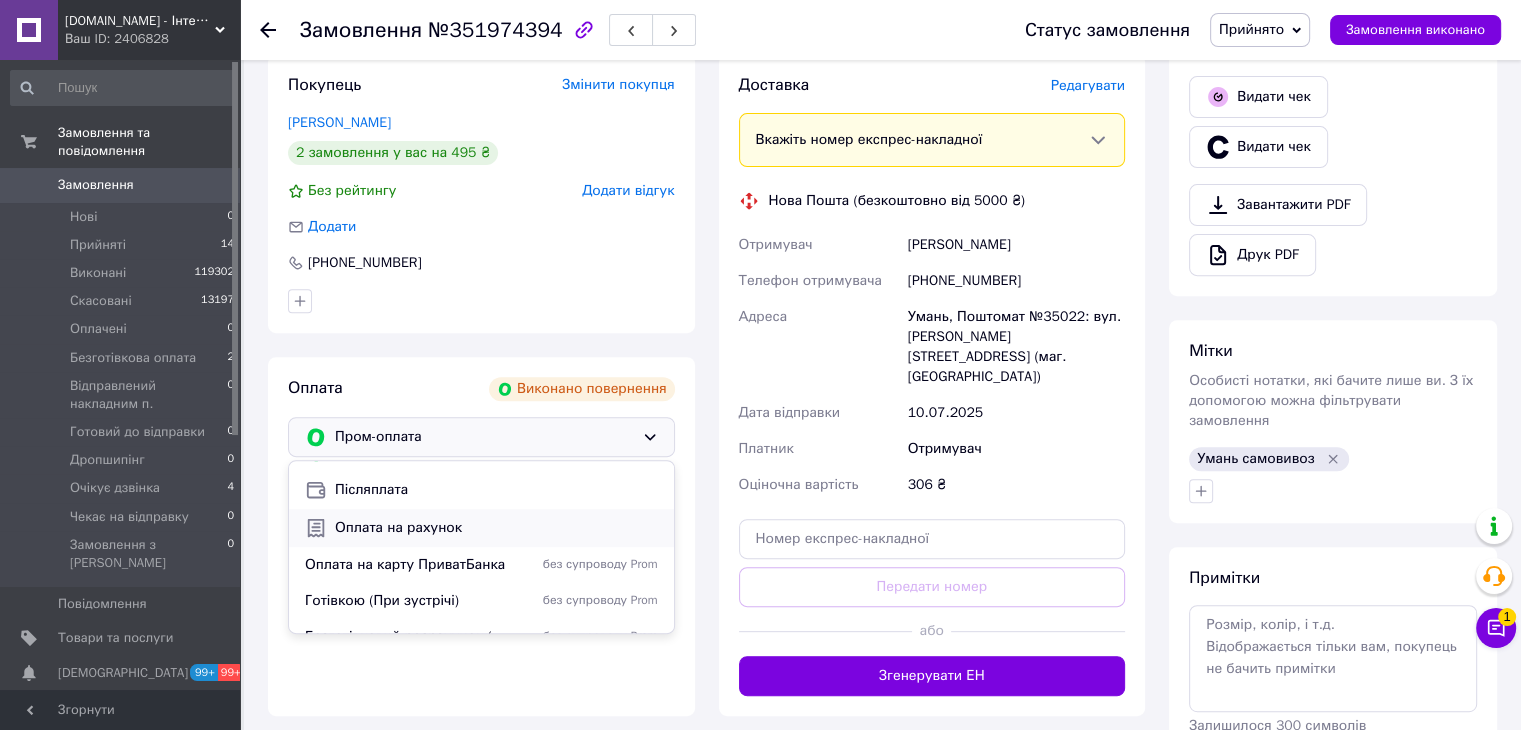 scroll, scrollTop: 50, scrollLeft: 0, axis: vertical 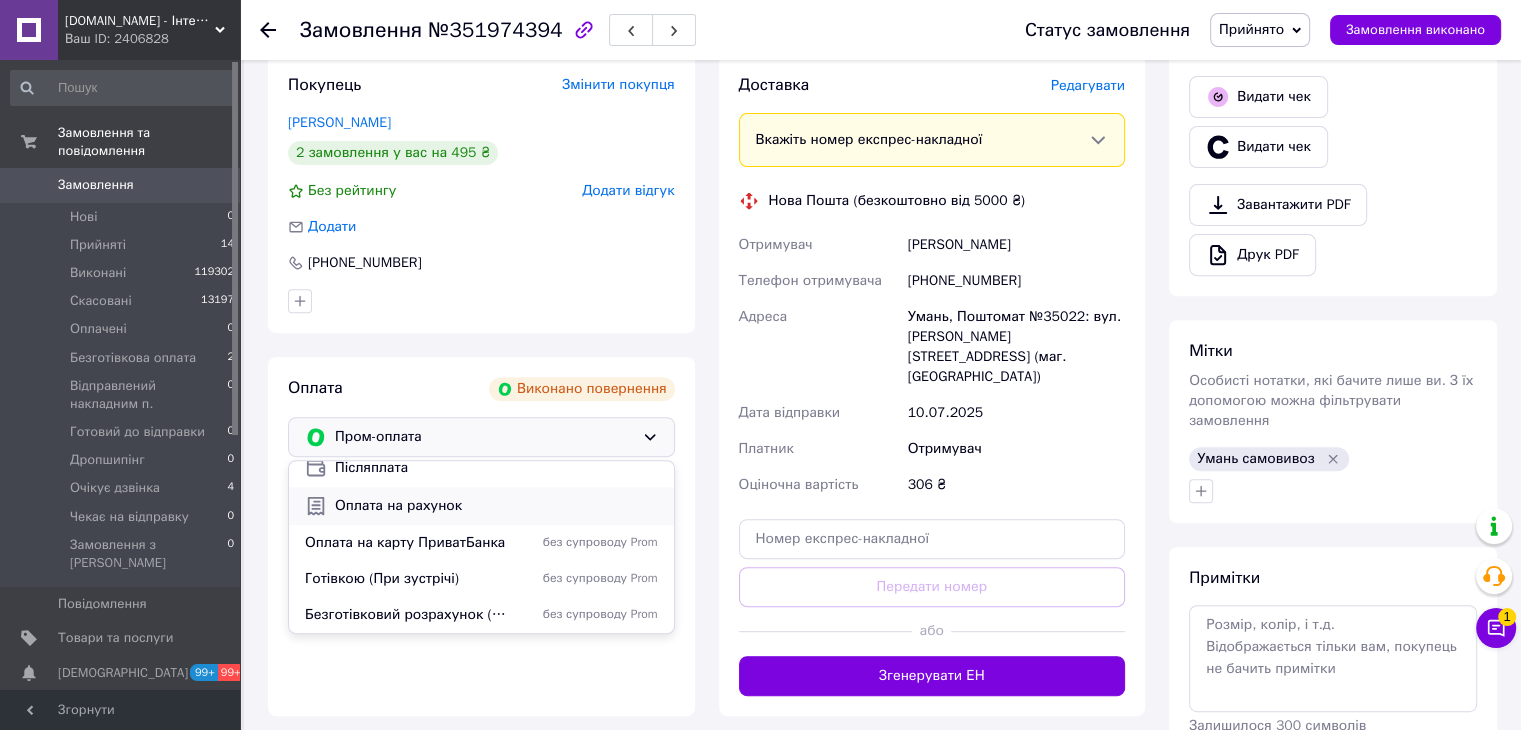 click on "Оплата на рахунок" at bounding box center [481, 506] 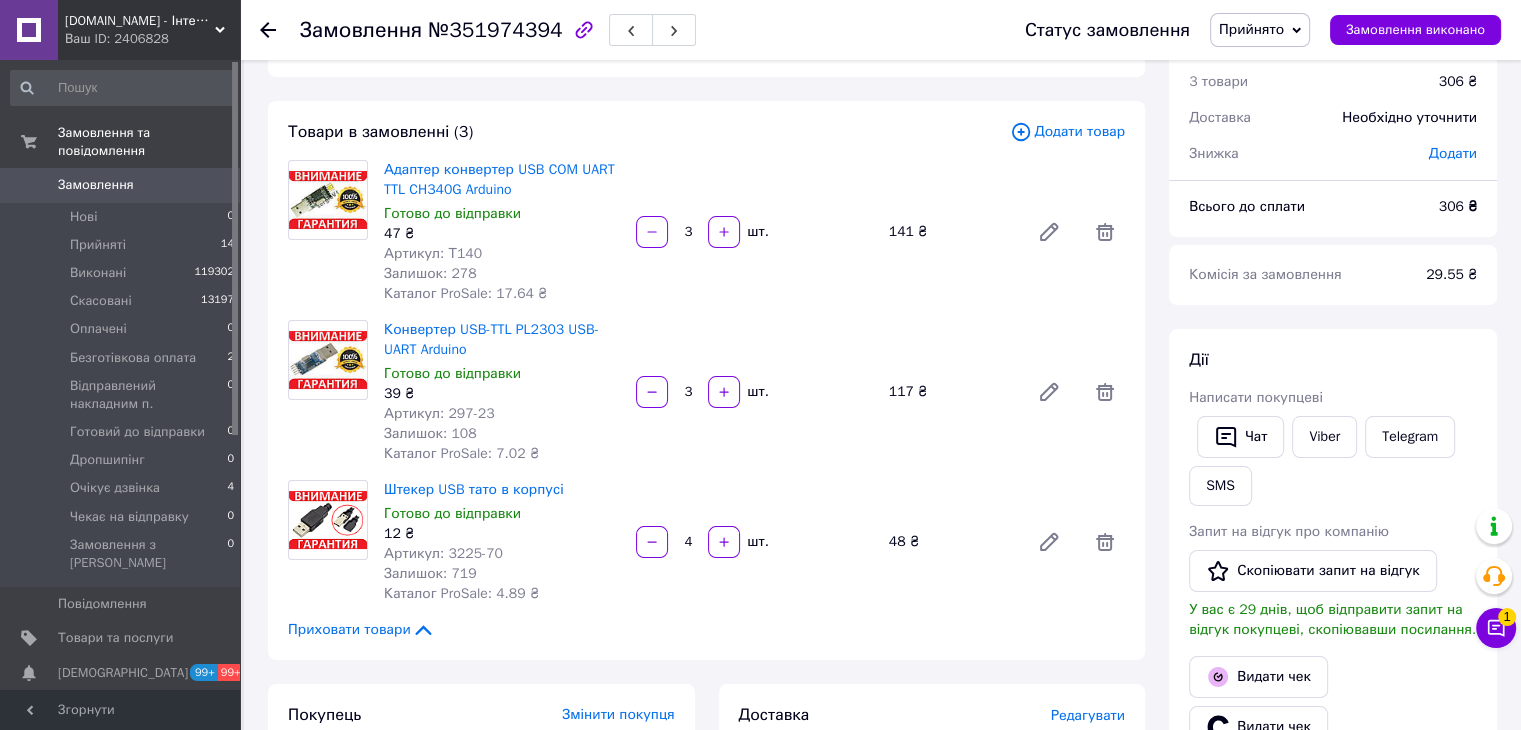 scroll, scrollTop: 500, scrollLeft: 0, axis: vertical 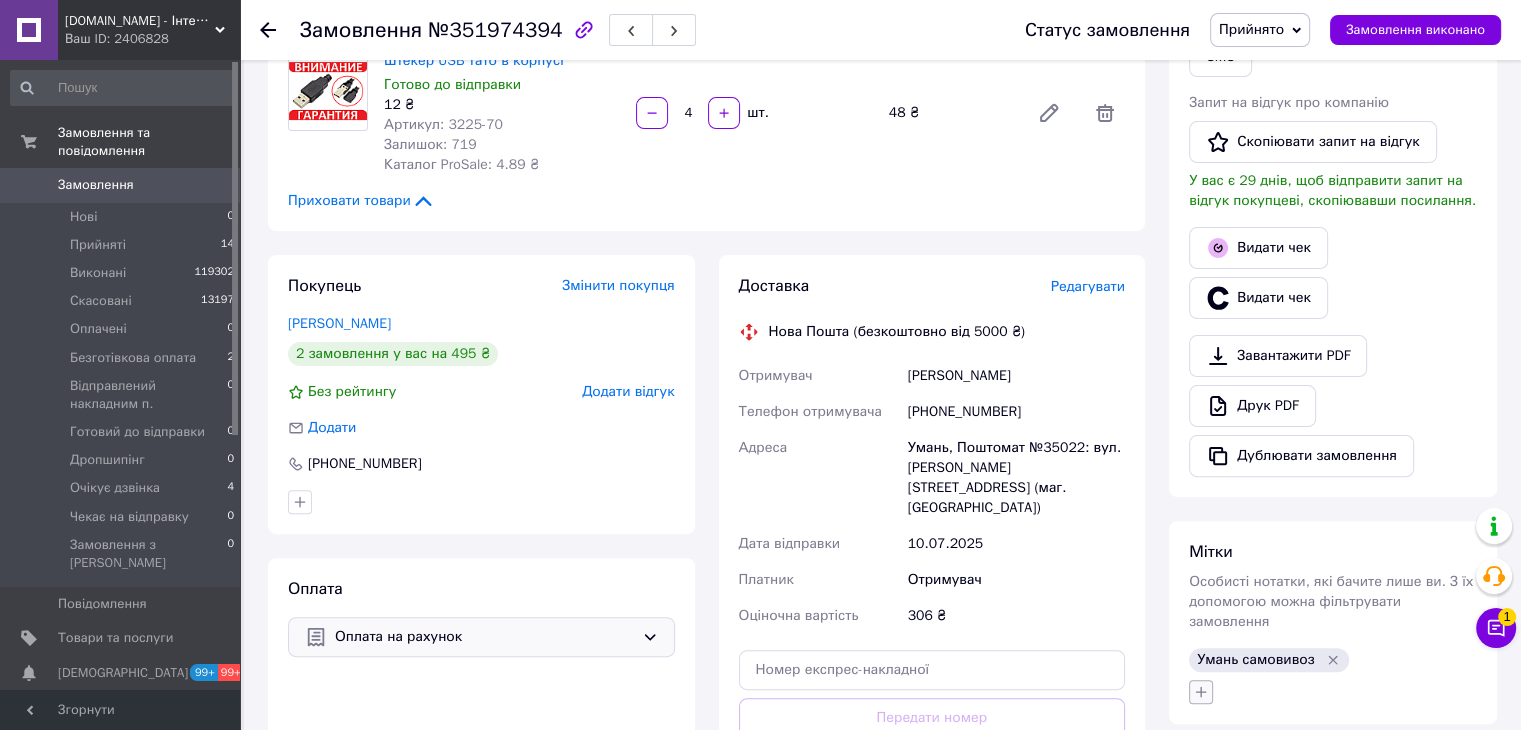 click at bounding box center [1201, 692] 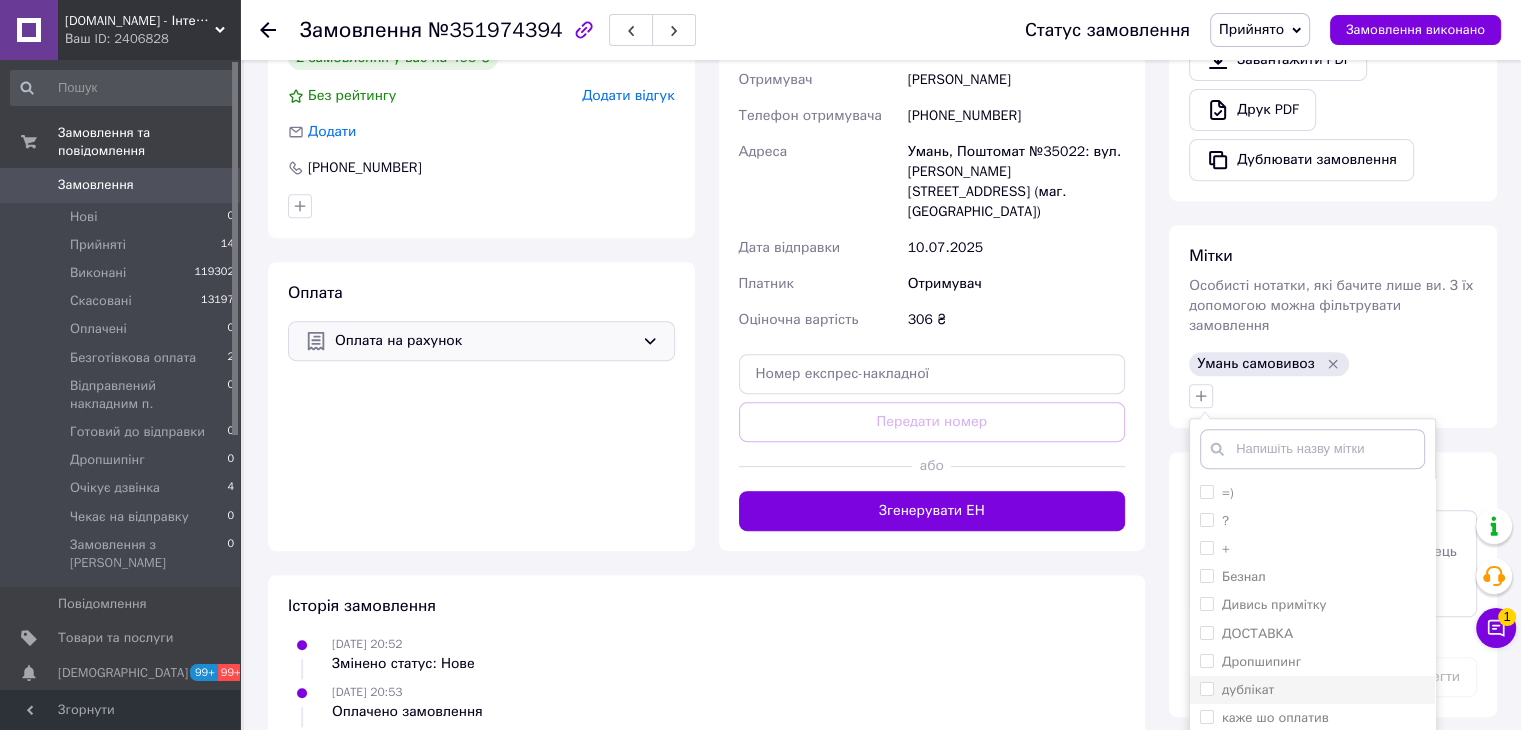 scroll, scrollTop: 812, scrollLeft: 0, axis: vertical 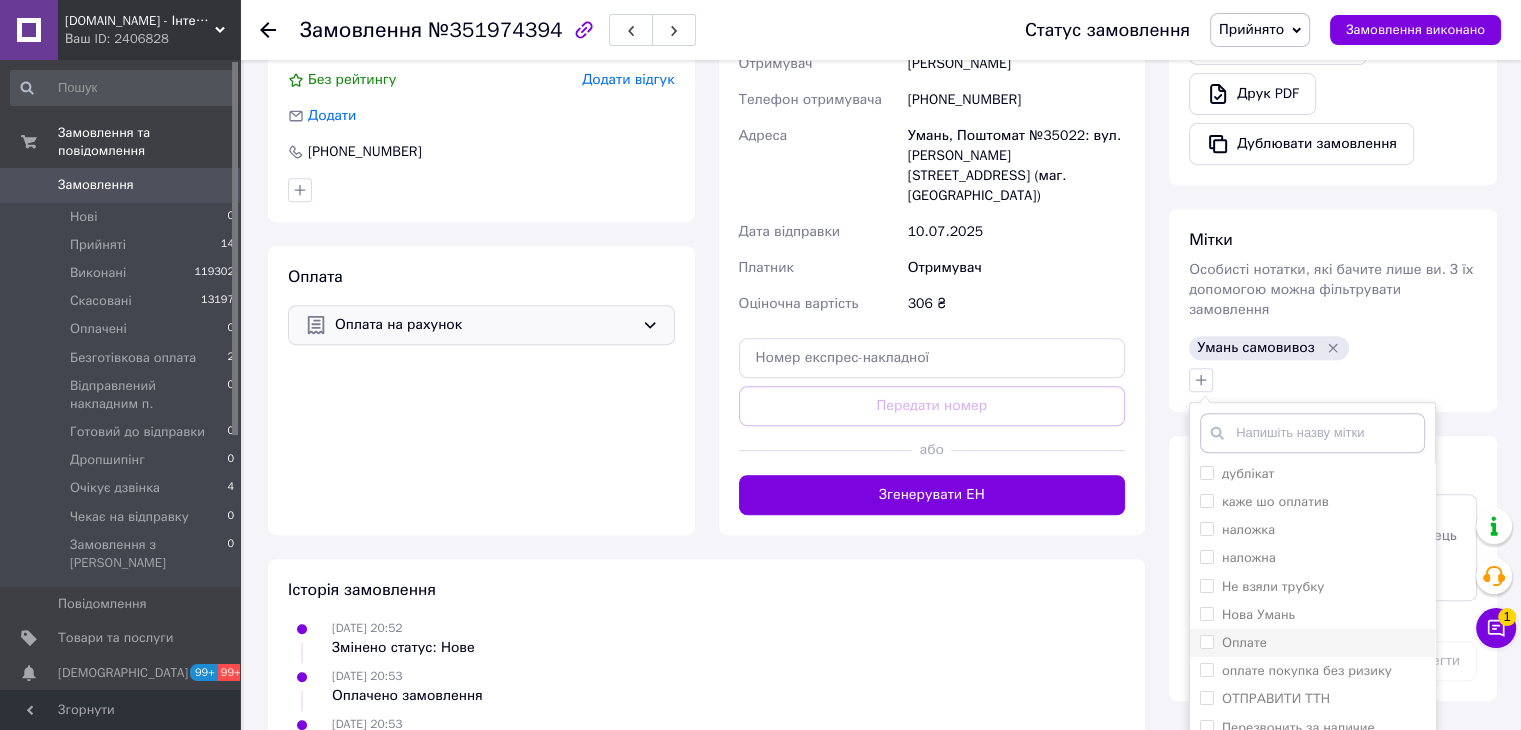click on "Оплате" at bounding box center (1206, 641) 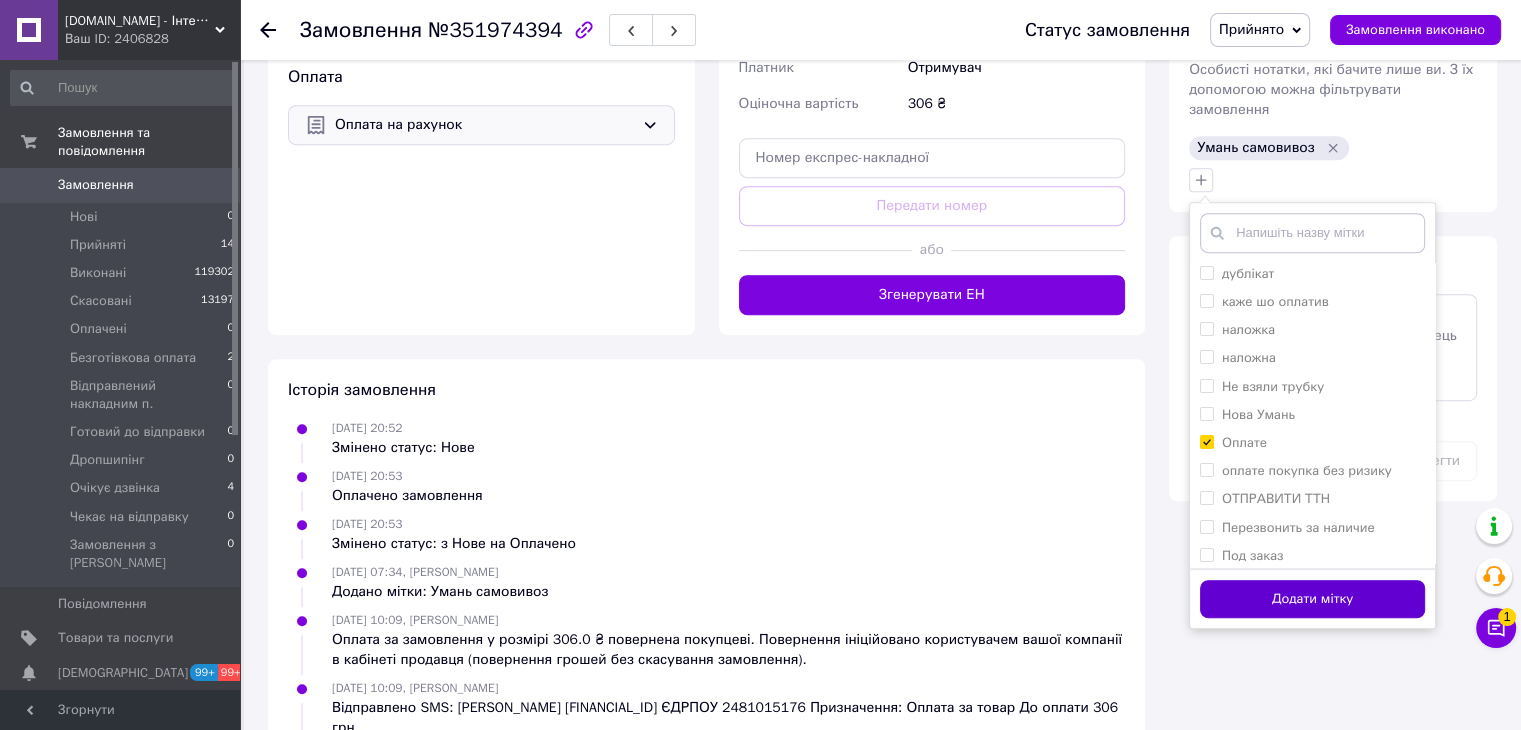 click on "Додати мітку" at bounding box center [1312, 599] 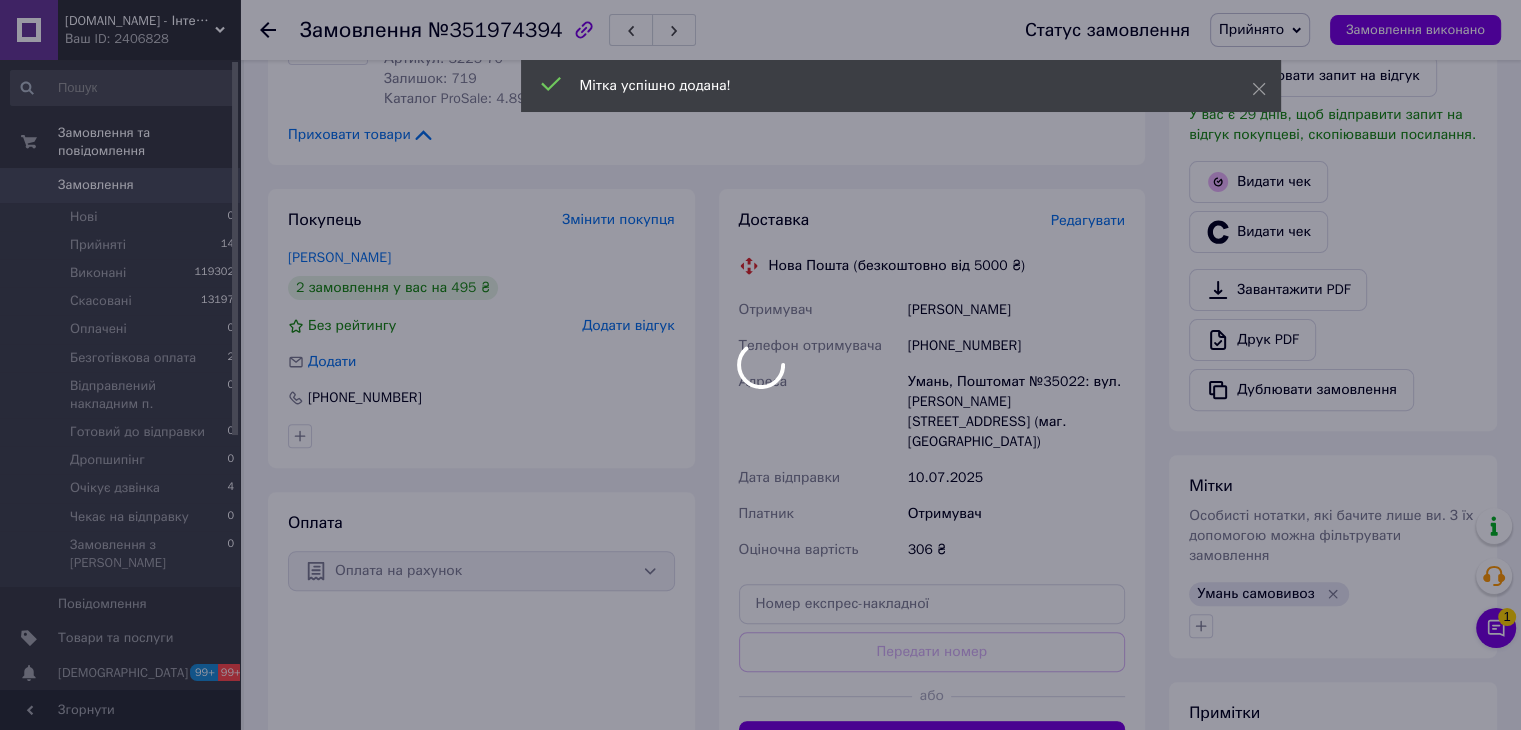 scroll, scrollTop: 212, scrollLeft: 0, axis: vertical 